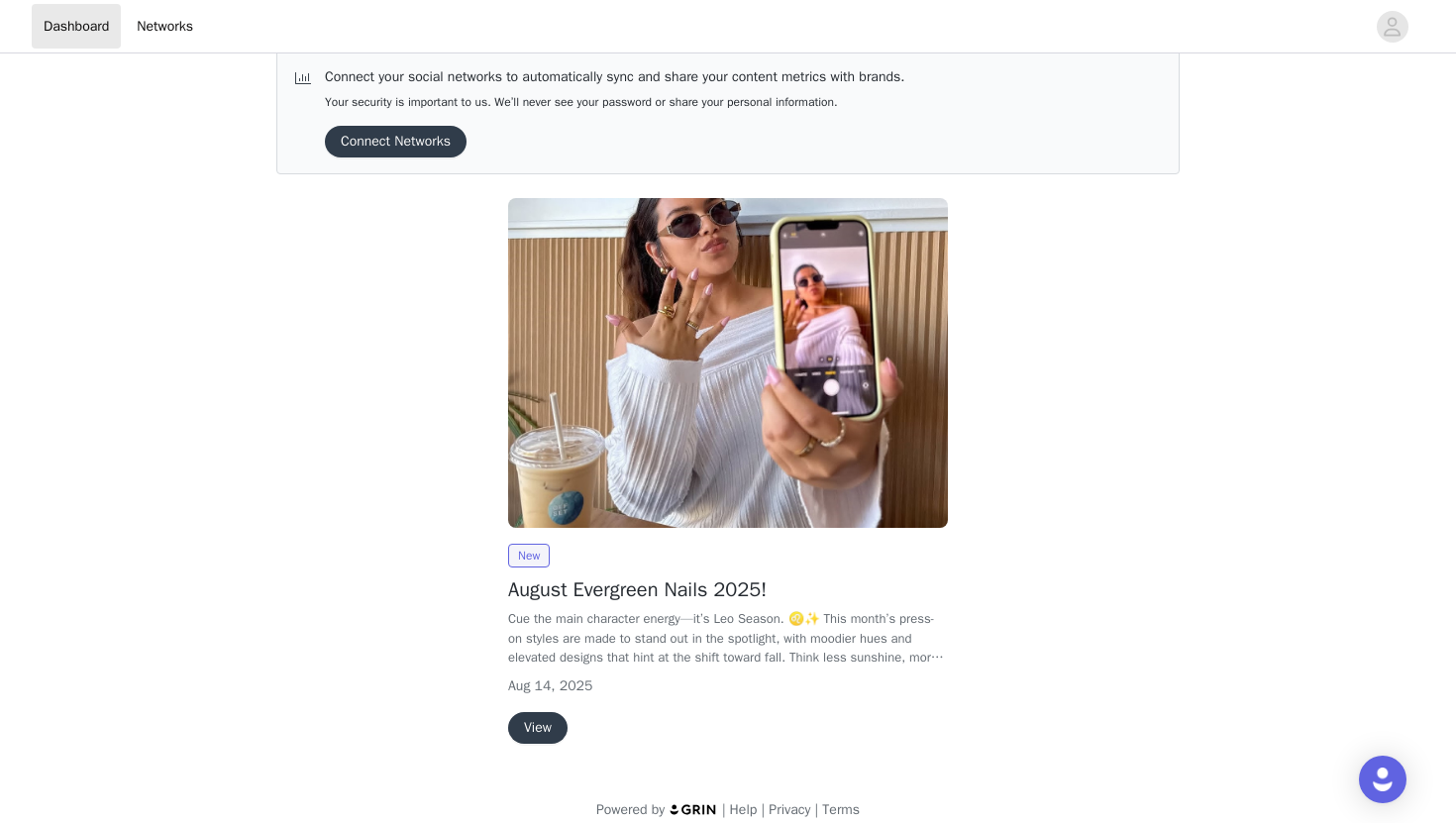scroll, scrollTop: 44, scrollLeft: 0, axis: vertical 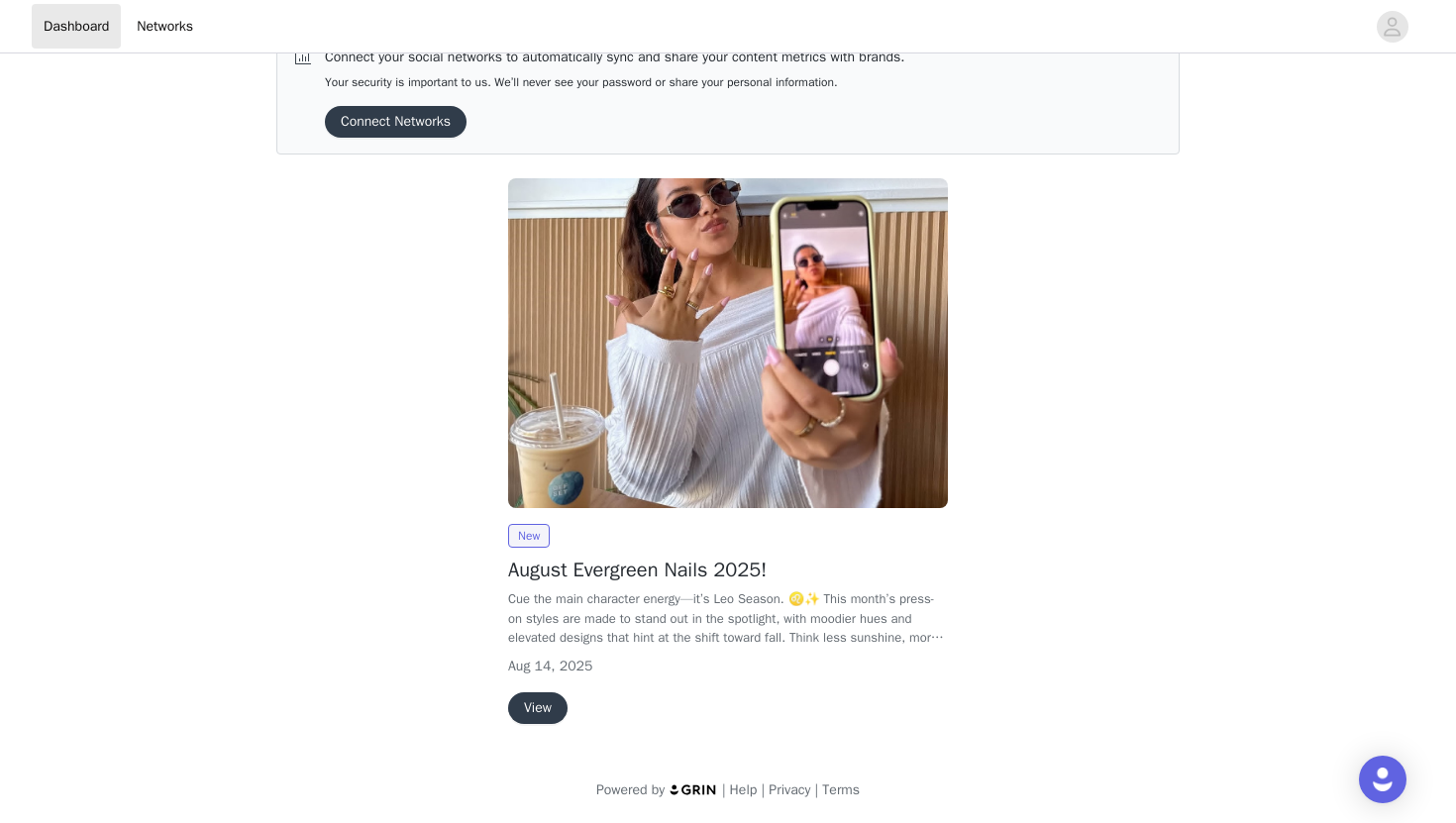 click on "View" at bounding box center (538, 708) 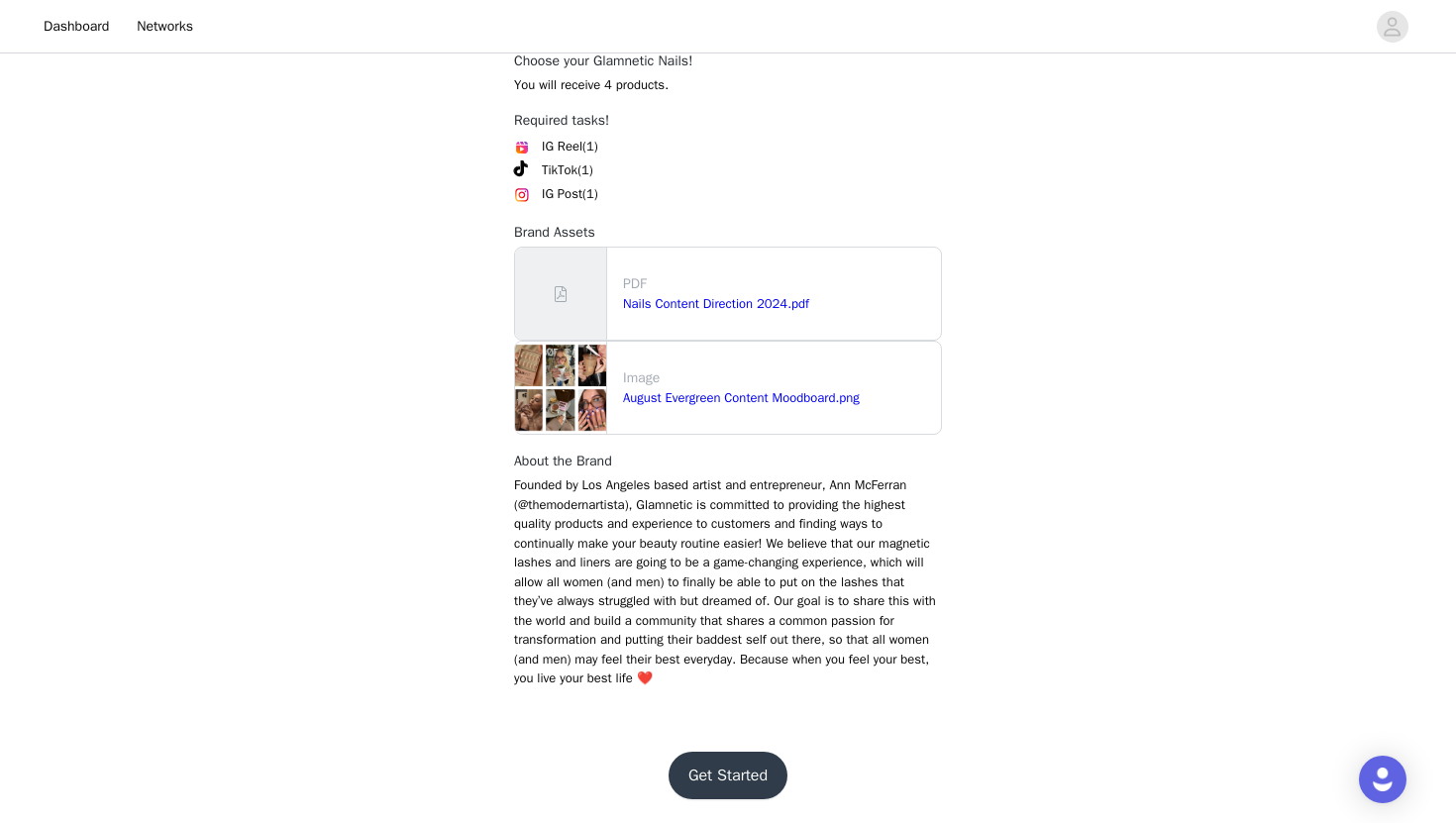scroll, scrollTop: 2073, scrollLeft: 0, axis: vertical 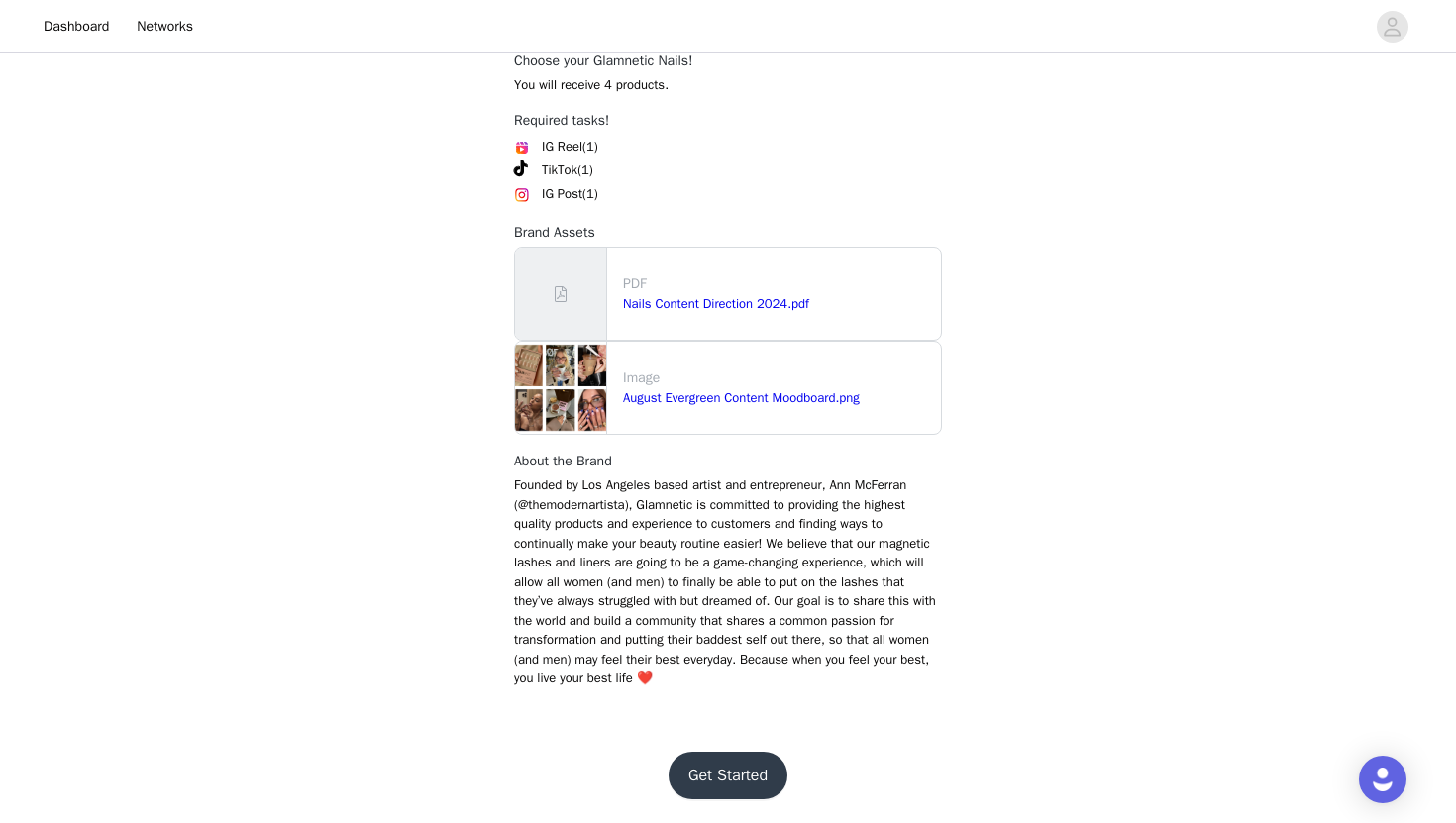 click on "Get Started" at bounding box center (728, 775) 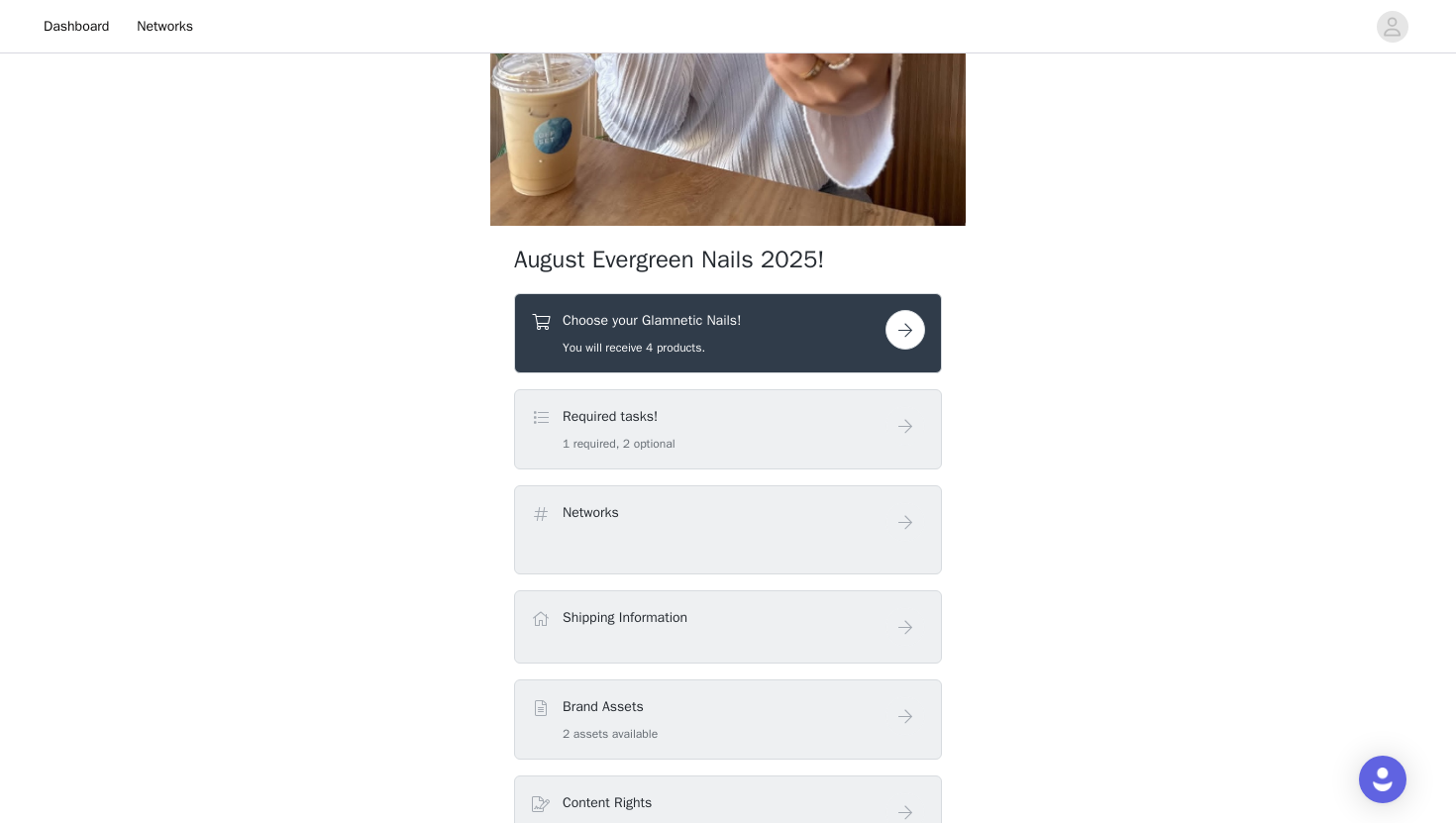 scroll, scrollTop: 336, scrollLeft: 0, axis: vertical 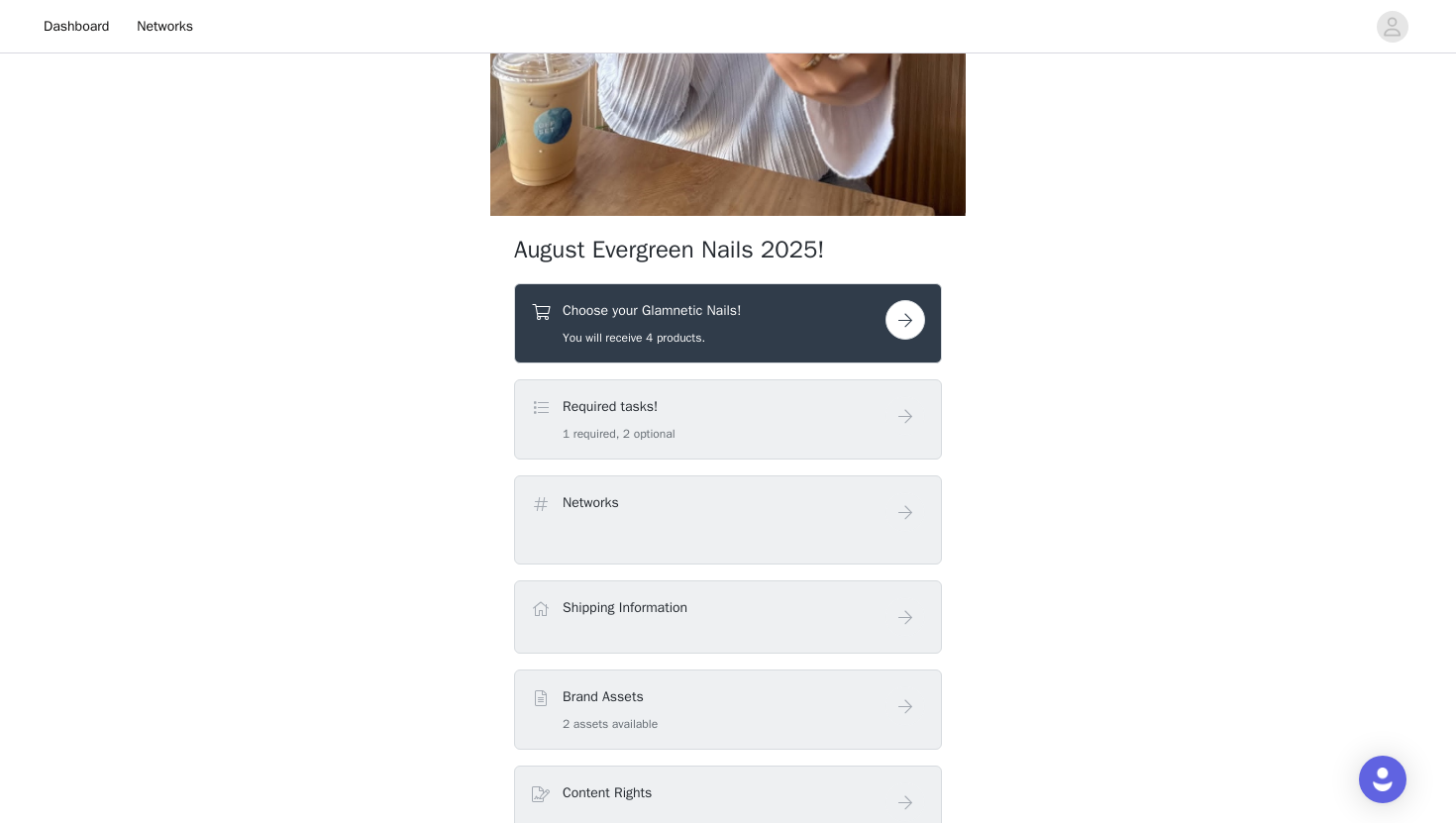 click at bounding box center (905, 320) 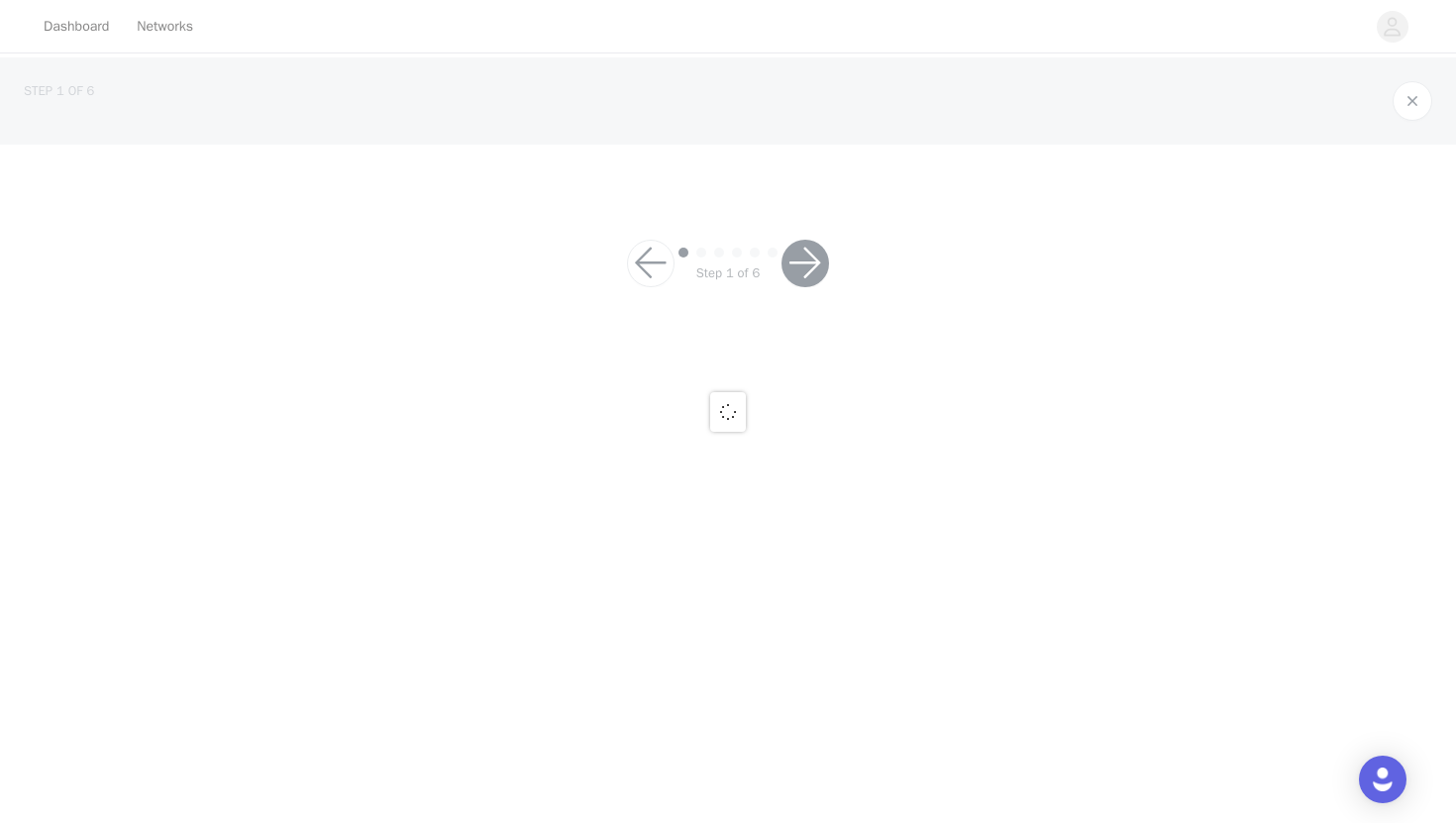 scroll, scrollTop: 0, scrollLeft: 0, axis: both 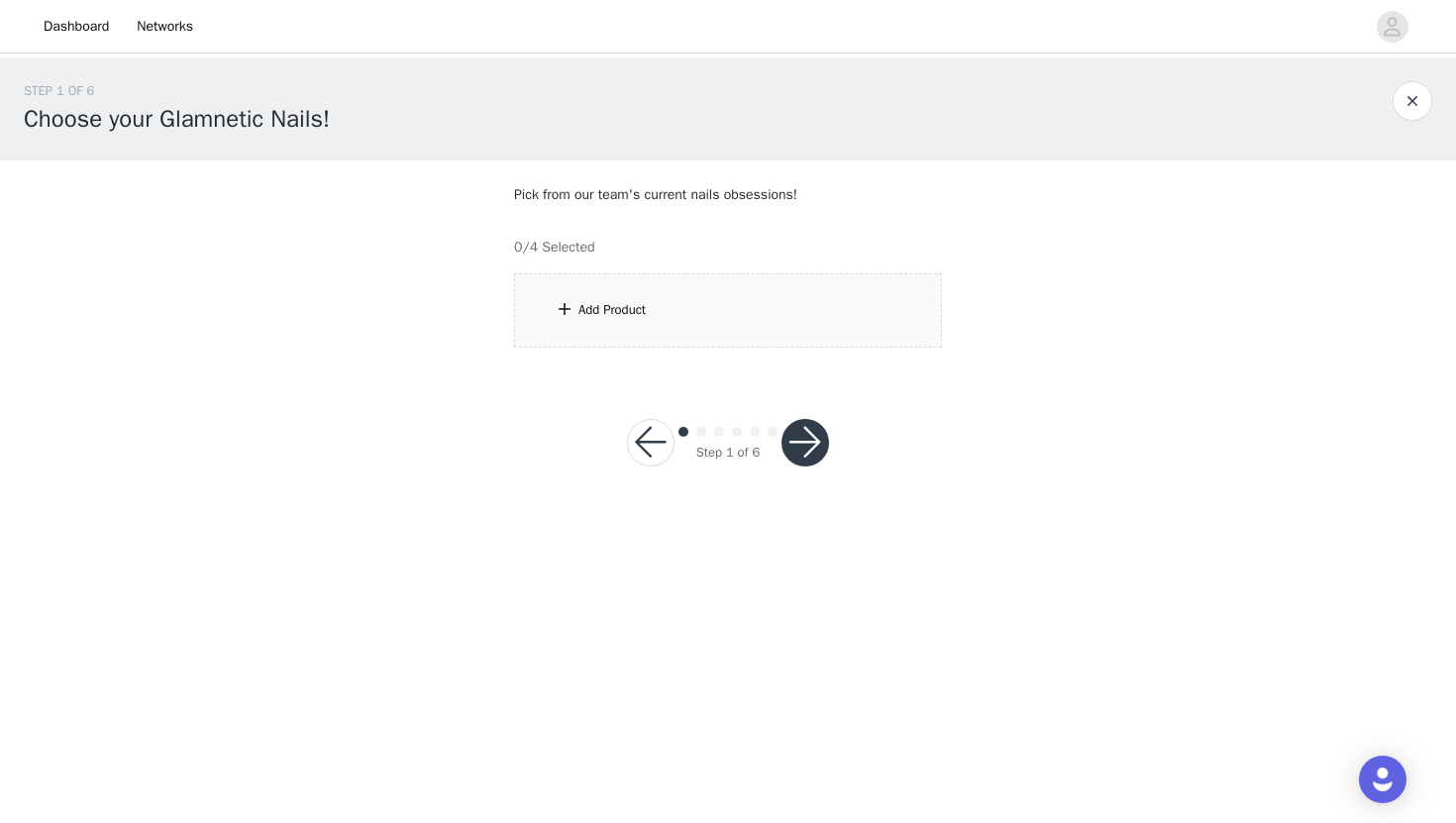 click on "Add Product" at bounding box center [728, 310] 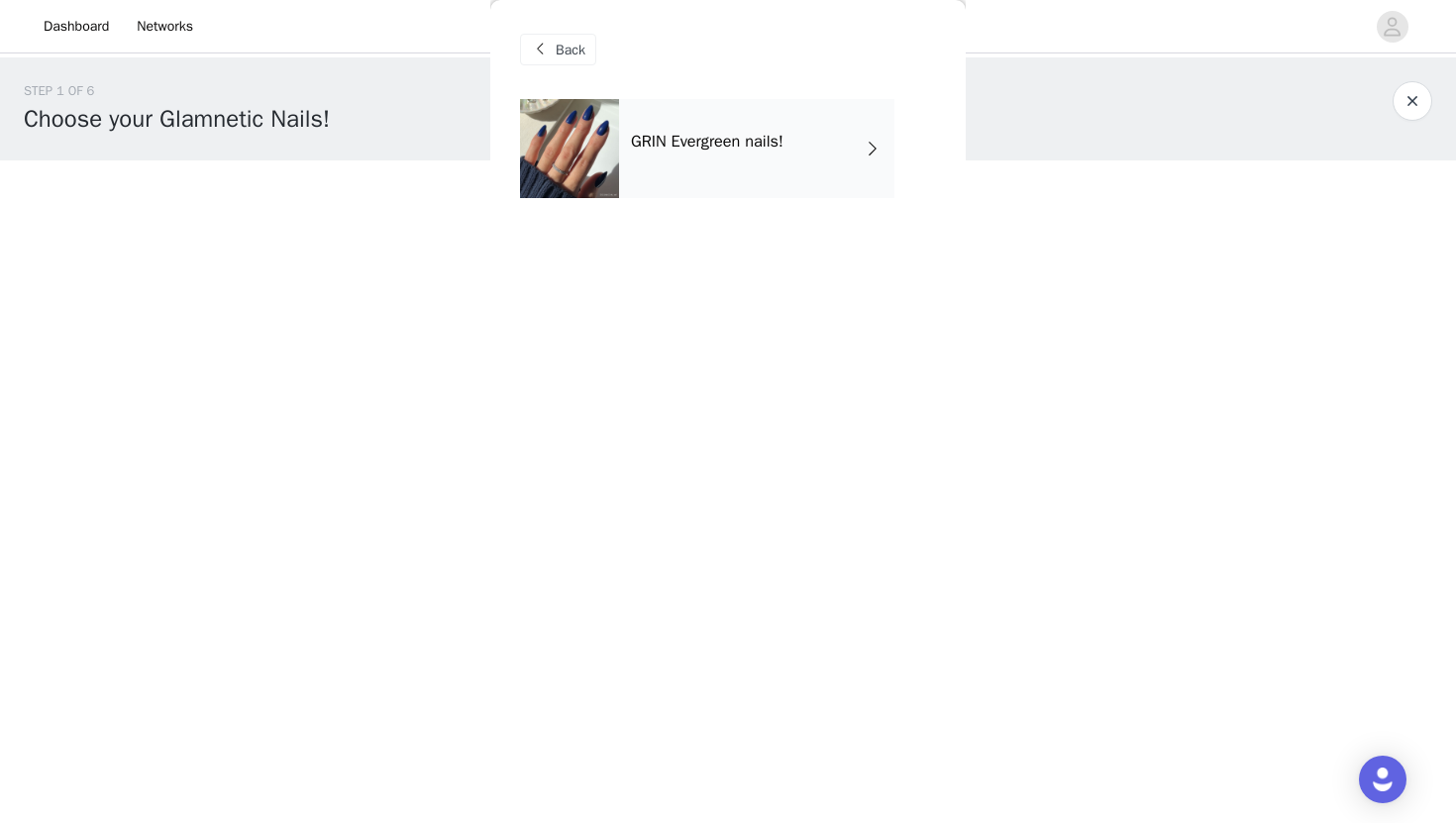 click at bounding box center [873, 149] 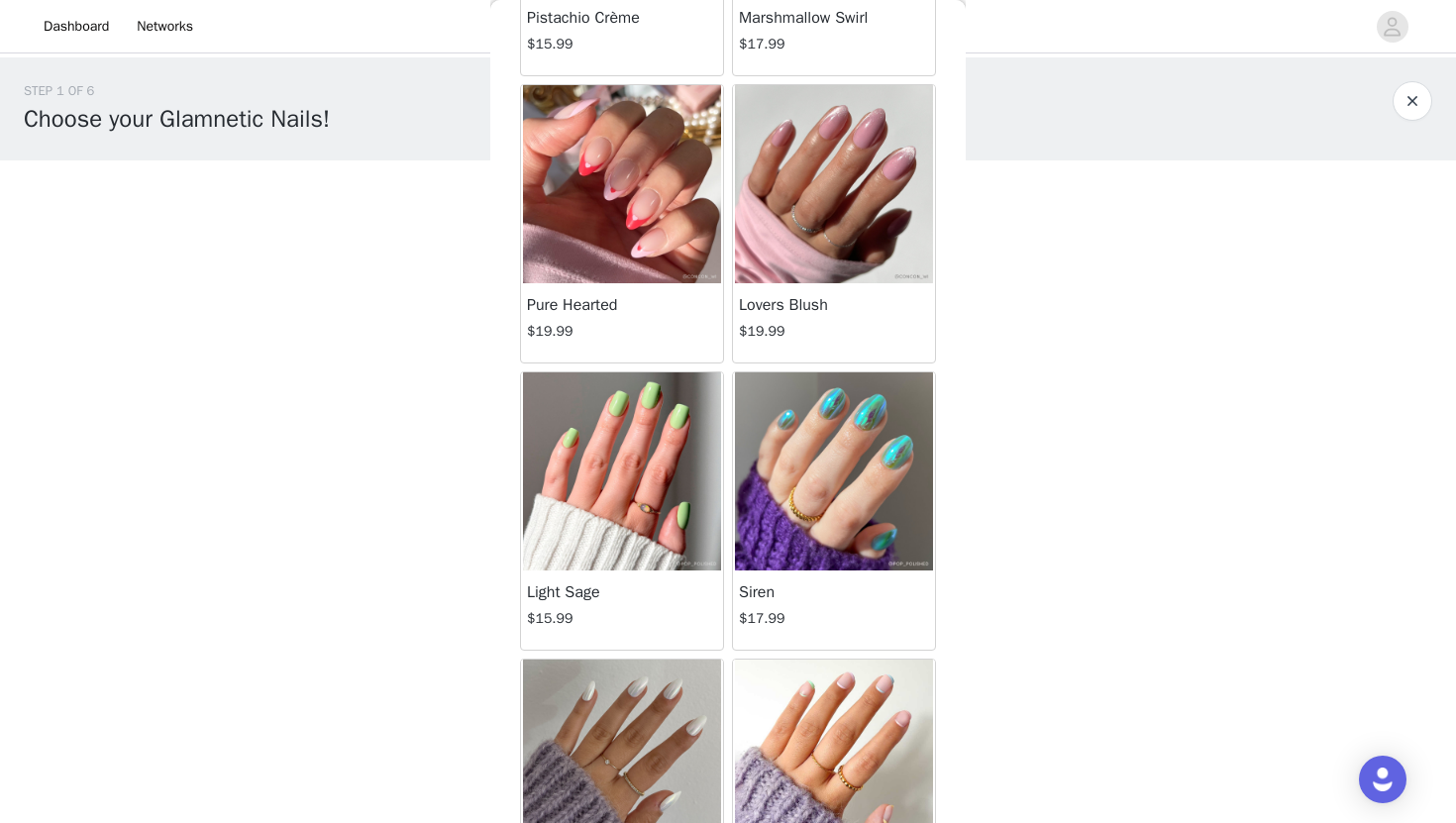 scroll, scrollTop: 2208, scrollLeft: 0, axis: vertical 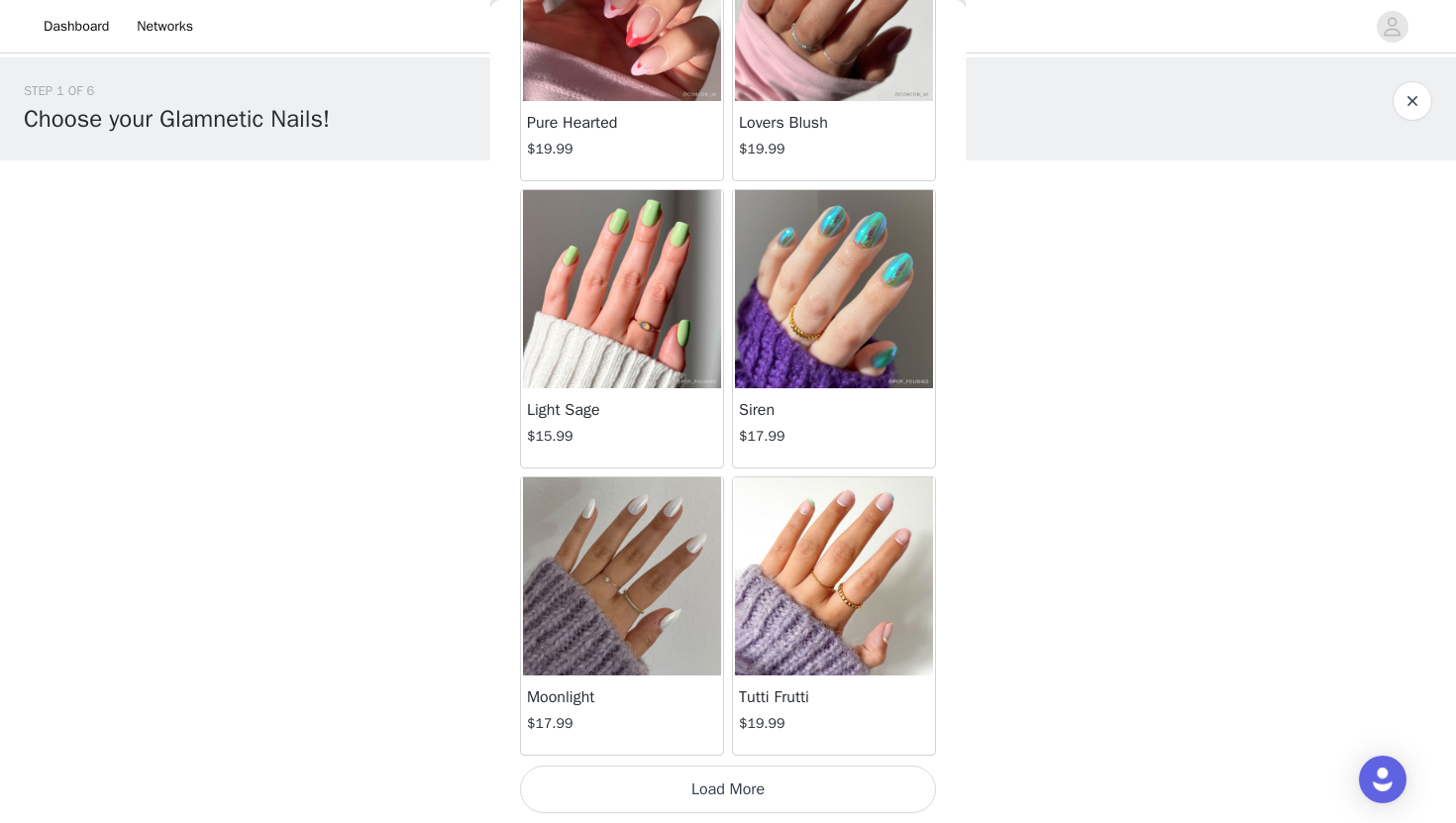 click on "Load More" at bounding box center (728, 789) 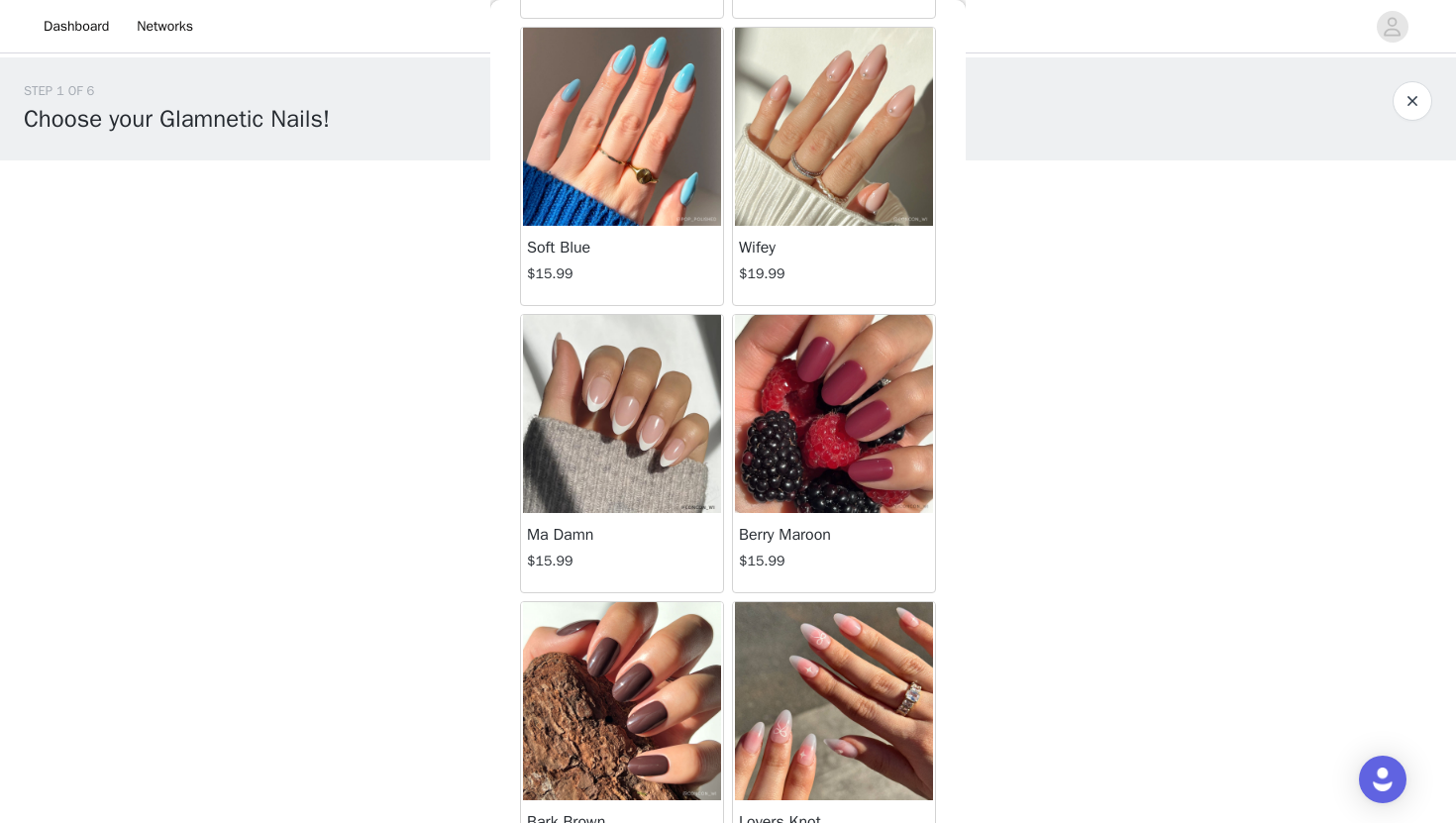 scroll, scrollTop: 4383, scrollLeft: 0, axis: vertical 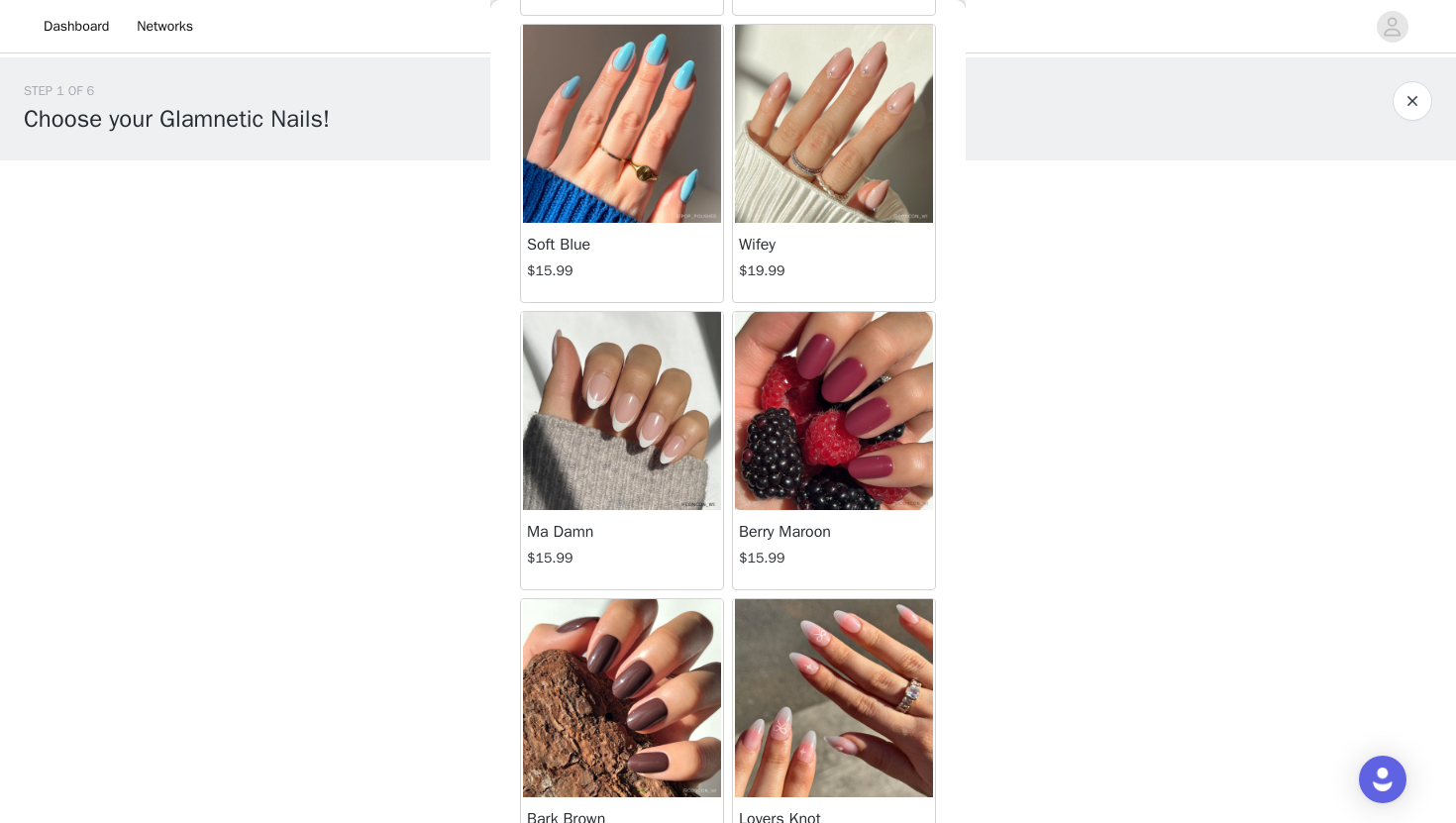 click at bounding box center (622, 411) 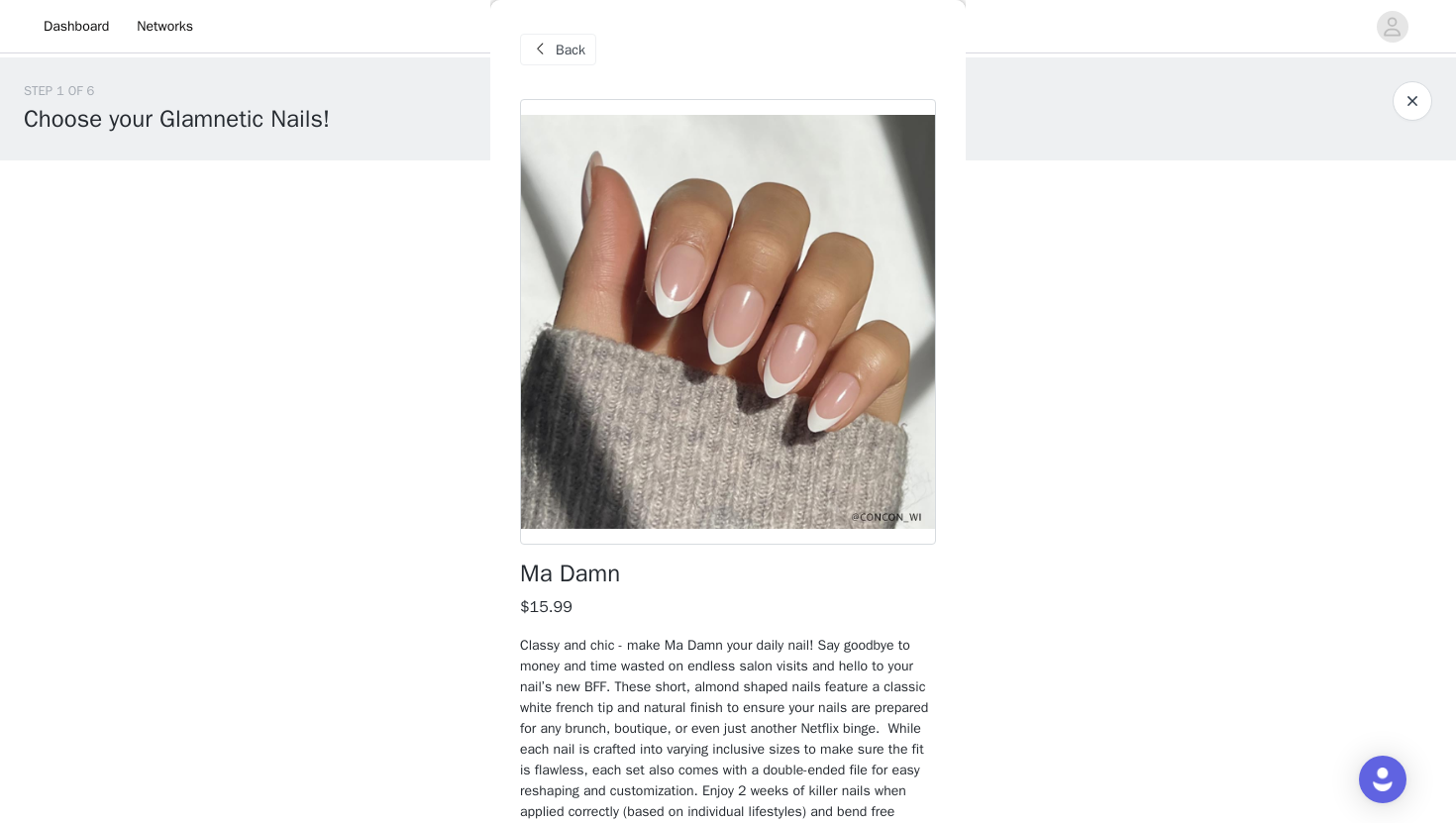 scroll, scrollTop: 145, scrollLeft: 0, axis: vertical 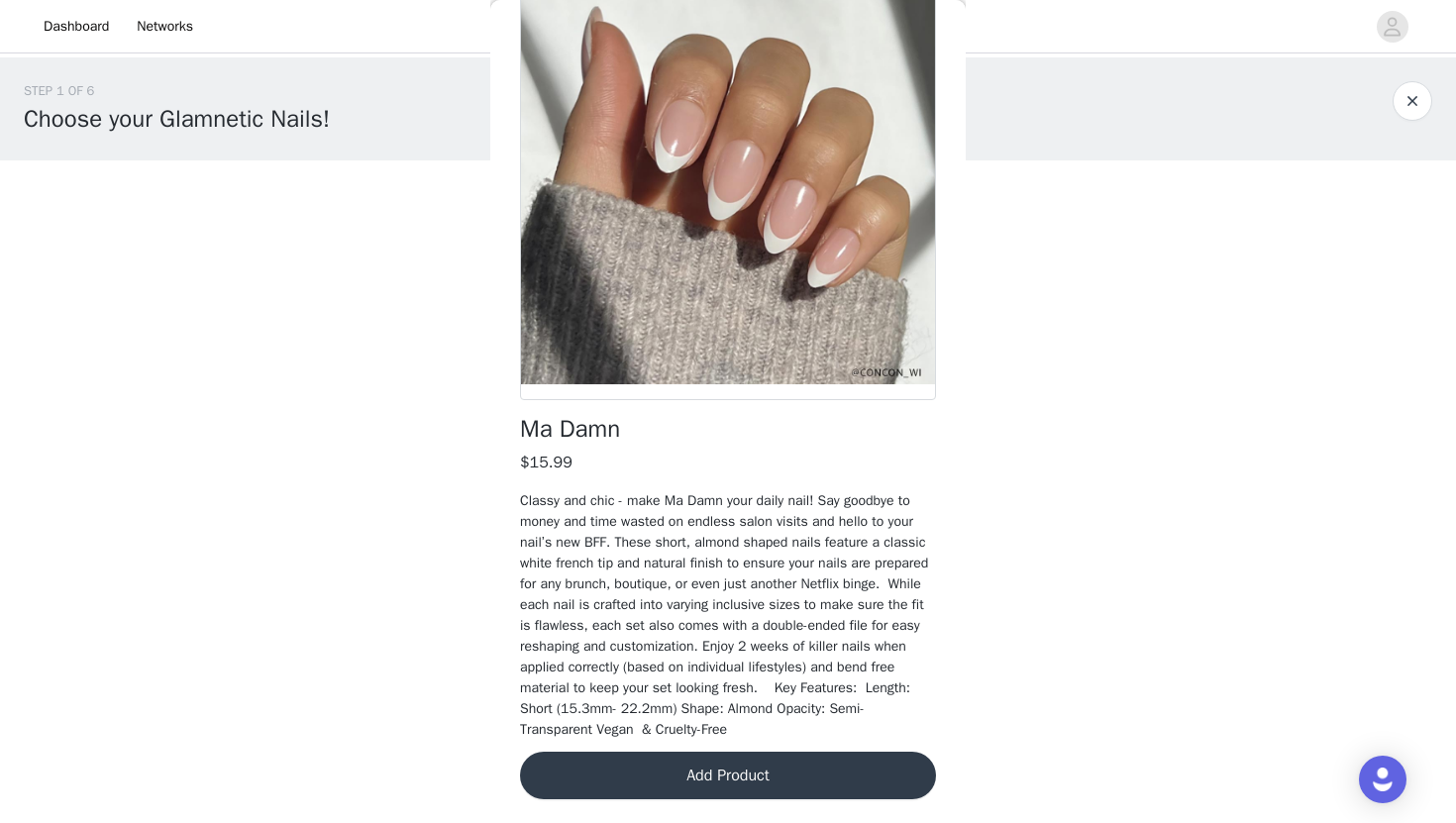 click on "Add Product" at bounding box center (728, 775) 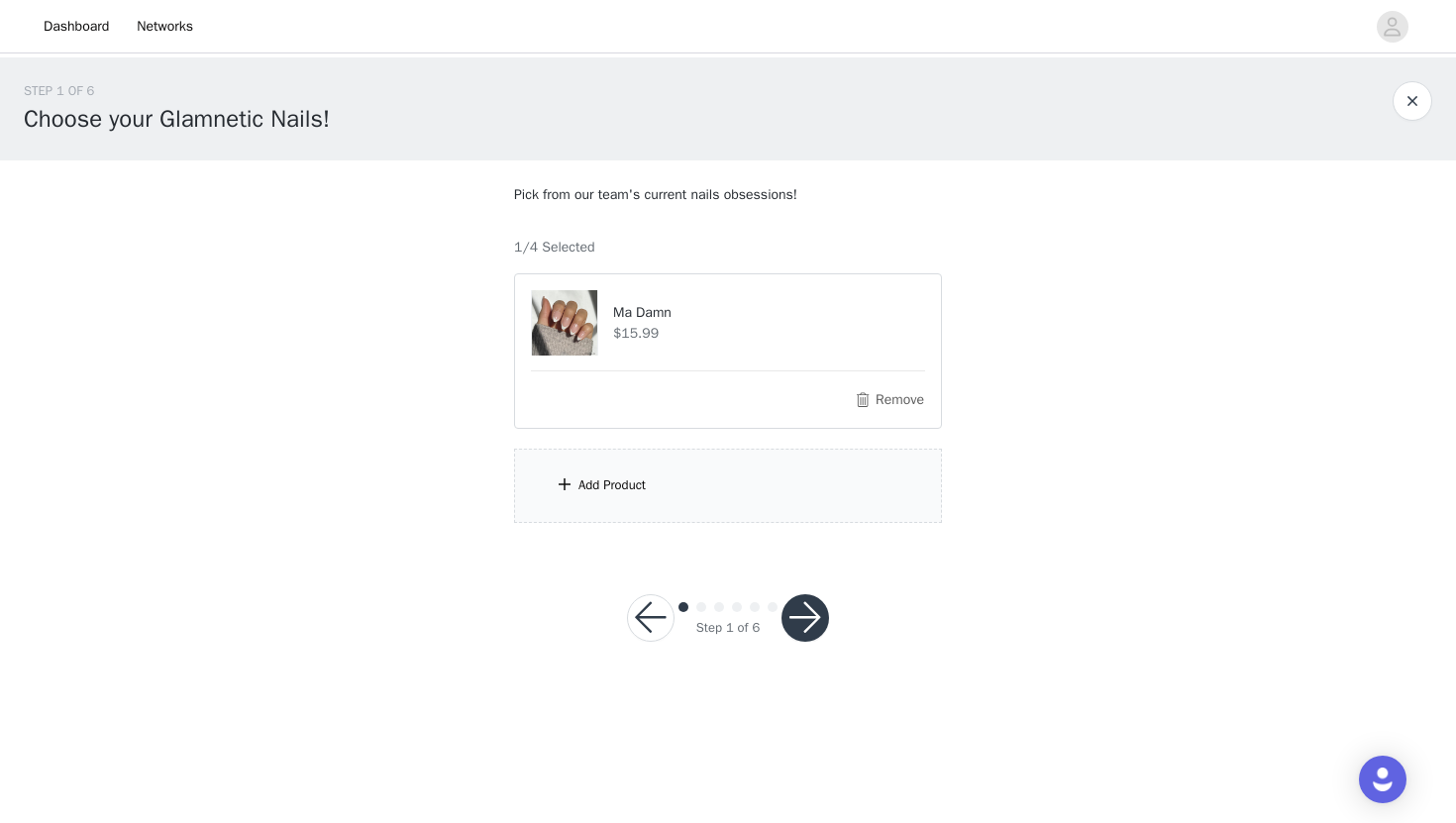click on "Add Product" at bounding box center (612, 485) 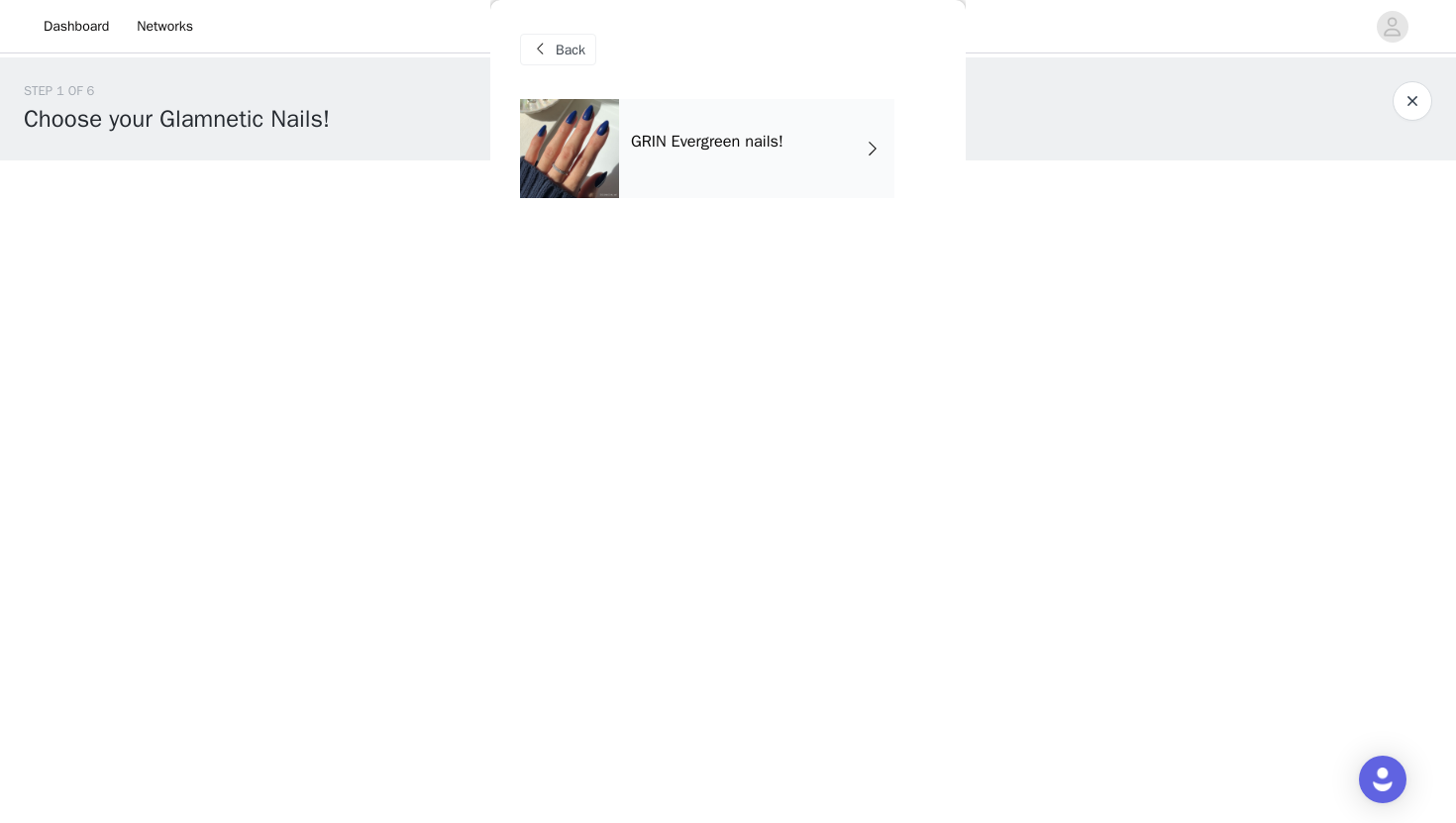 click on "GRIN Evergreen nails!" at bounding box center (757, 149) 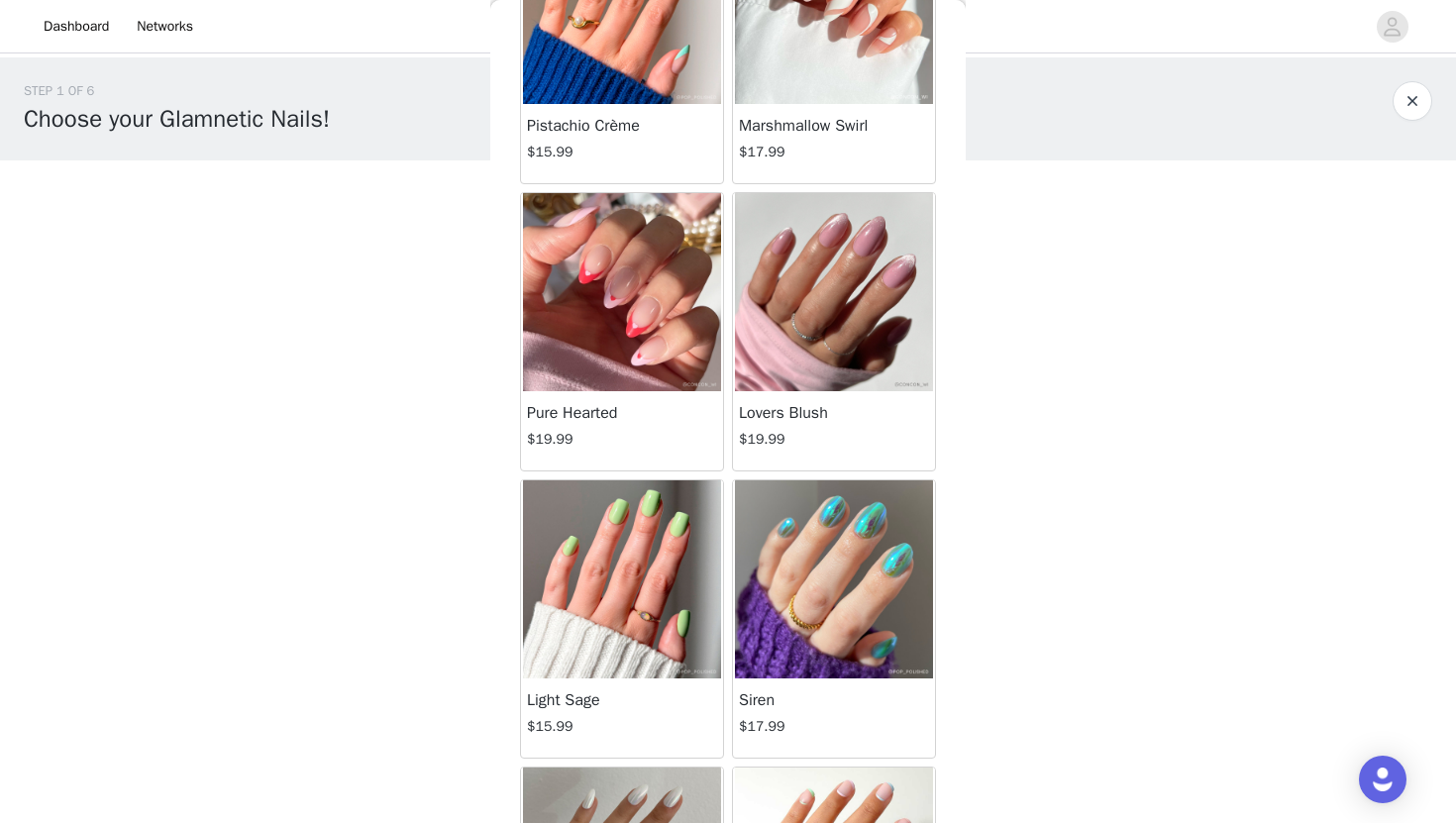 scroll, scrollTop: 1984, scrollLeft: 0, axis: vertical 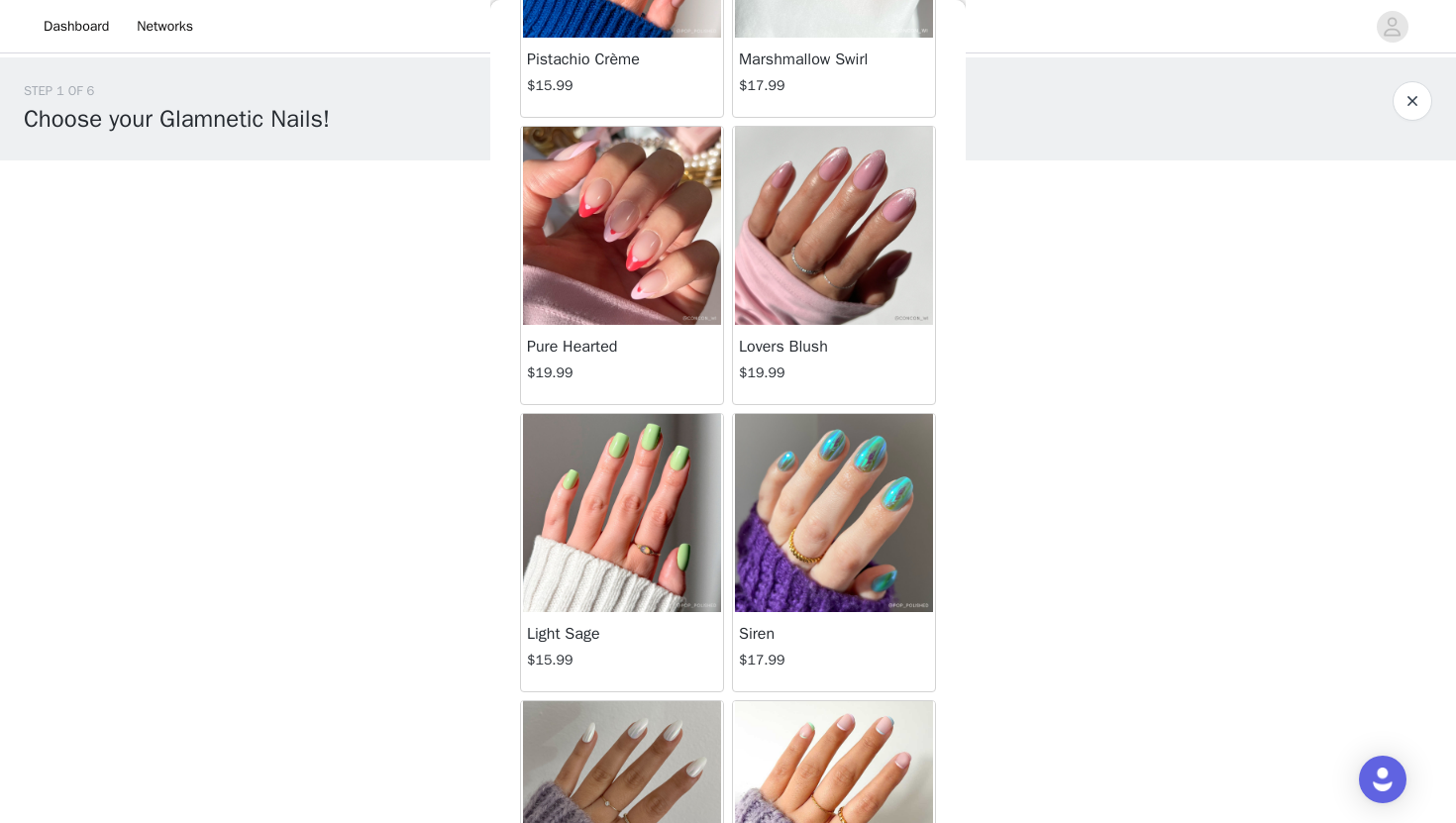 click at bounding box center (622, 513) 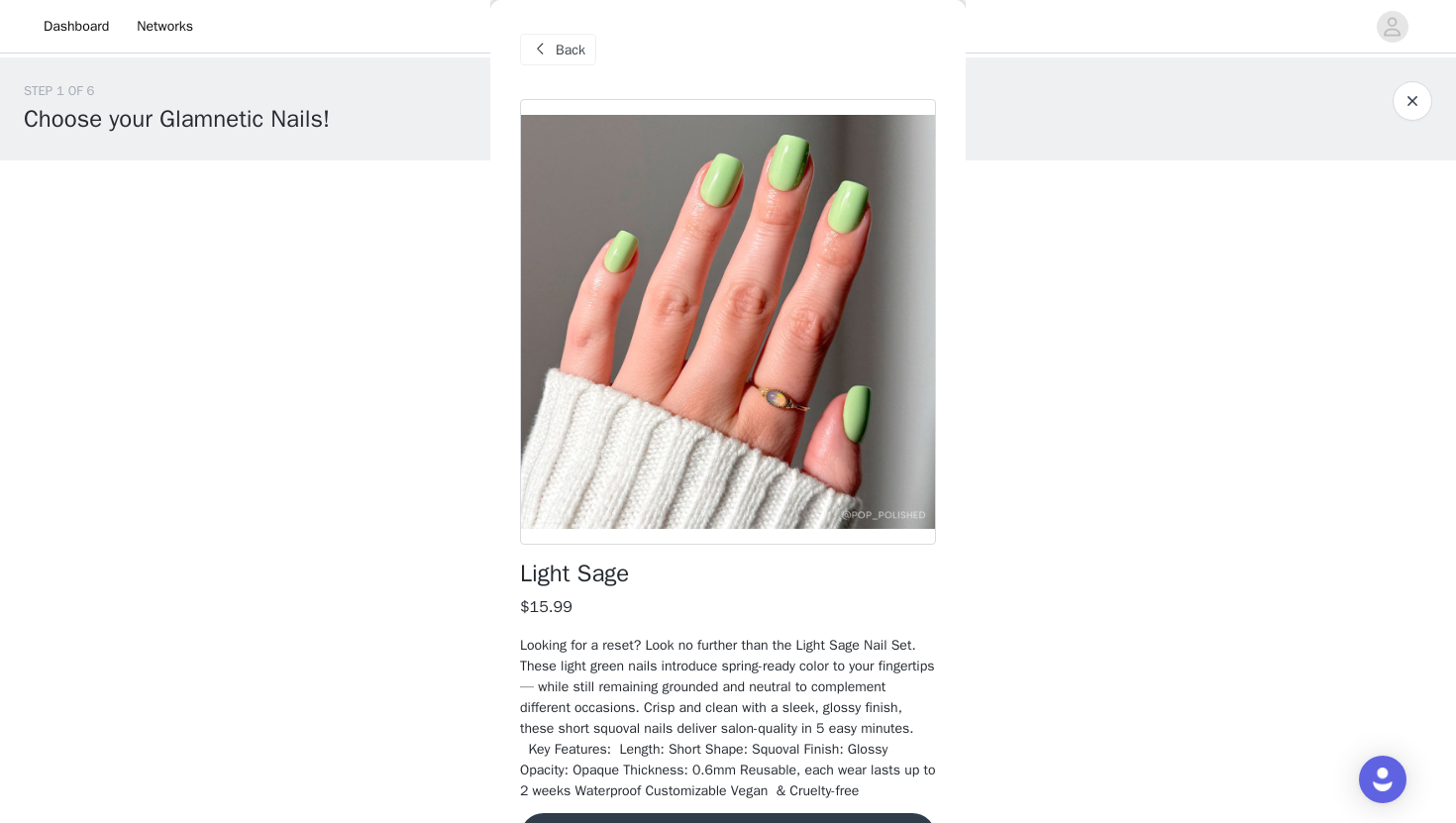 scroll, scrollTop: 82, scrollLeft: 0, axis: vertical 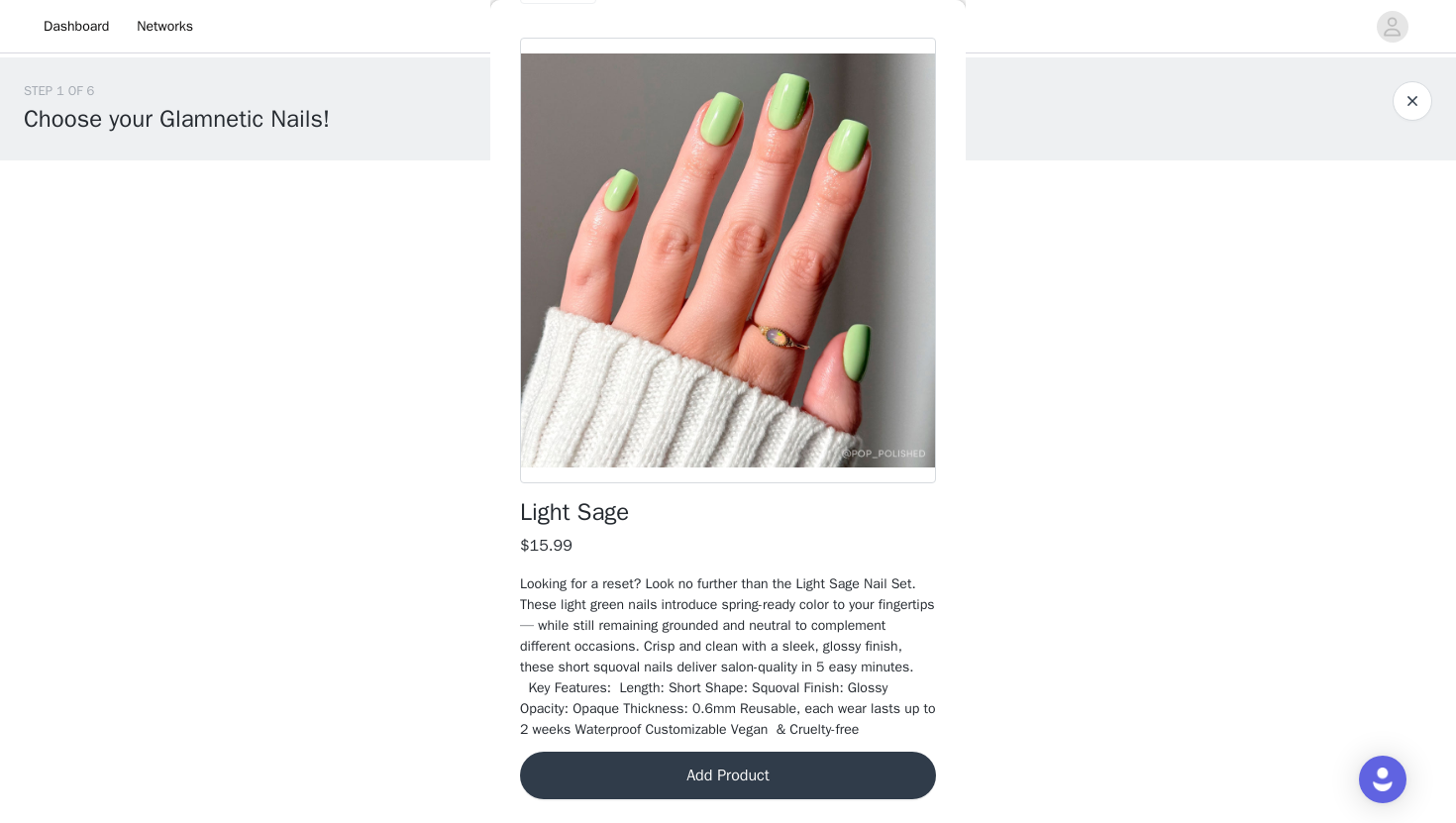 click on "Add Product" at bounding box center (728, 775) 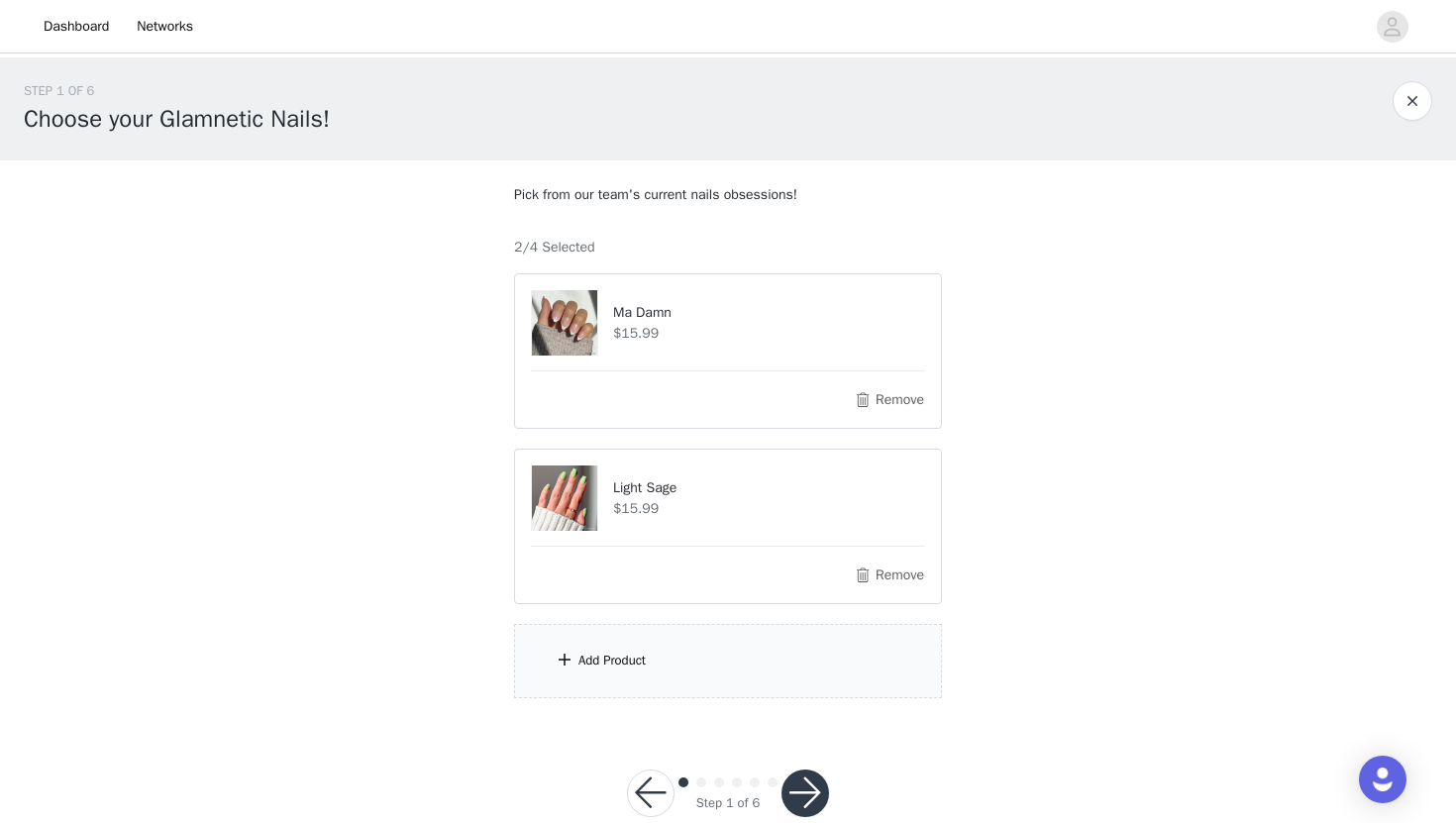 click on "Add Product" at bounding box center [728, 661] 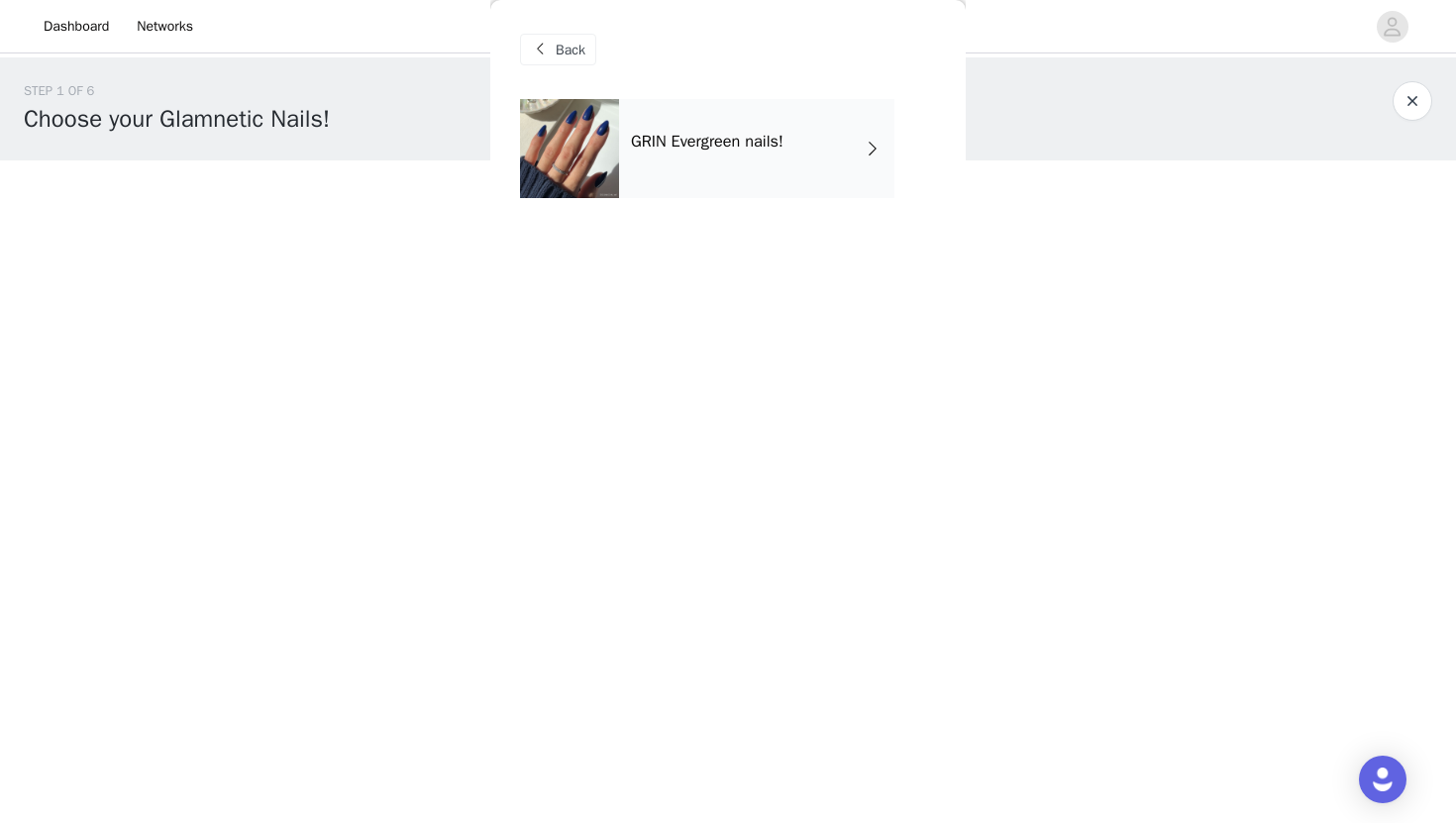 click on "GRIN Evergreen nails!" at bounding box center (757, 149) 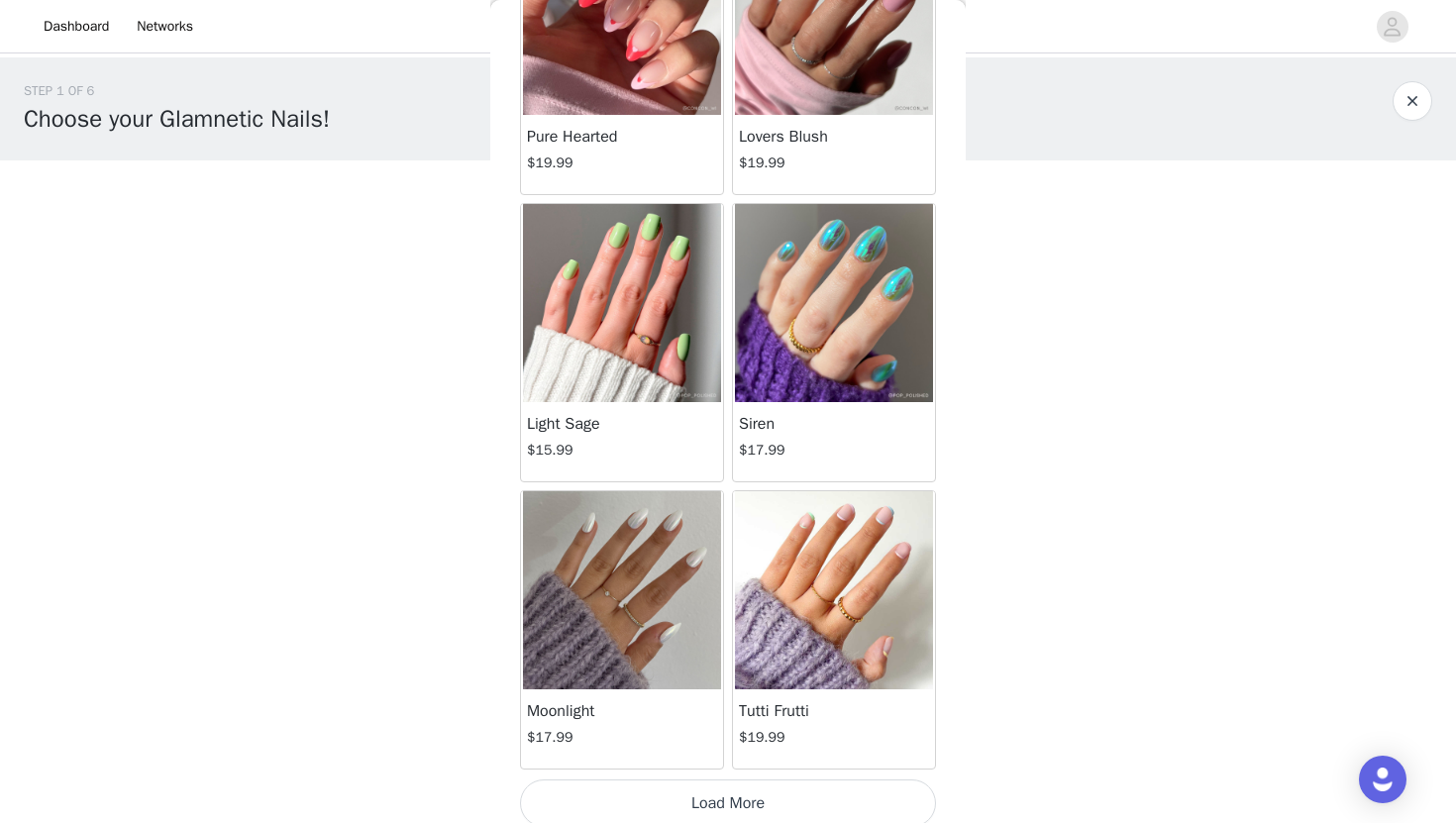 scroll, scrollTop: 2208, scrollLeft: 0, axis: vertical 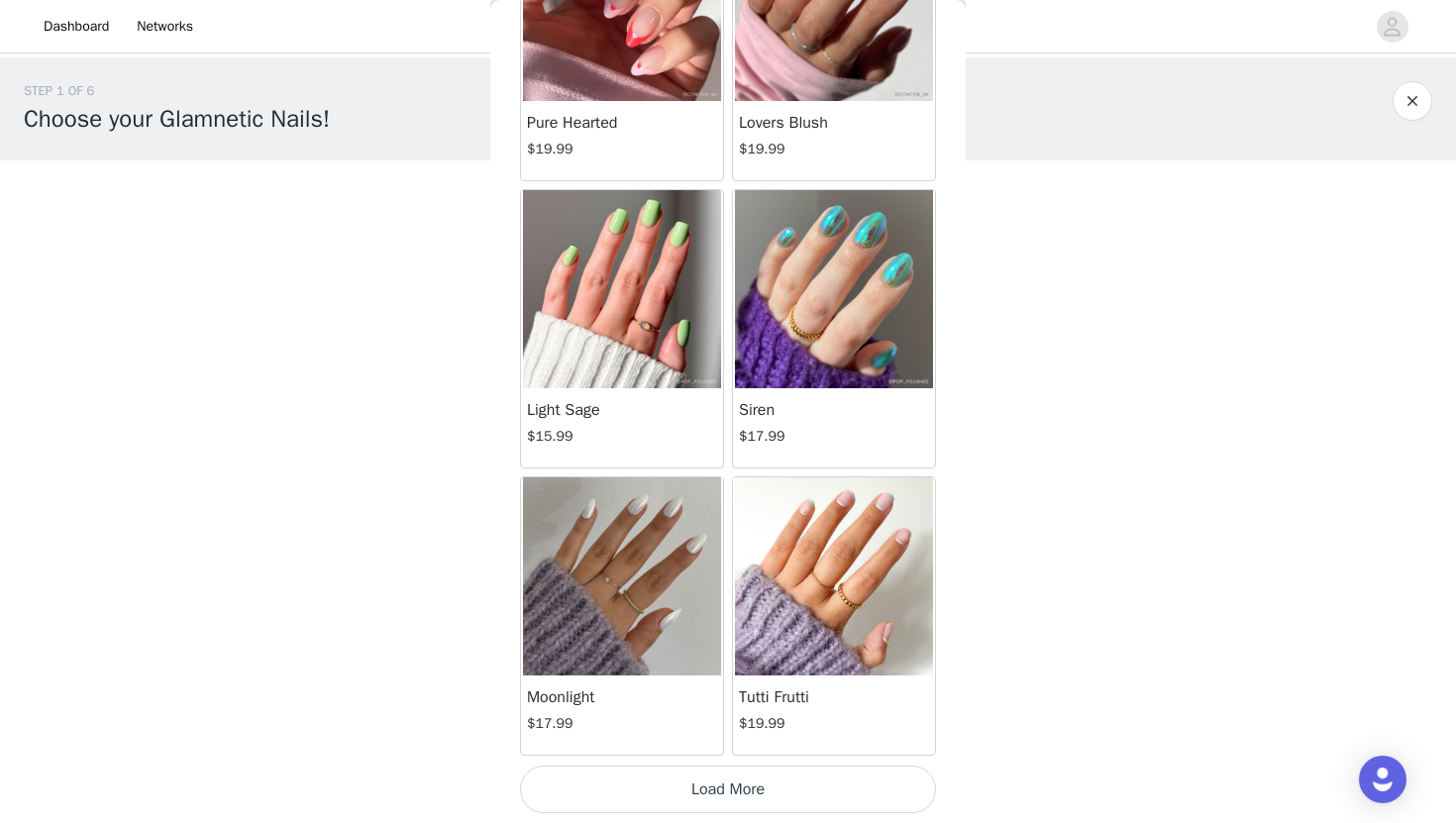 click on "Load More" at bounding box center [728, 789] 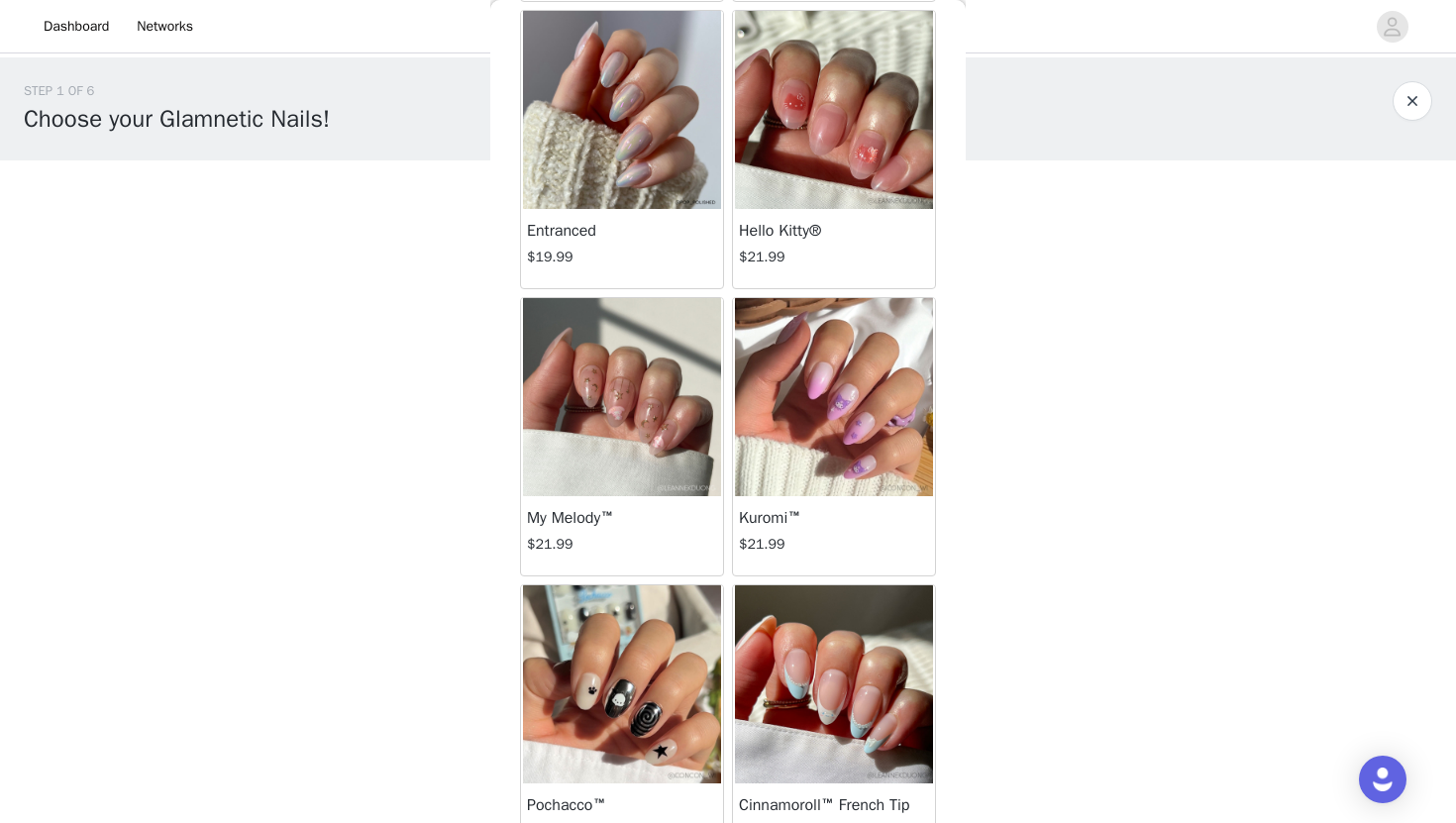 scroll, scrollTop: 3027, scrollLeft: 0, axis: vertical 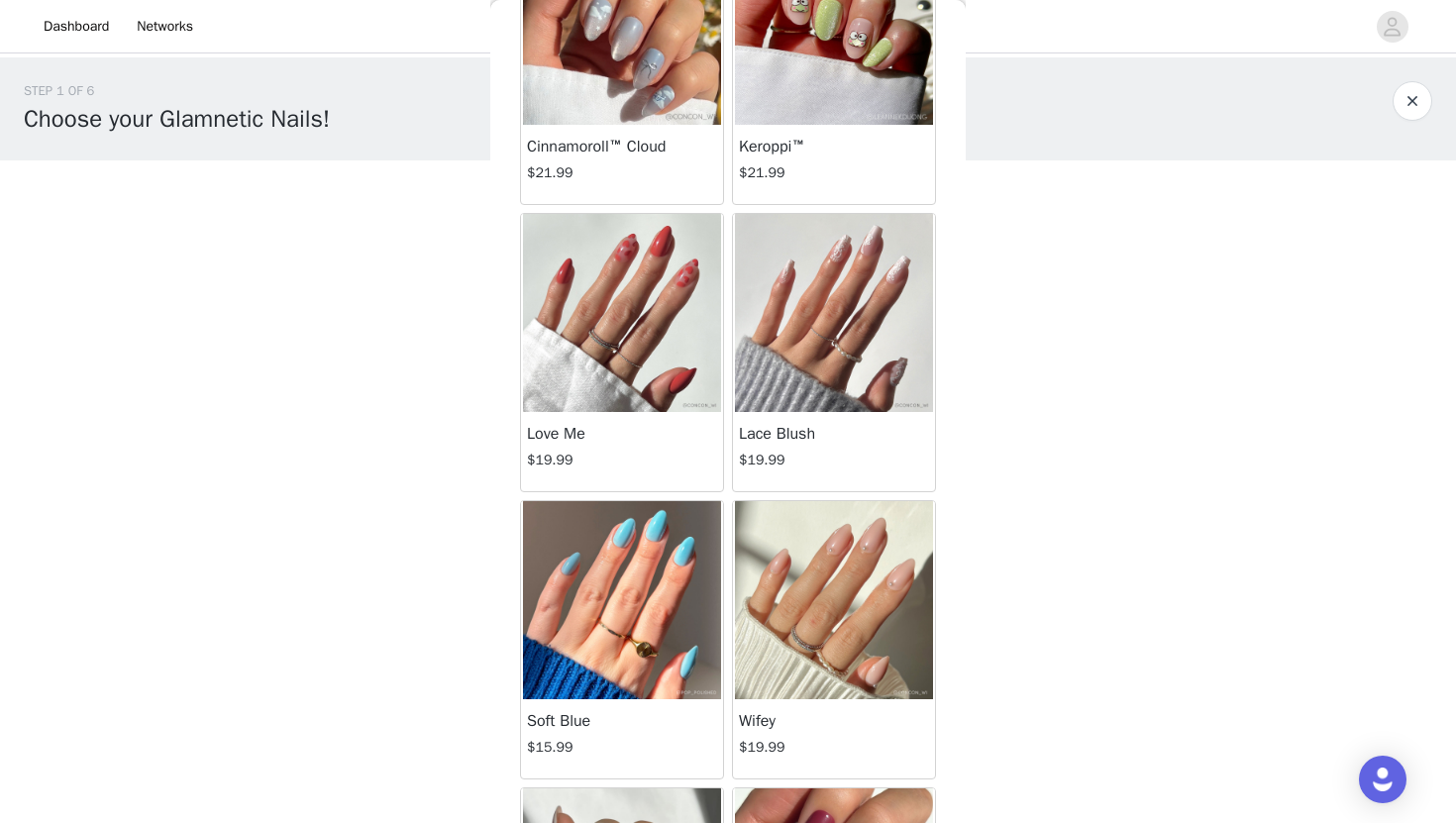 click at bounding box center [834, 313] 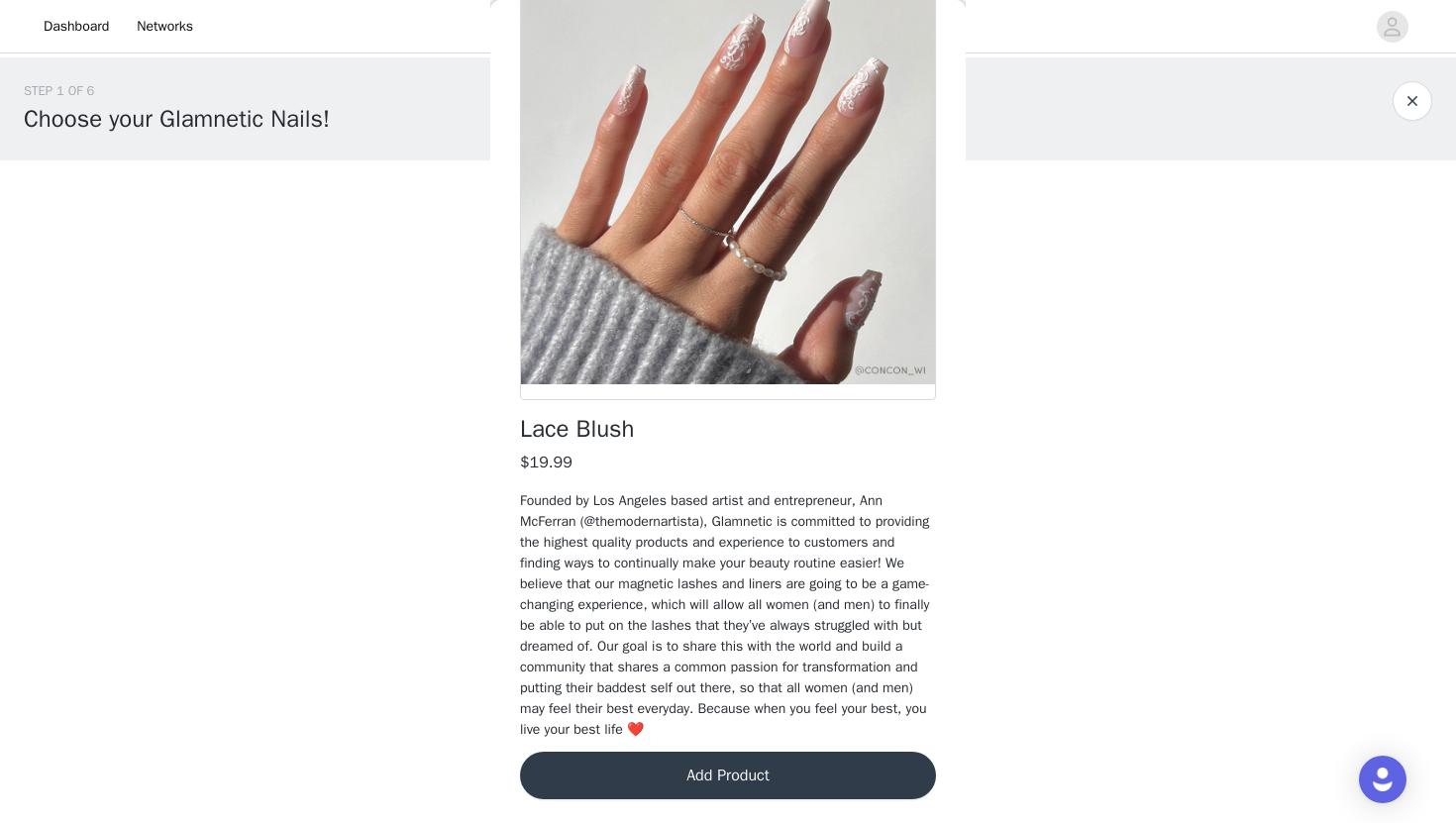 scroll, scrollTop: 82, scrollLeft: 0, axis: vertical 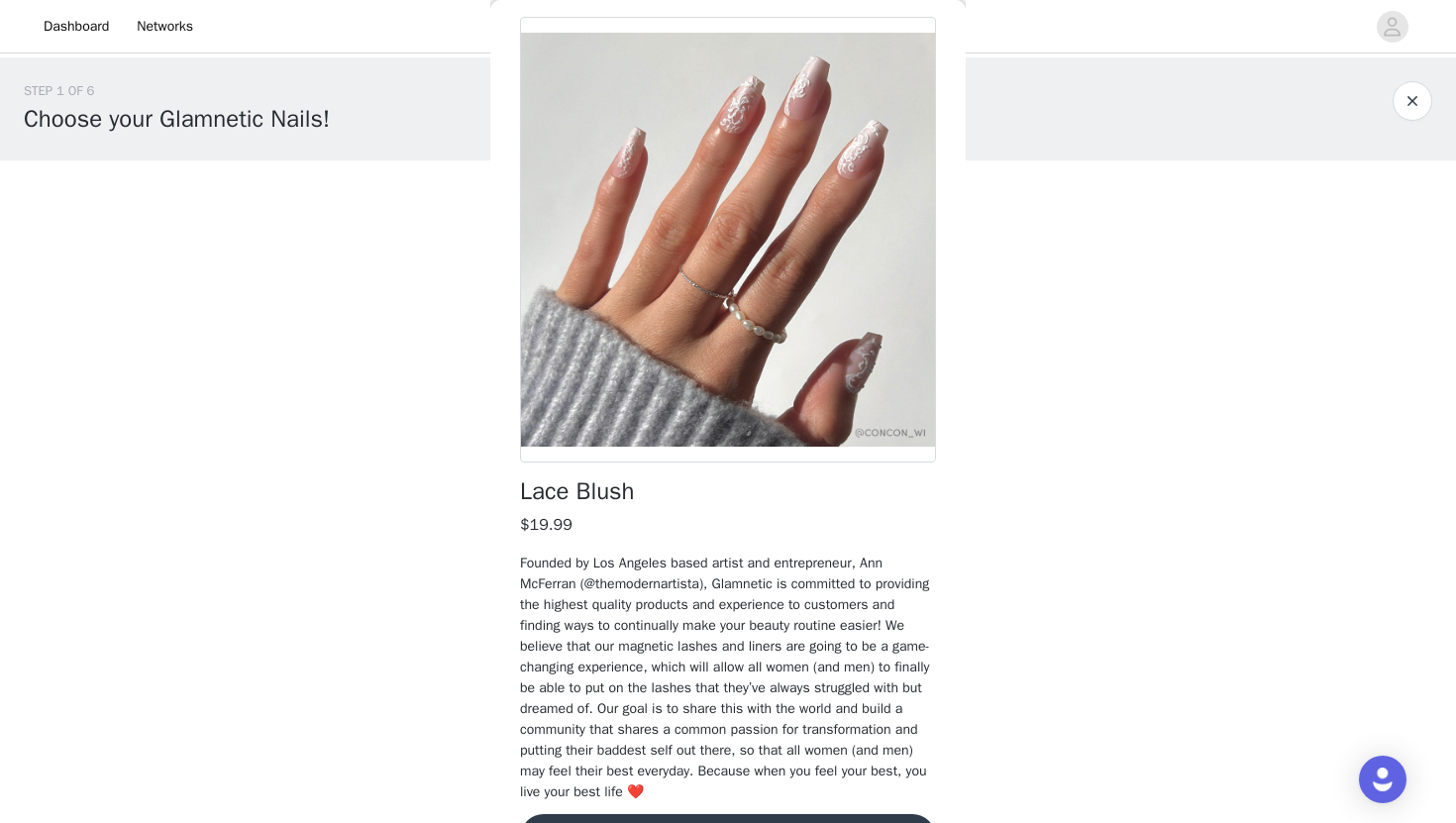 click on "Add Product" at bounding box center (728, 838) 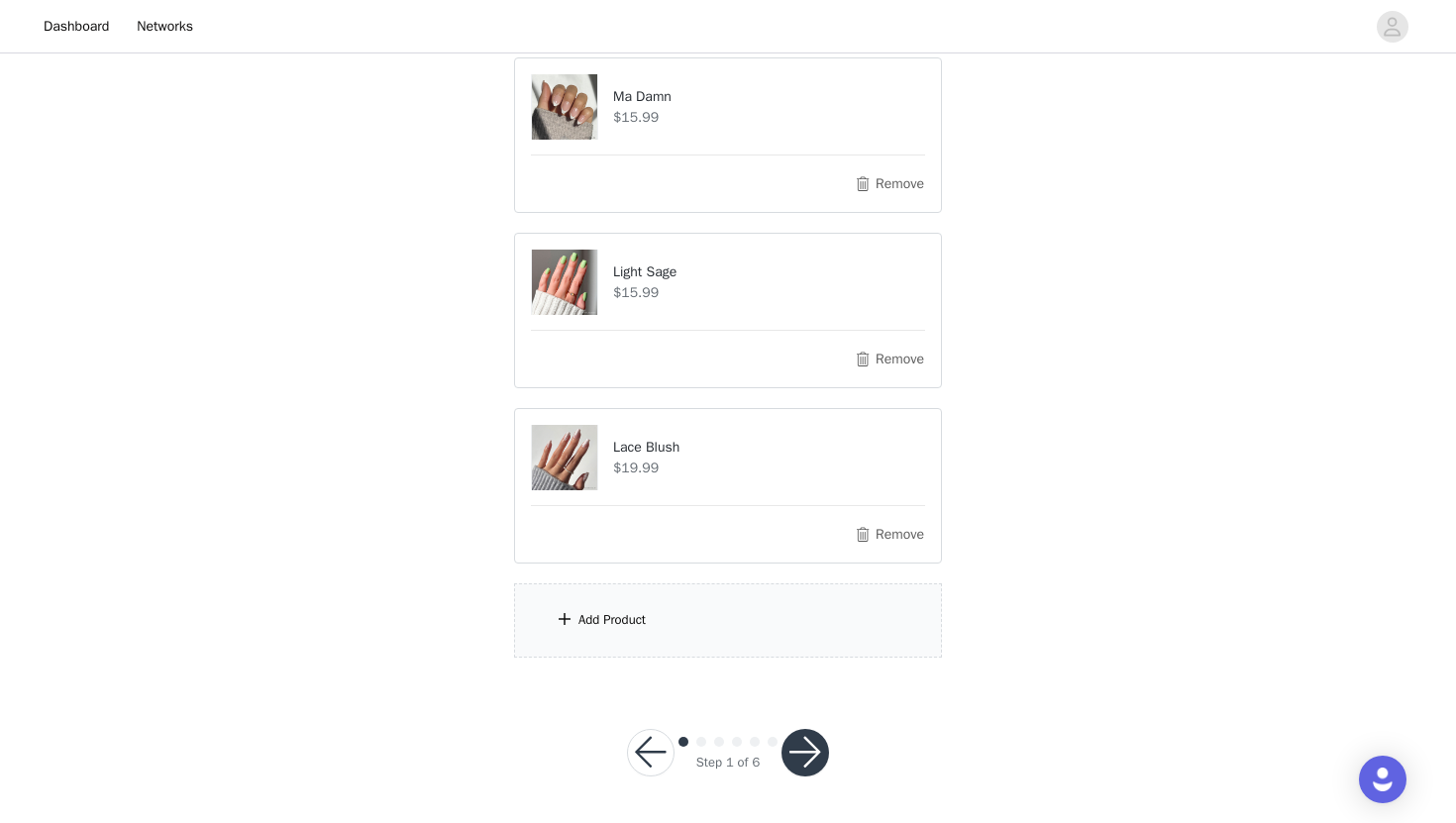 scroll, scrollTop: 216, scrollLeft: 0, axis: vertical 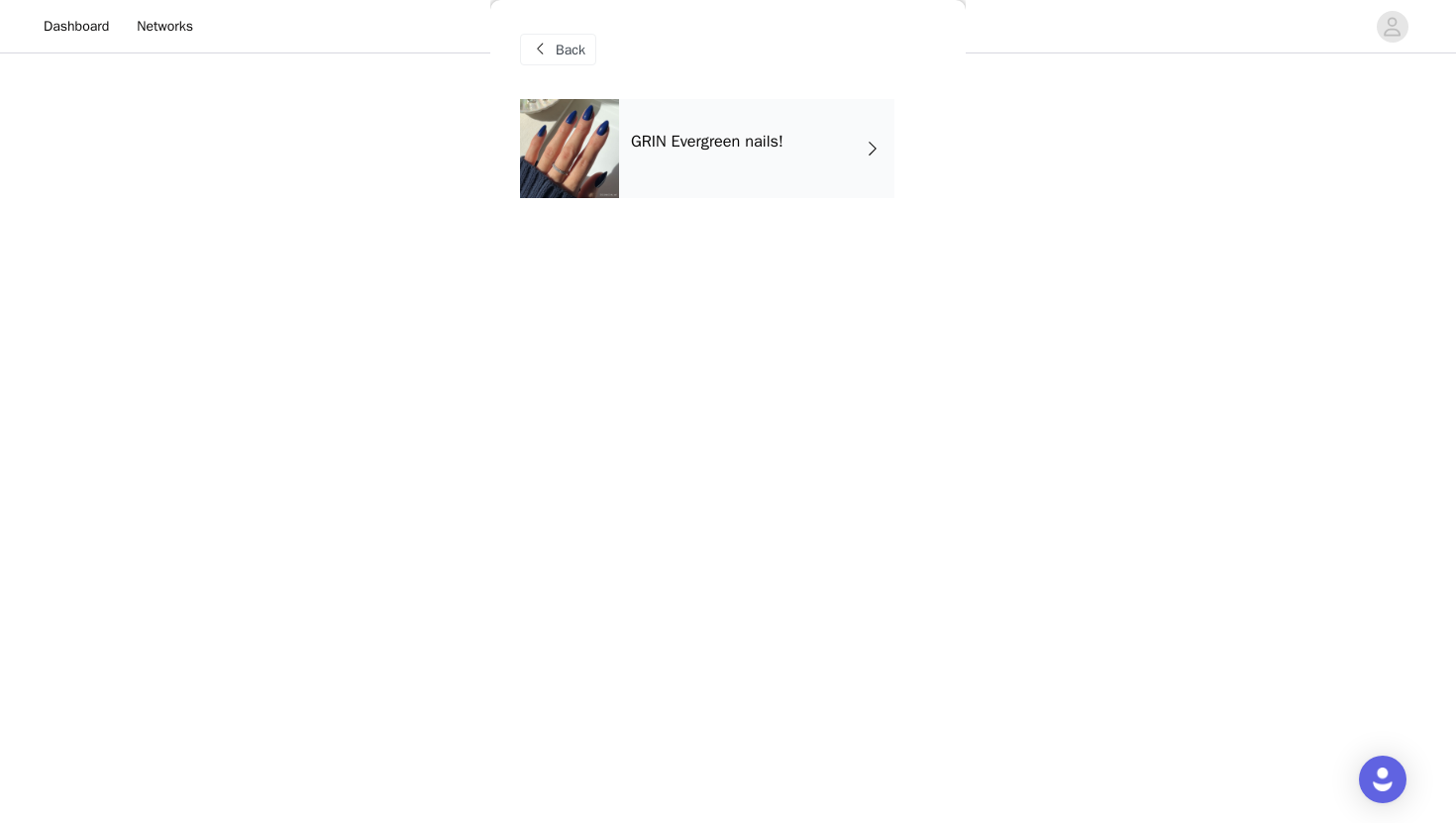 click on "GRIN Evergreen nails!" at bounding box center [707, 142] 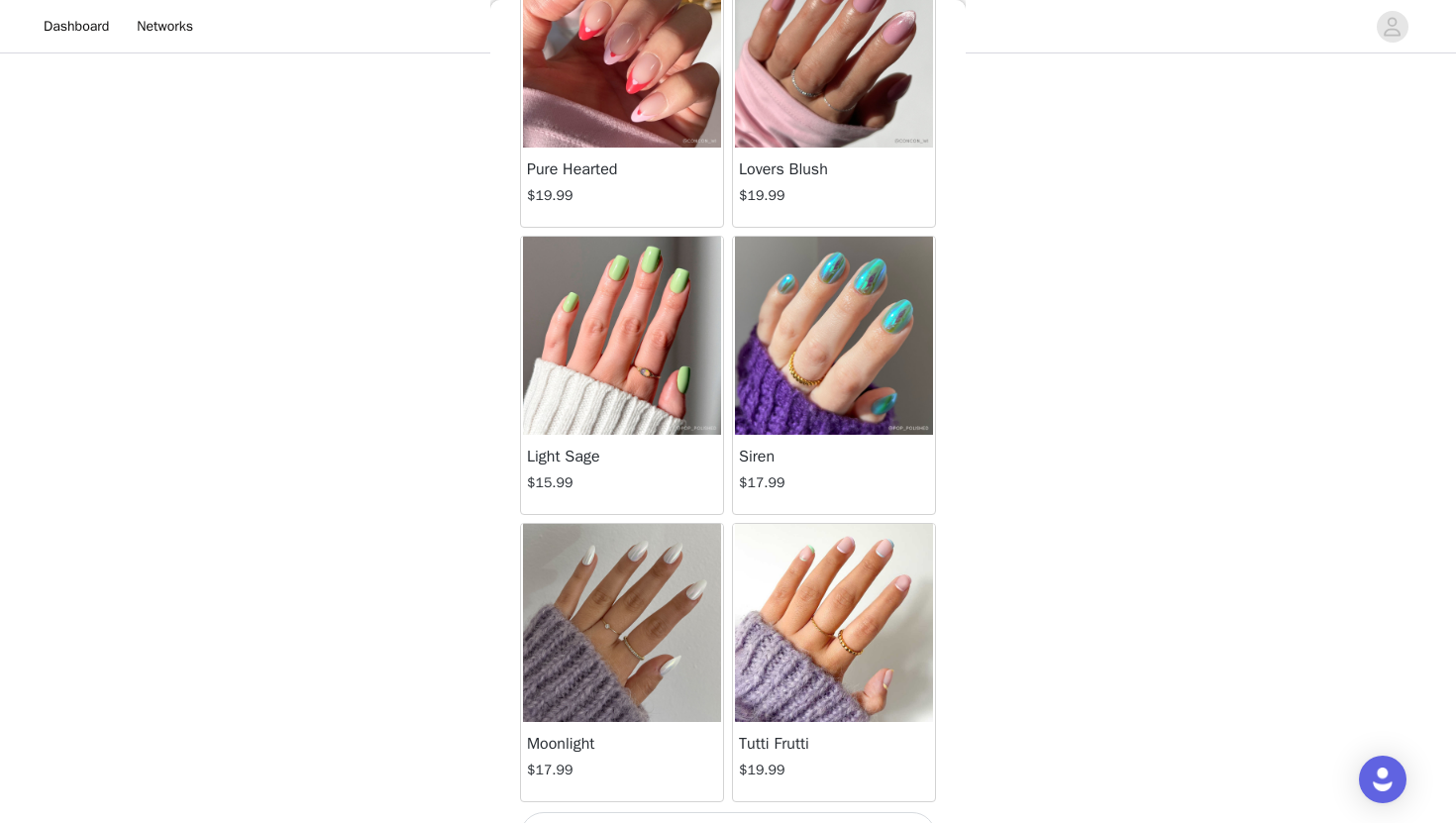 scroll, scrollTop: 2208, scrollLeft: 0, axis: vertical 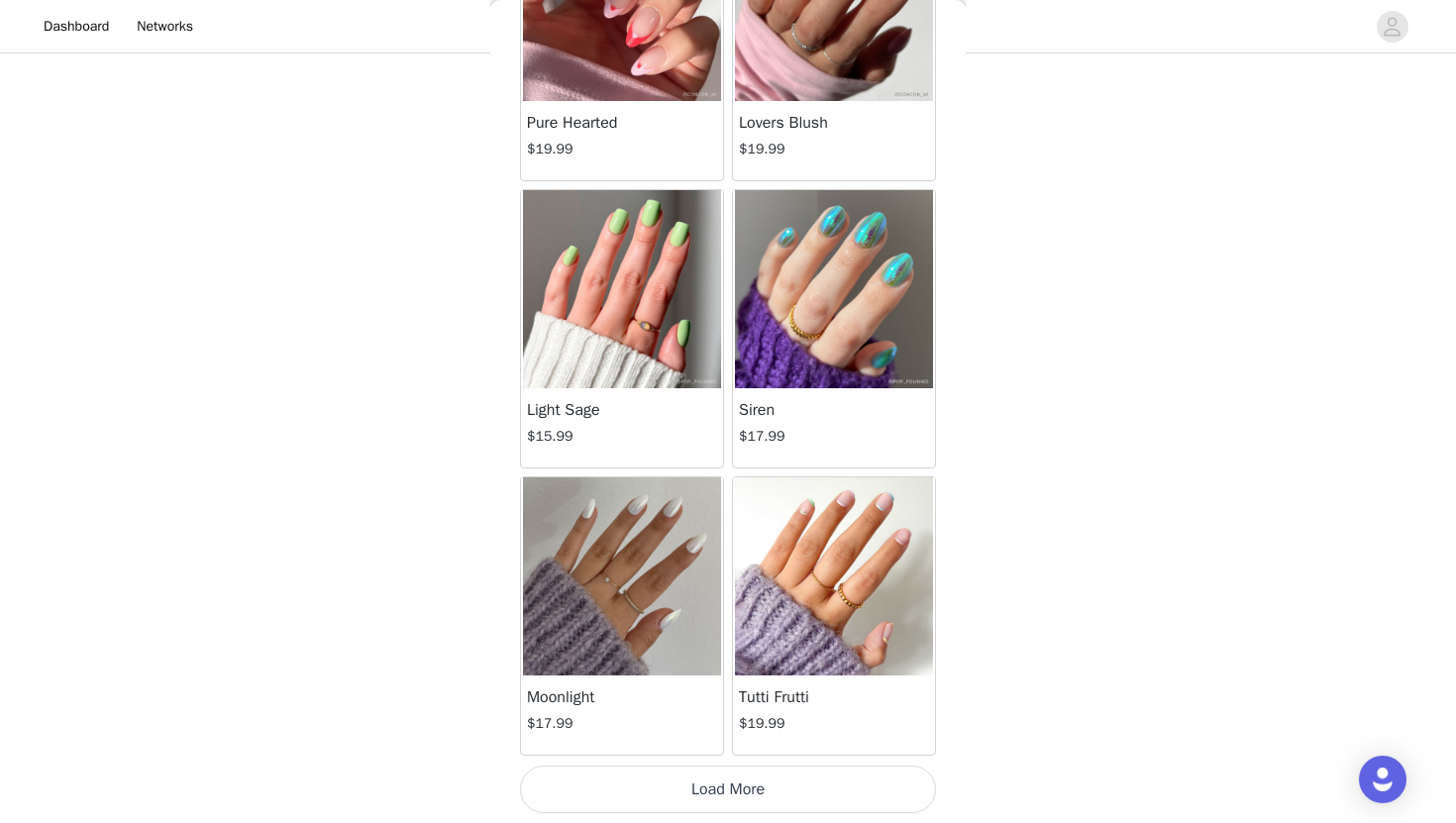 click on "Load More" at bounding box center [728, 789] 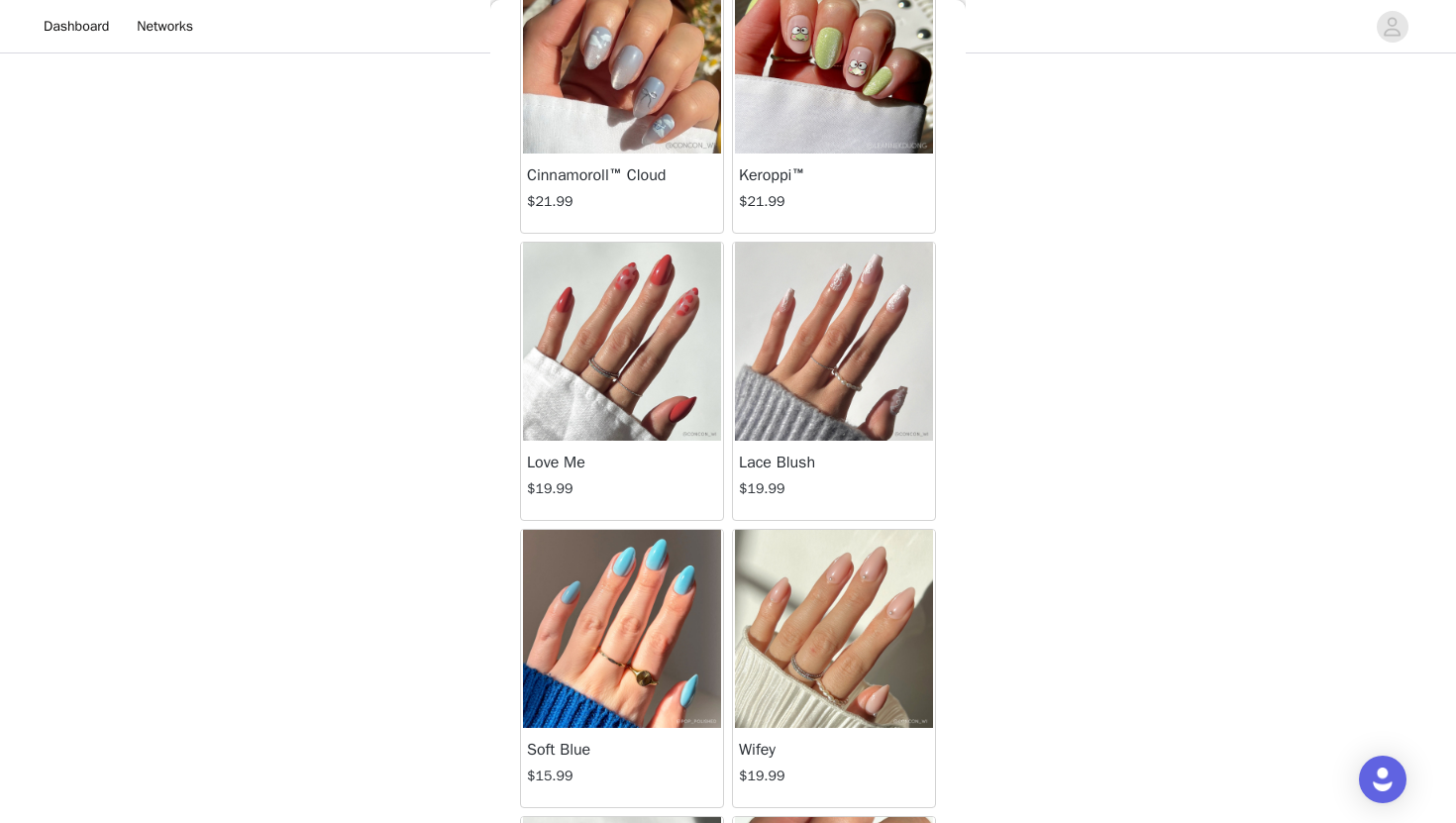 scroll, scrollTop: 3876, scrollLeft: 0, axis: vertical 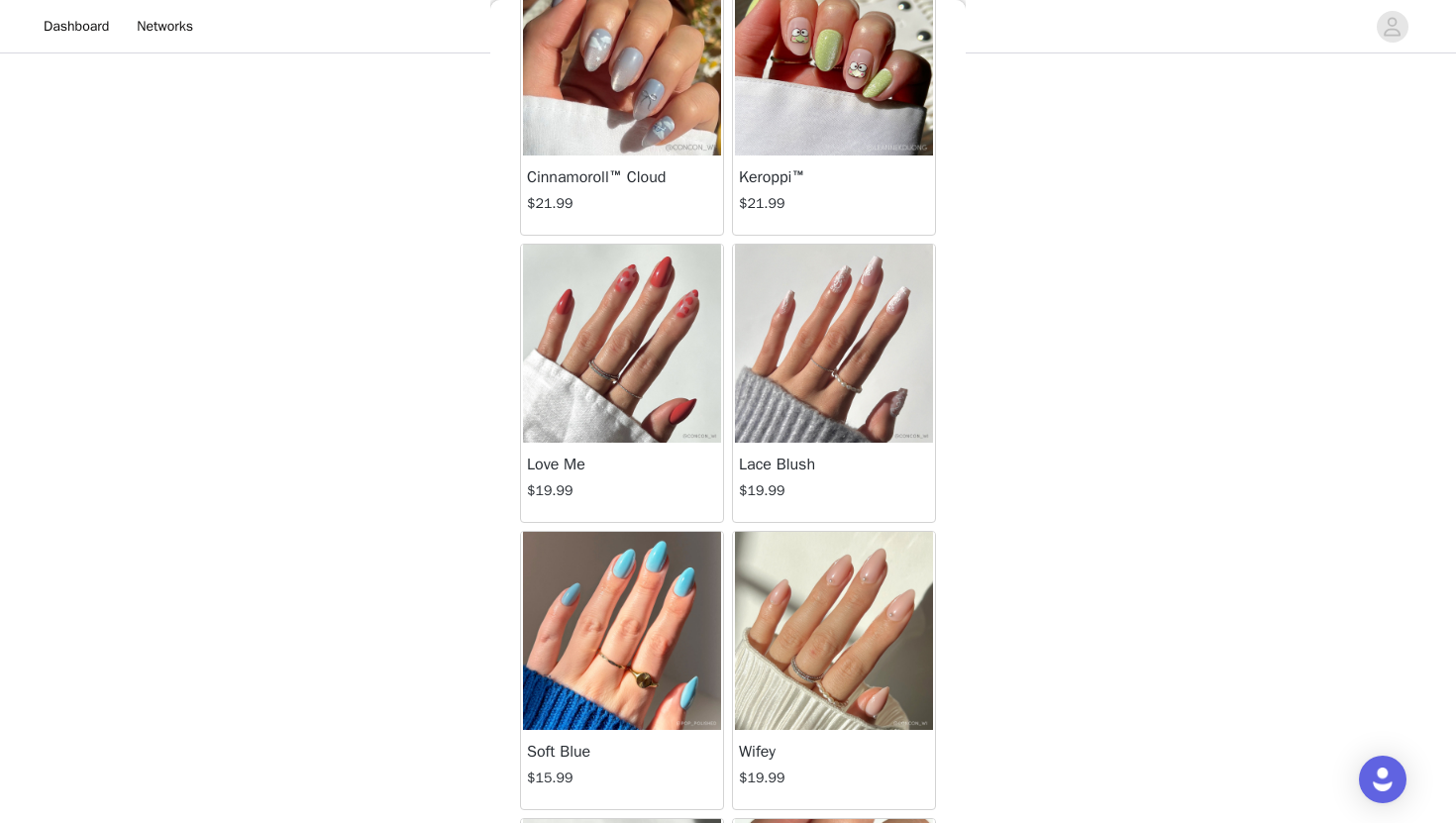 click at bounding box center [622, 631] 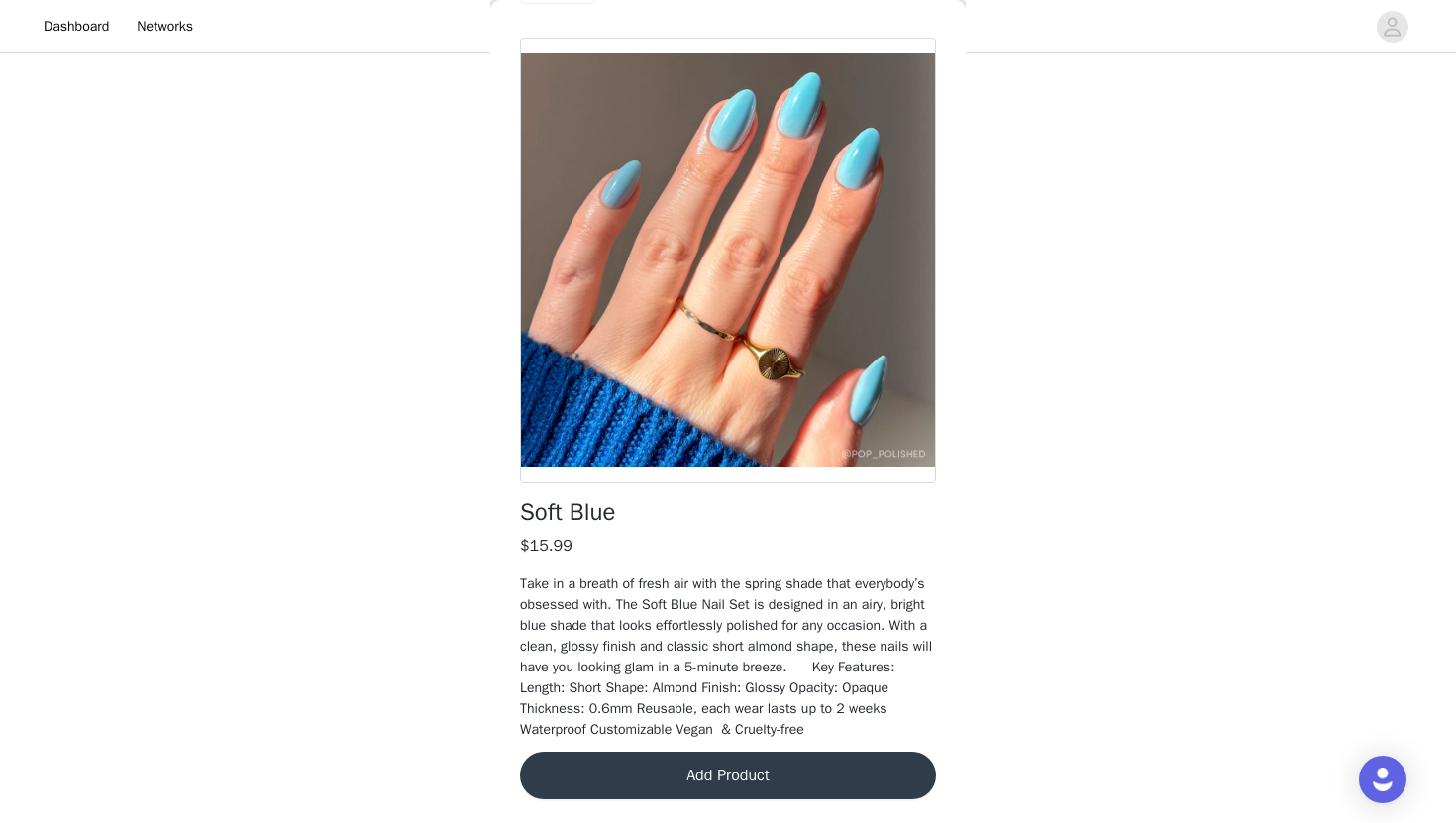 scroll, scrollTop: 82, scrollLeft: 0, axis: vertical 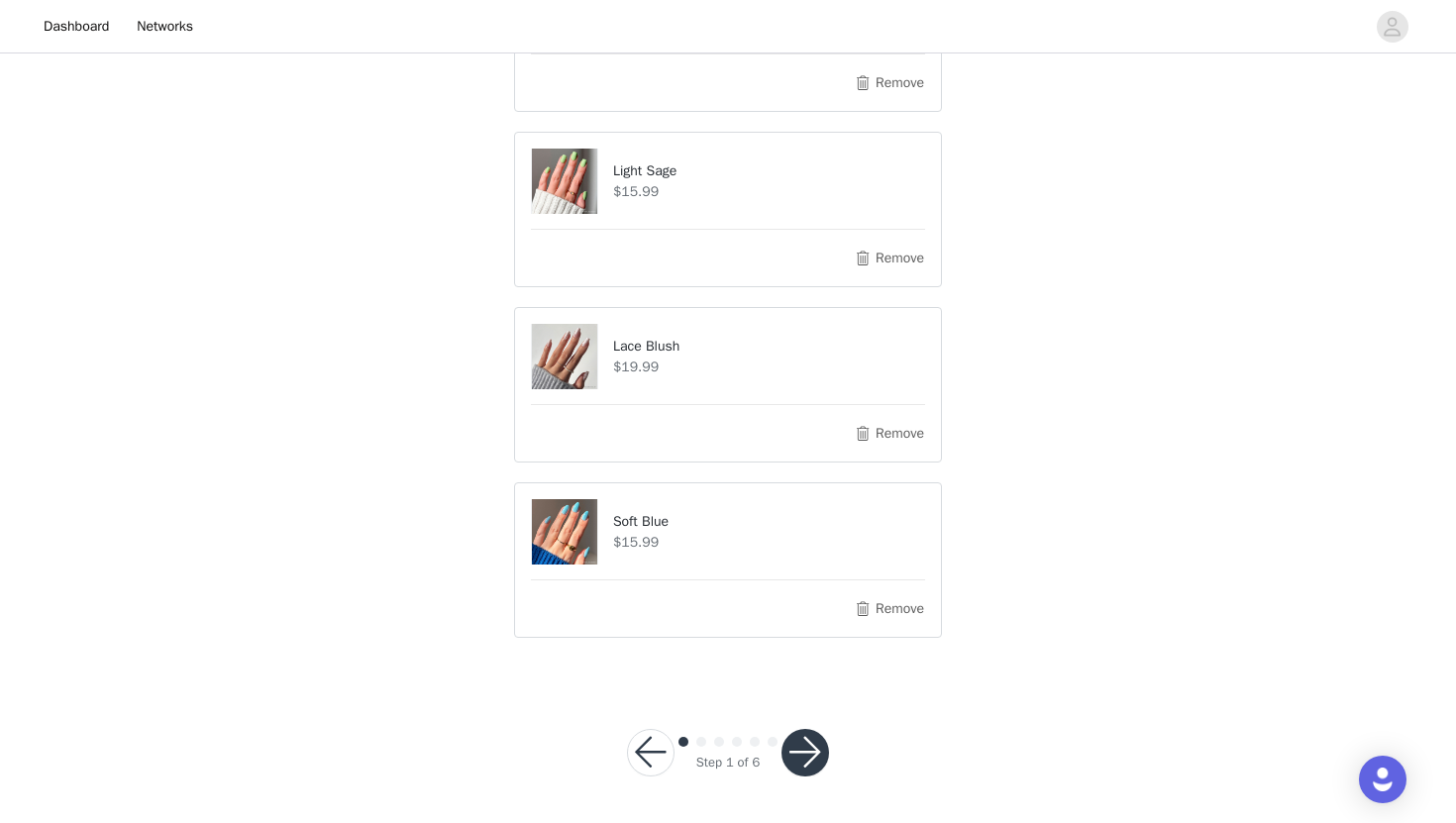 click at bounding box center (805, 753) 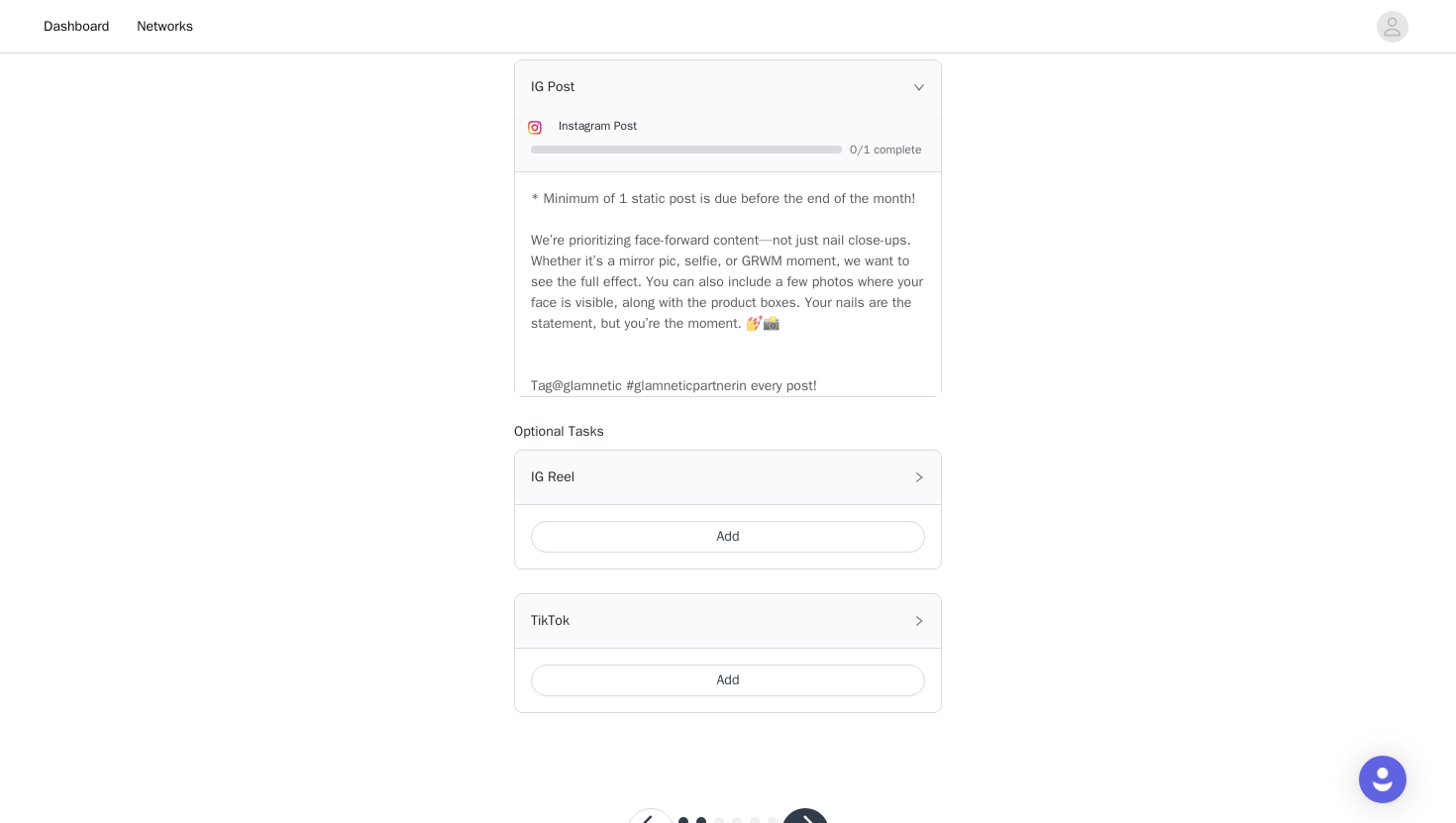 scroll, scrollTop: 793, scrollLeft: 0, axis: vertical 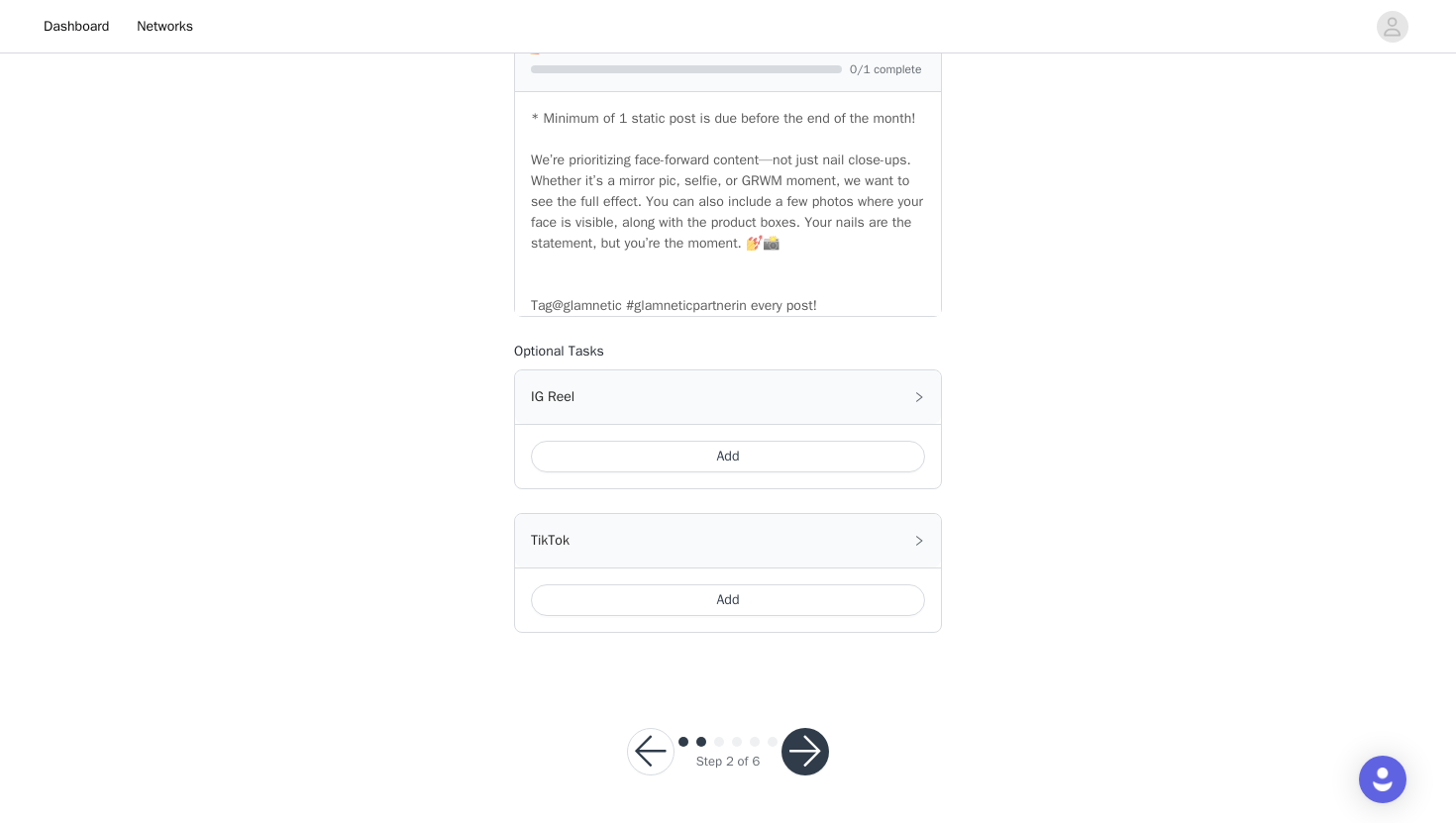 click at bounding box center [805, 752] 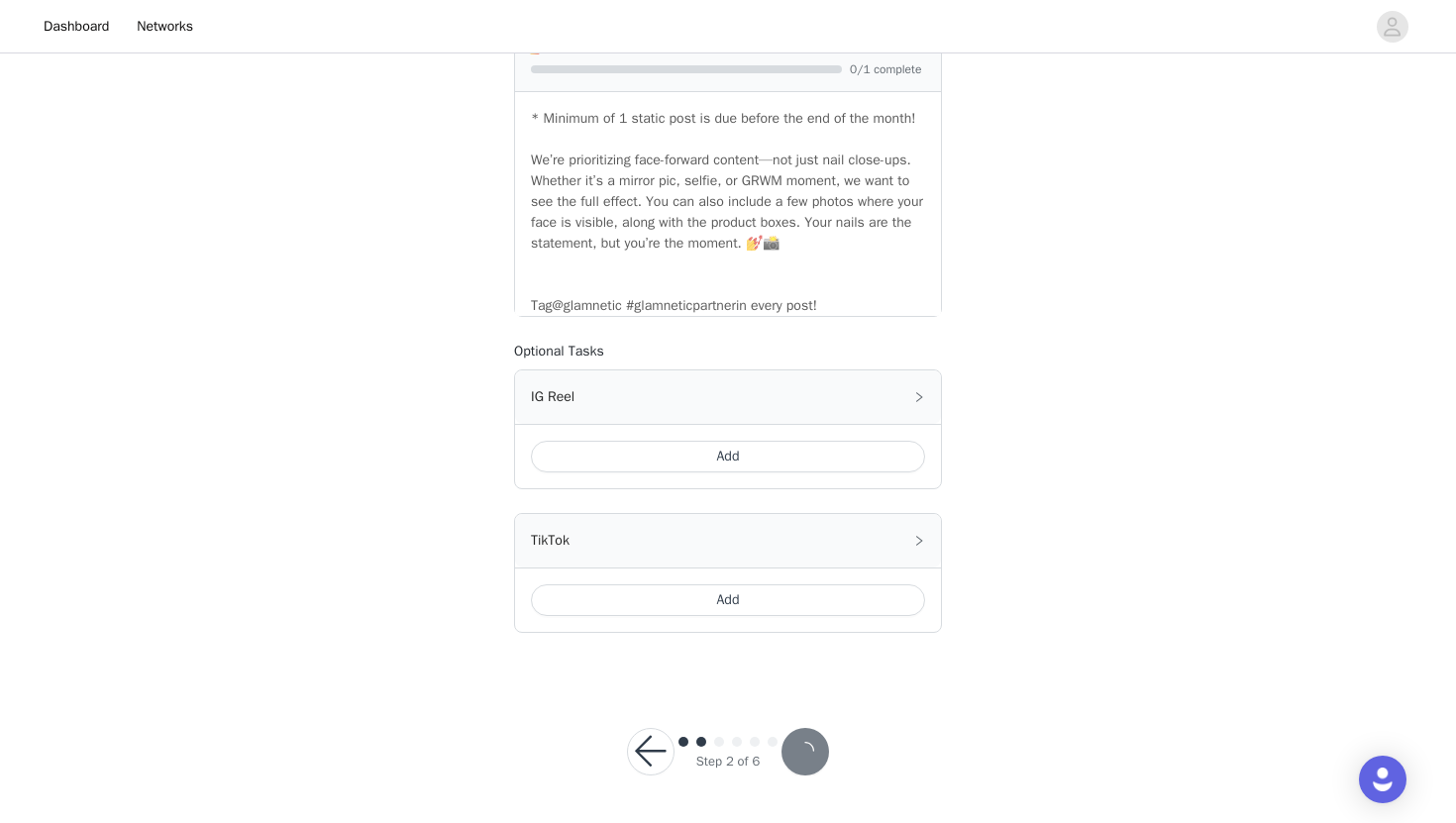 scroll, scrollTop: 0, scrollLeft: 0, axis: both 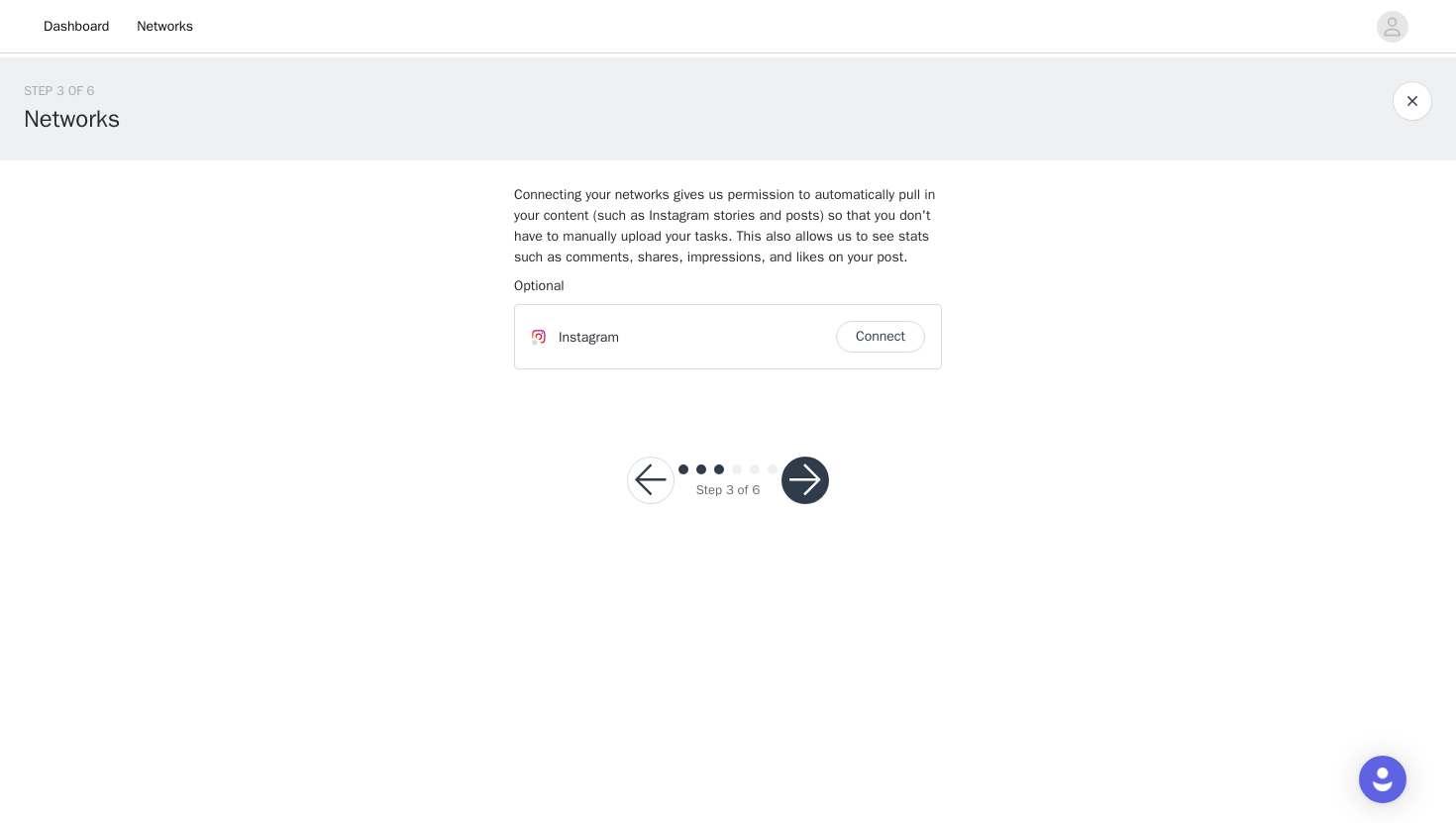 click on "Instagram         Connect" at bounding box center [728, 337] 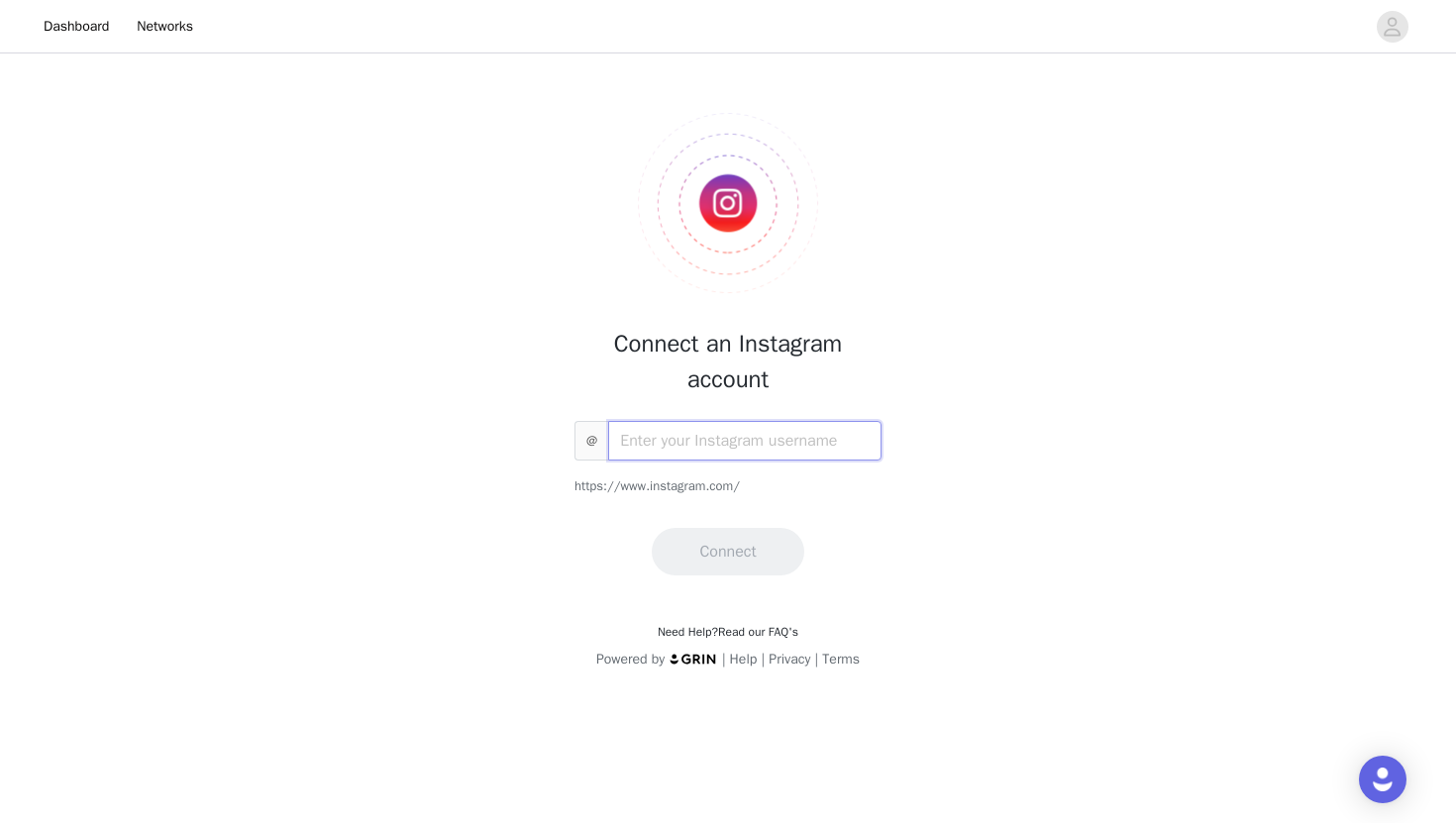 click at bounding box center (745, 441) 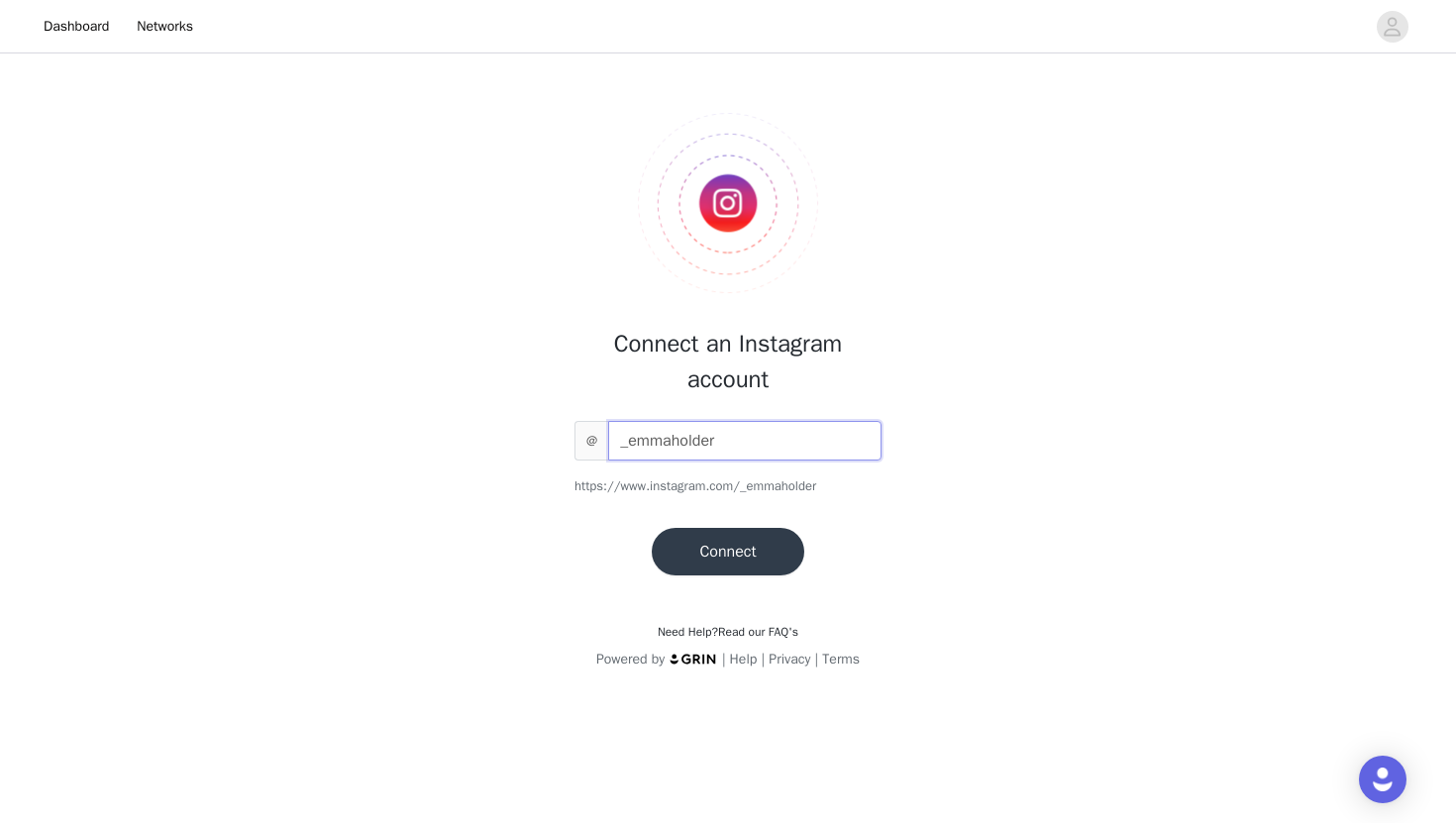 type on "_emmaholder" 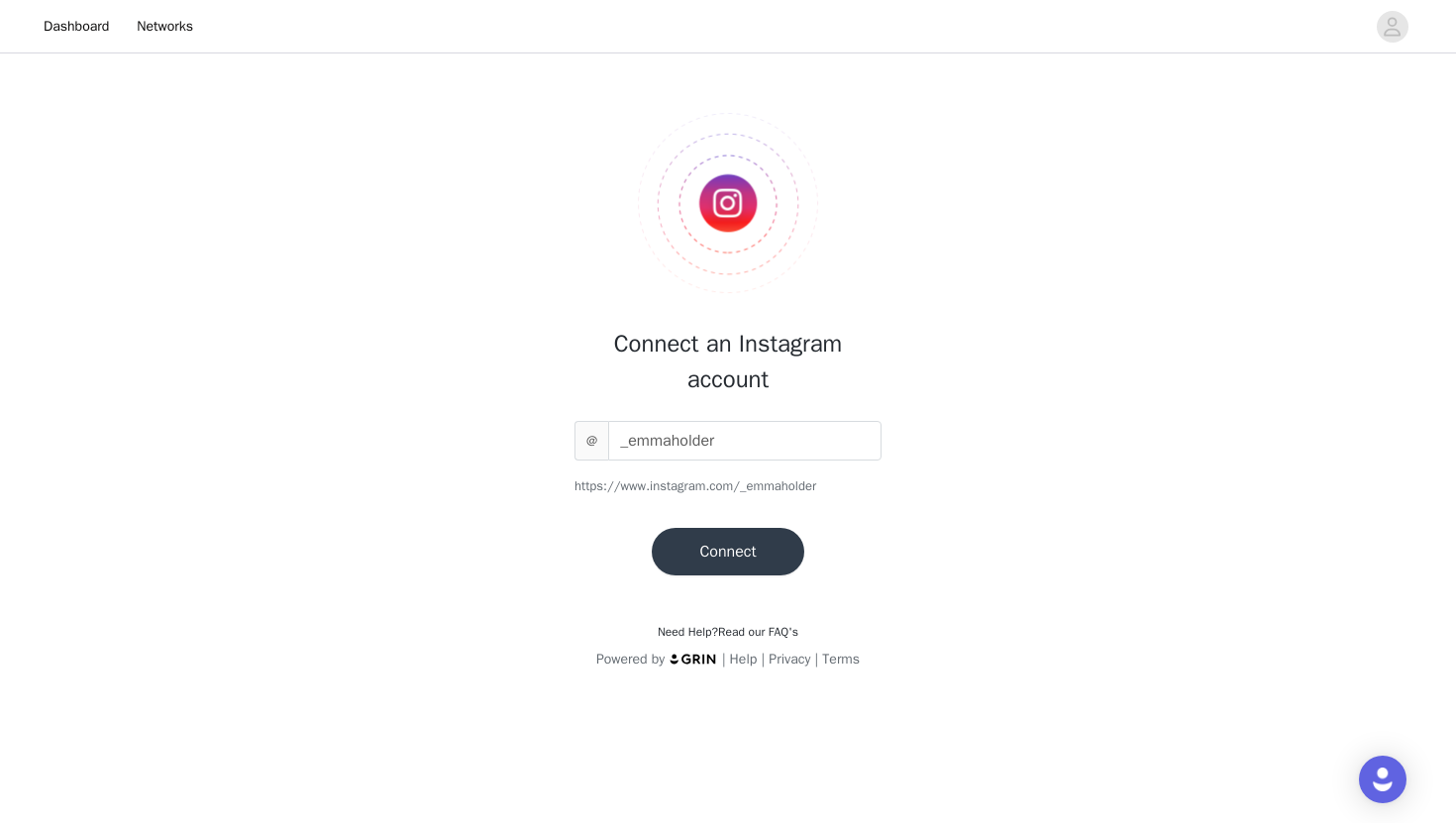 click on "Connect" at bounding box center [727, 552] 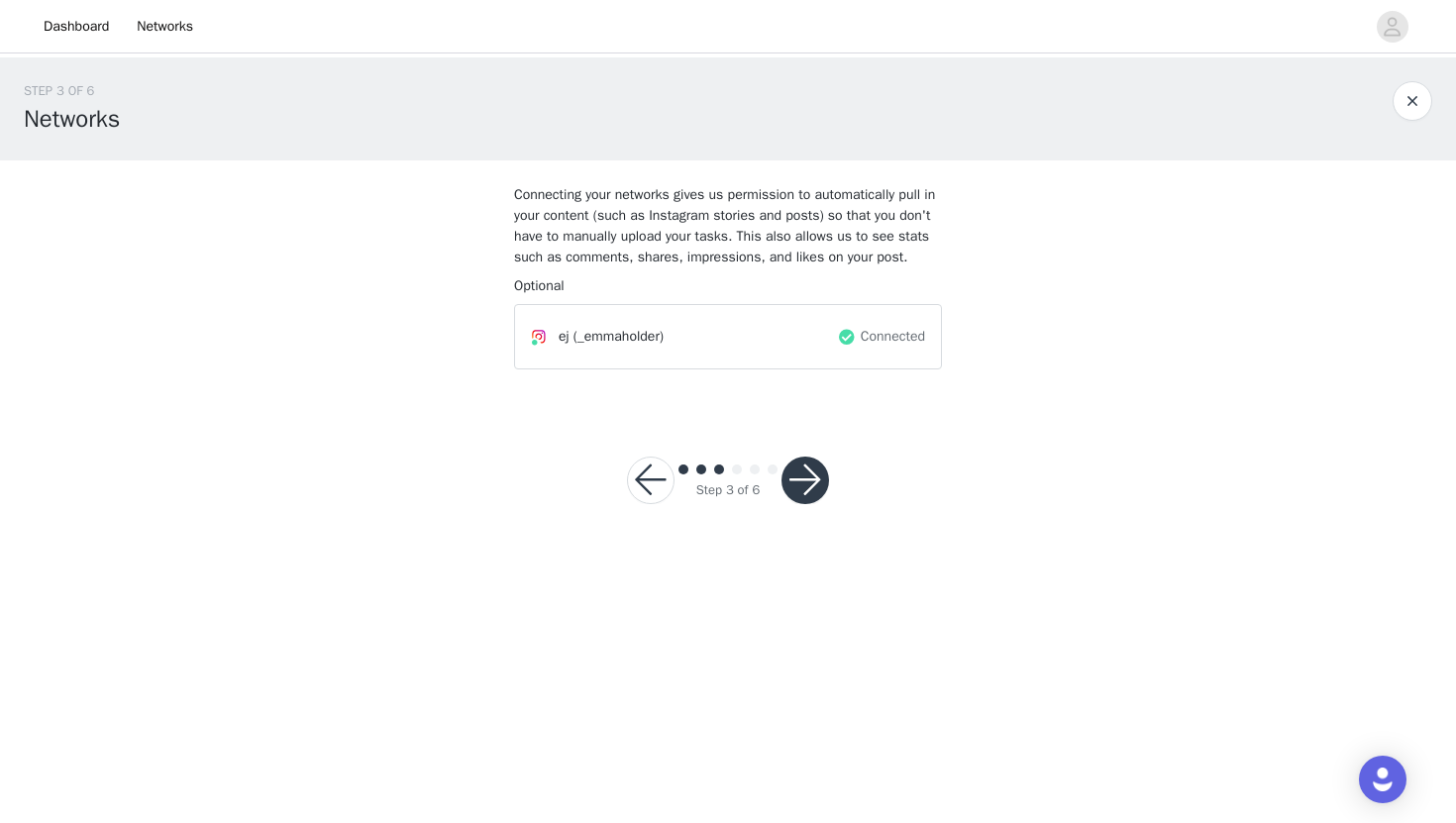 click at bounding box center (805, 480) 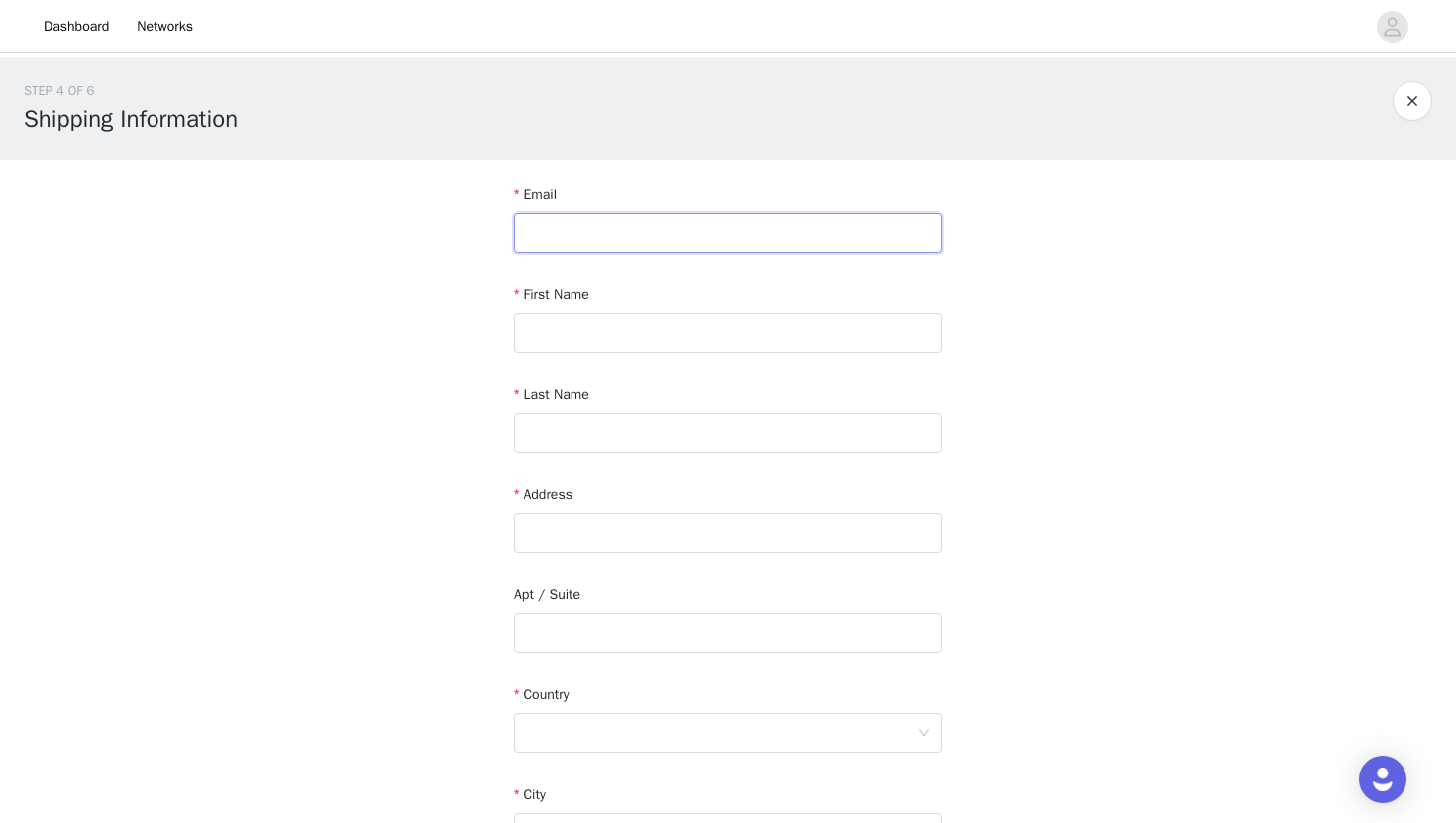 click at bounding box center [728, 233] 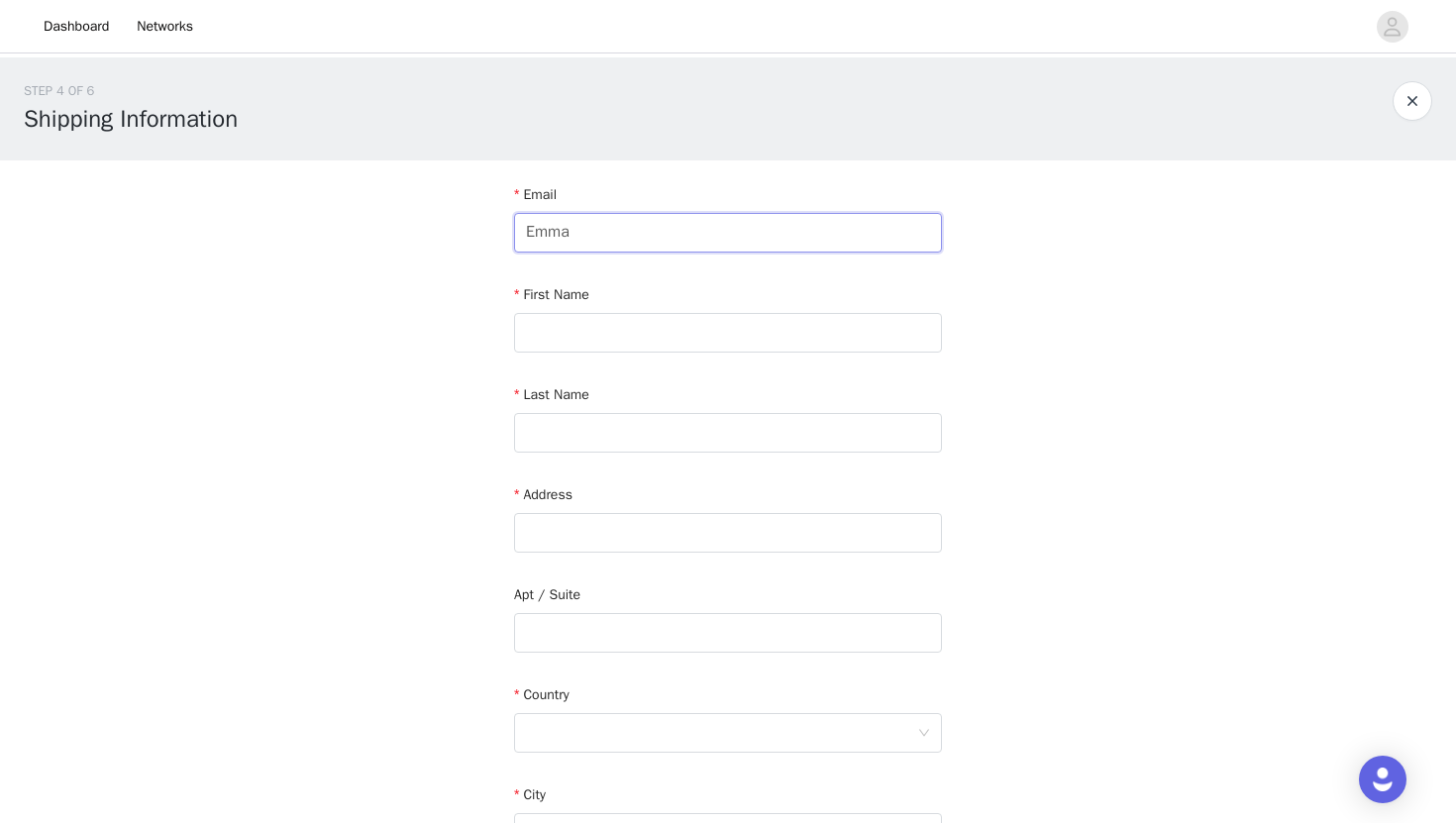 type on "Emma" 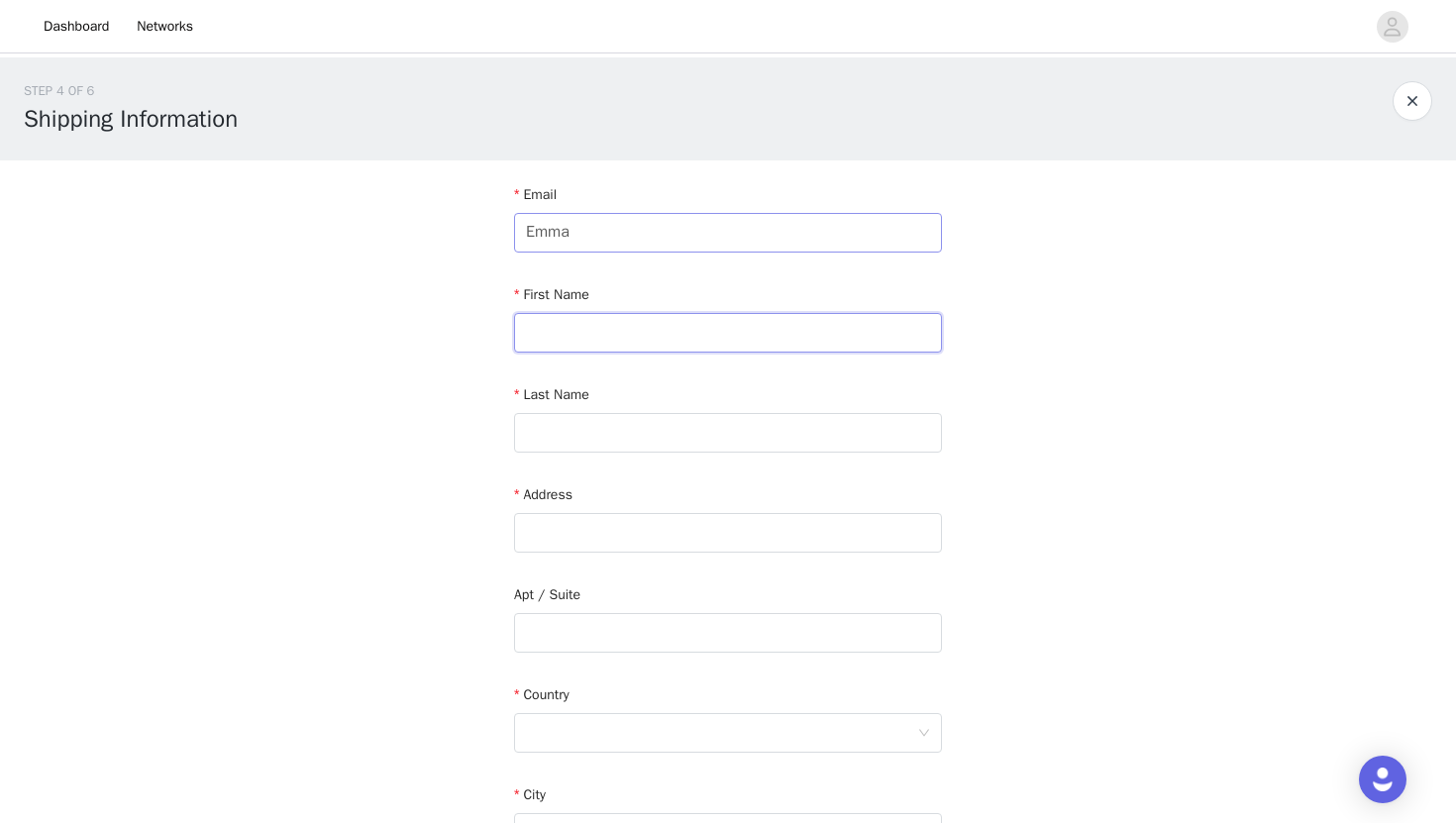 type on "H" 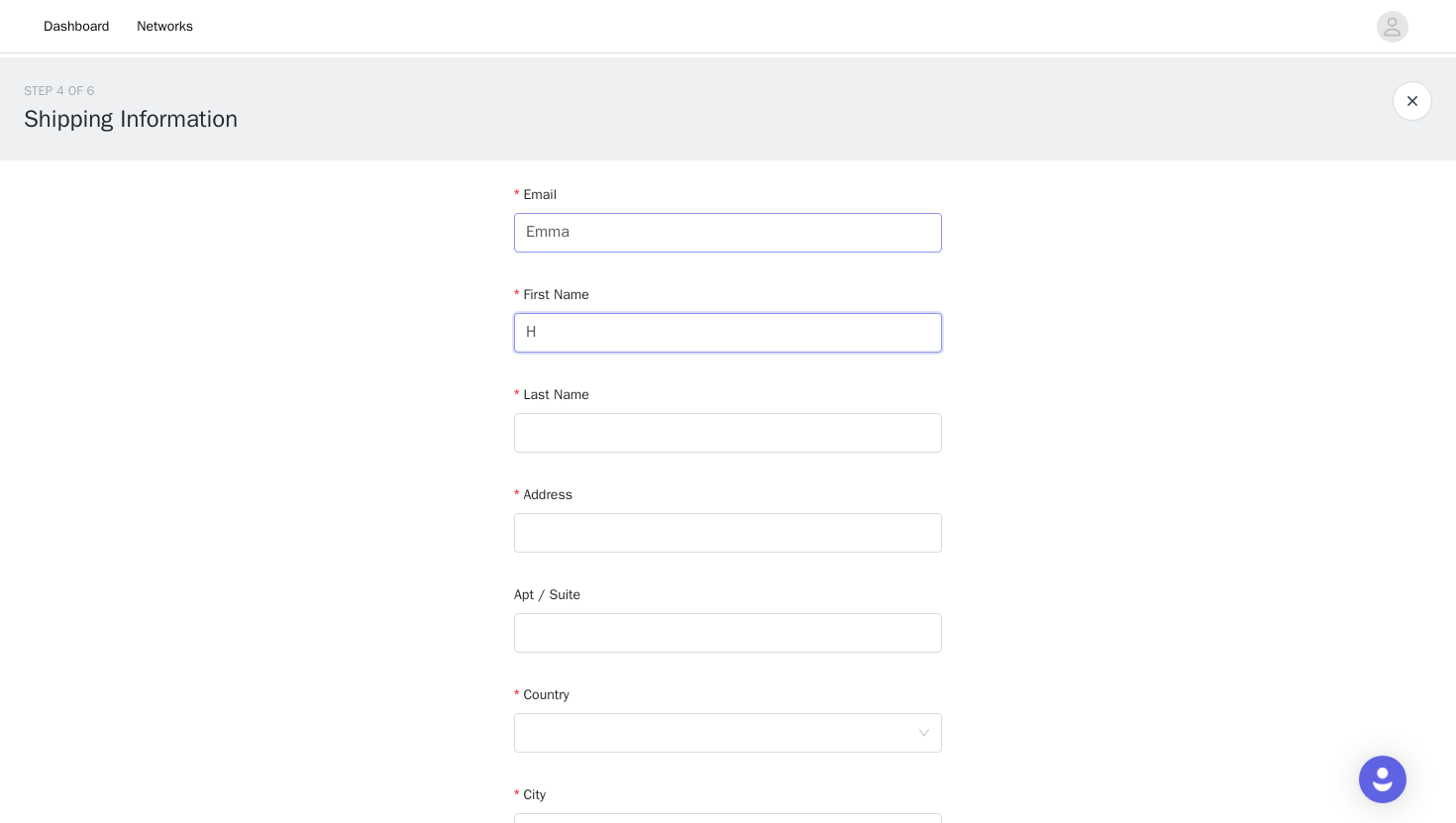 type 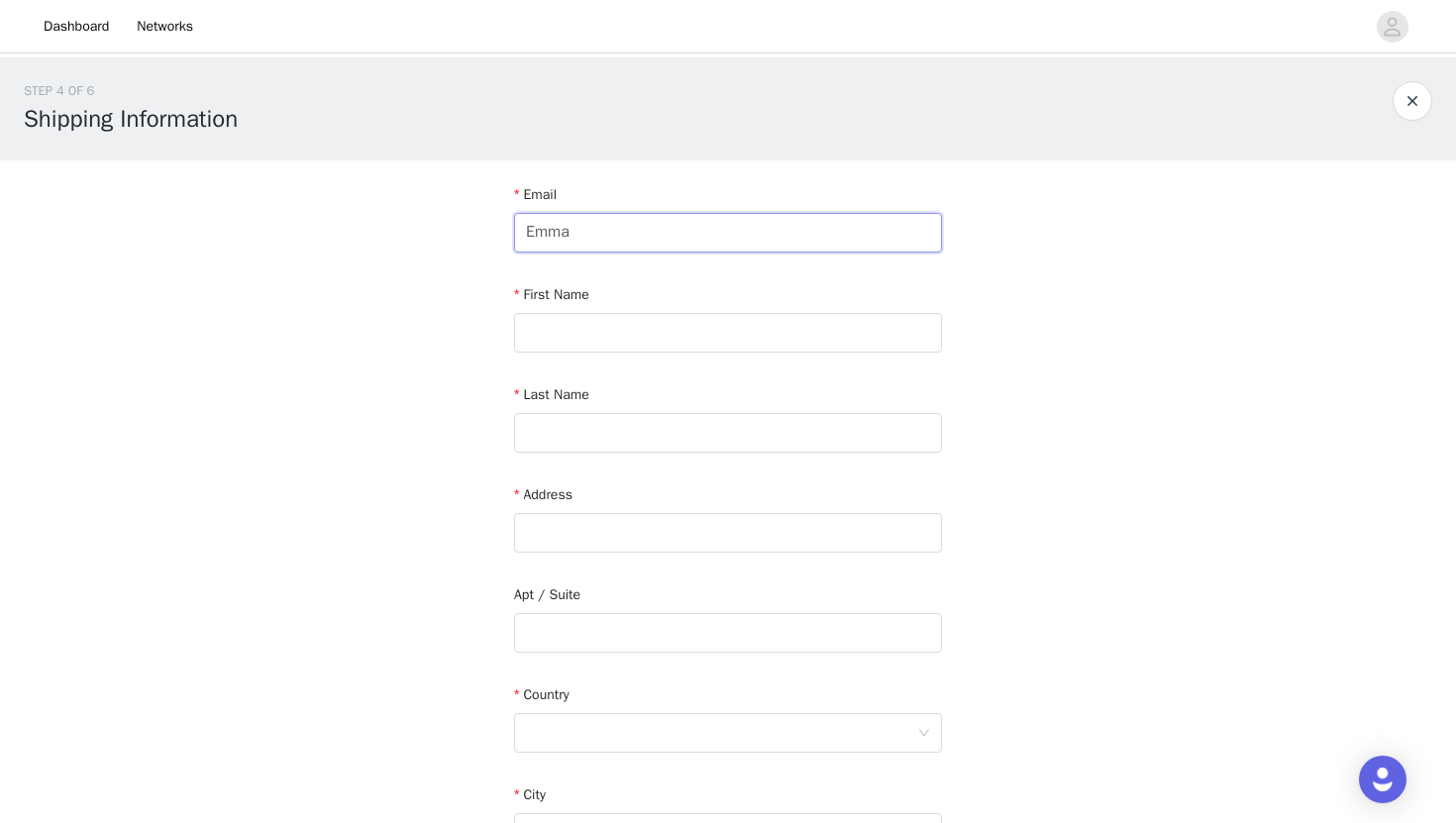 drag, startPoint x: 665, startPoint y: 224, endPoint x: 420, endPoint y: 268, distance: 248.91967 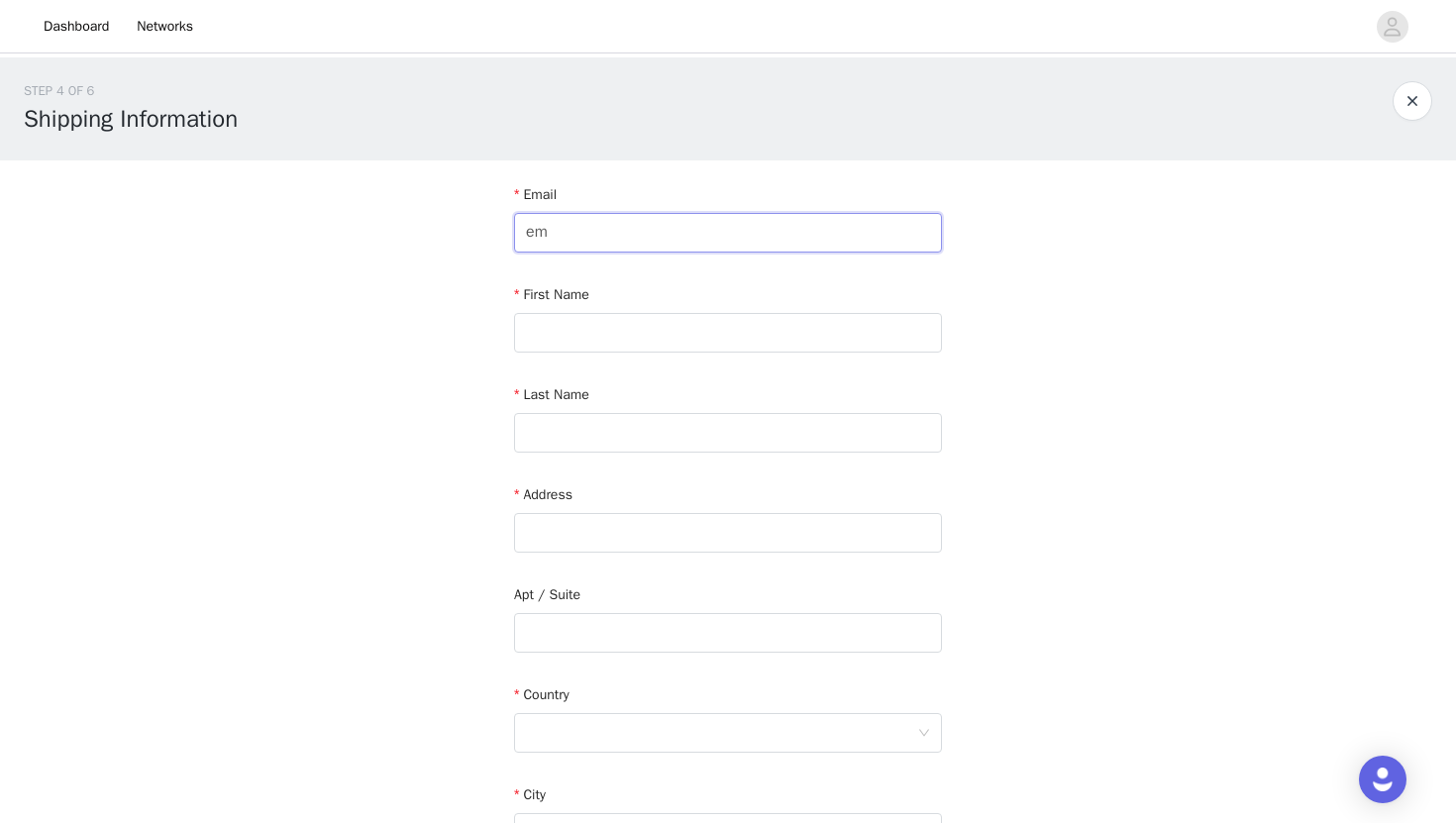 type on "e" 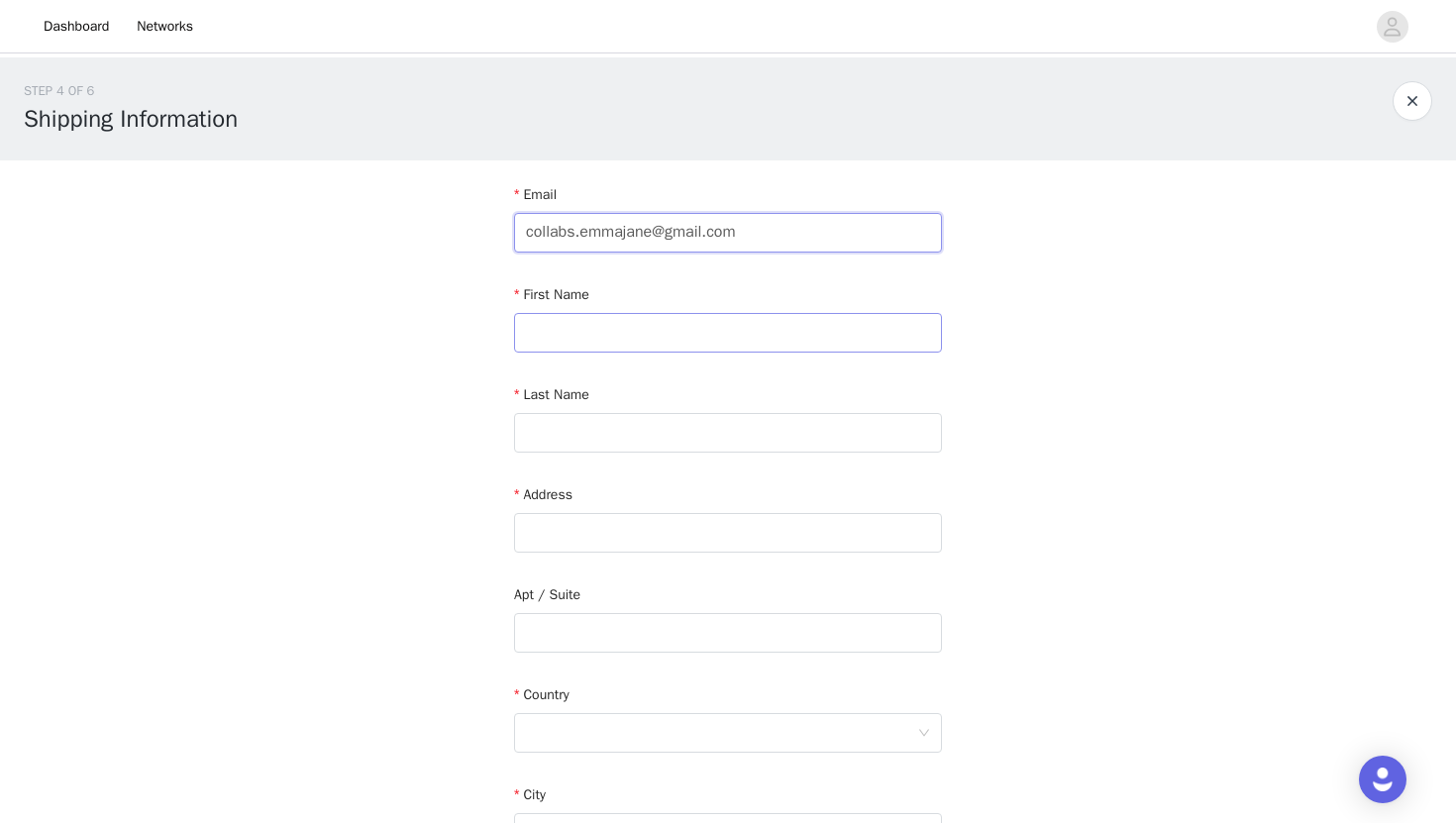 type on "collabs.emmajane@gmail.com" 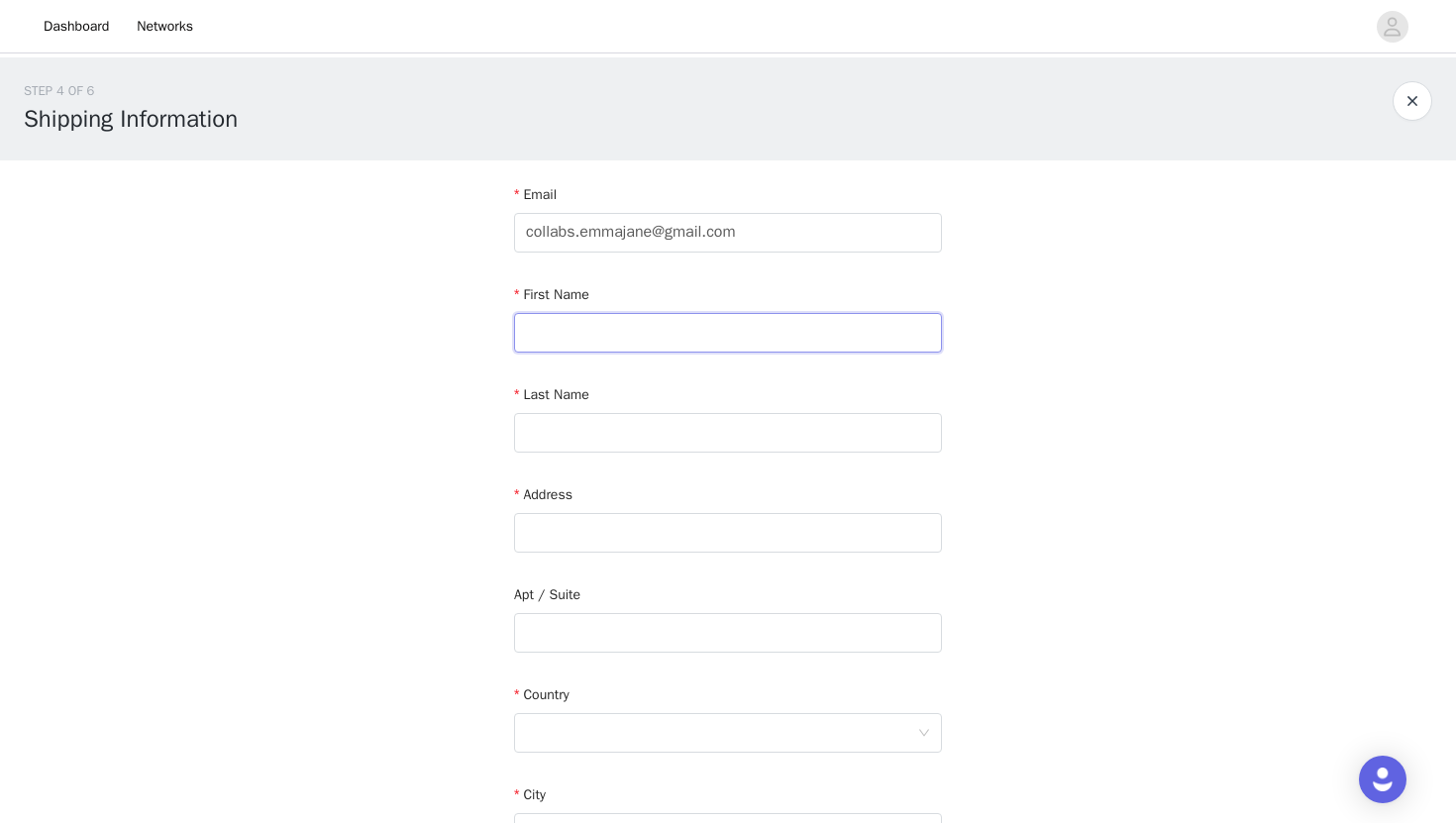 click at bounding box center (728, 333) 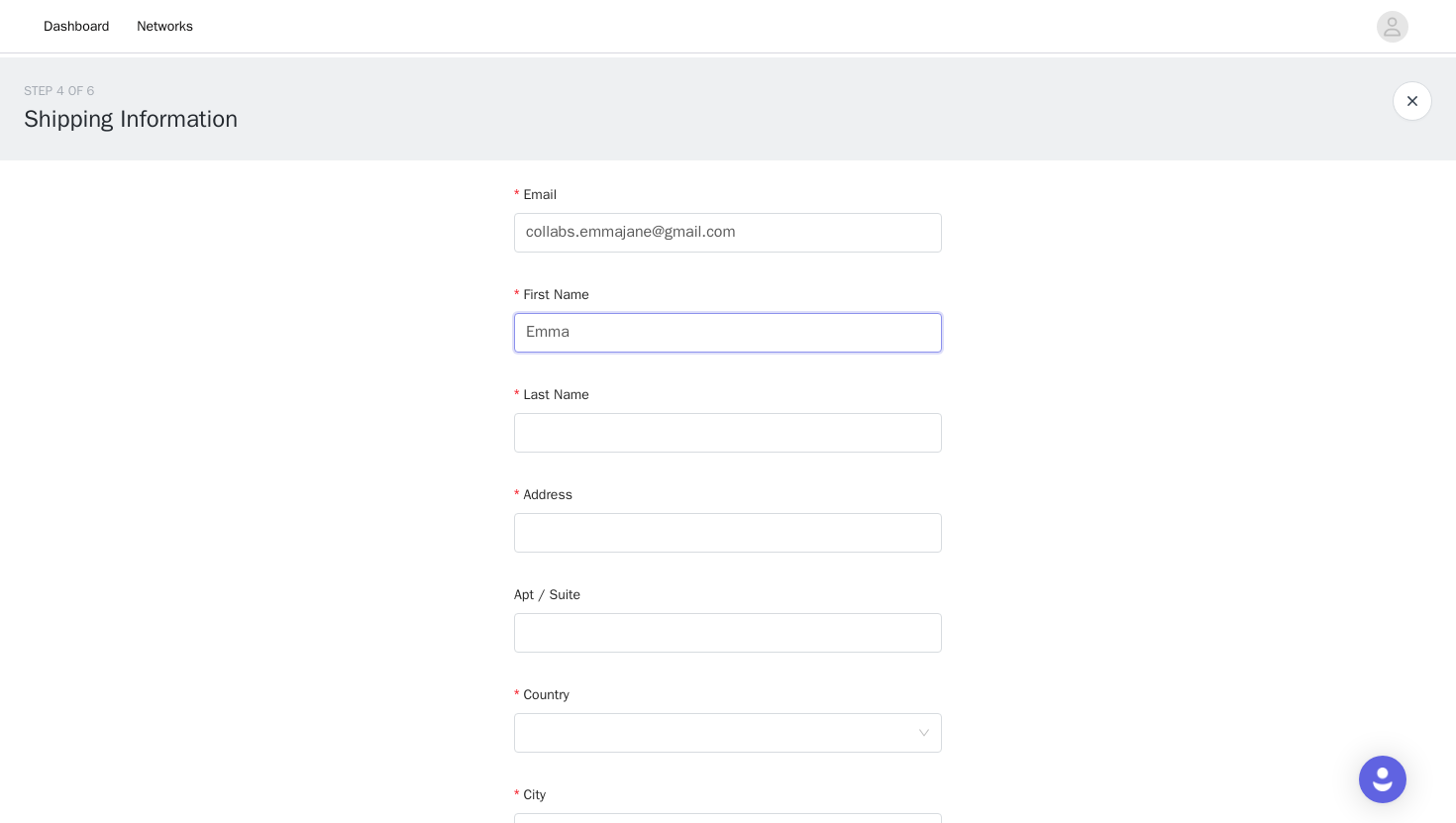 type on "Emma" 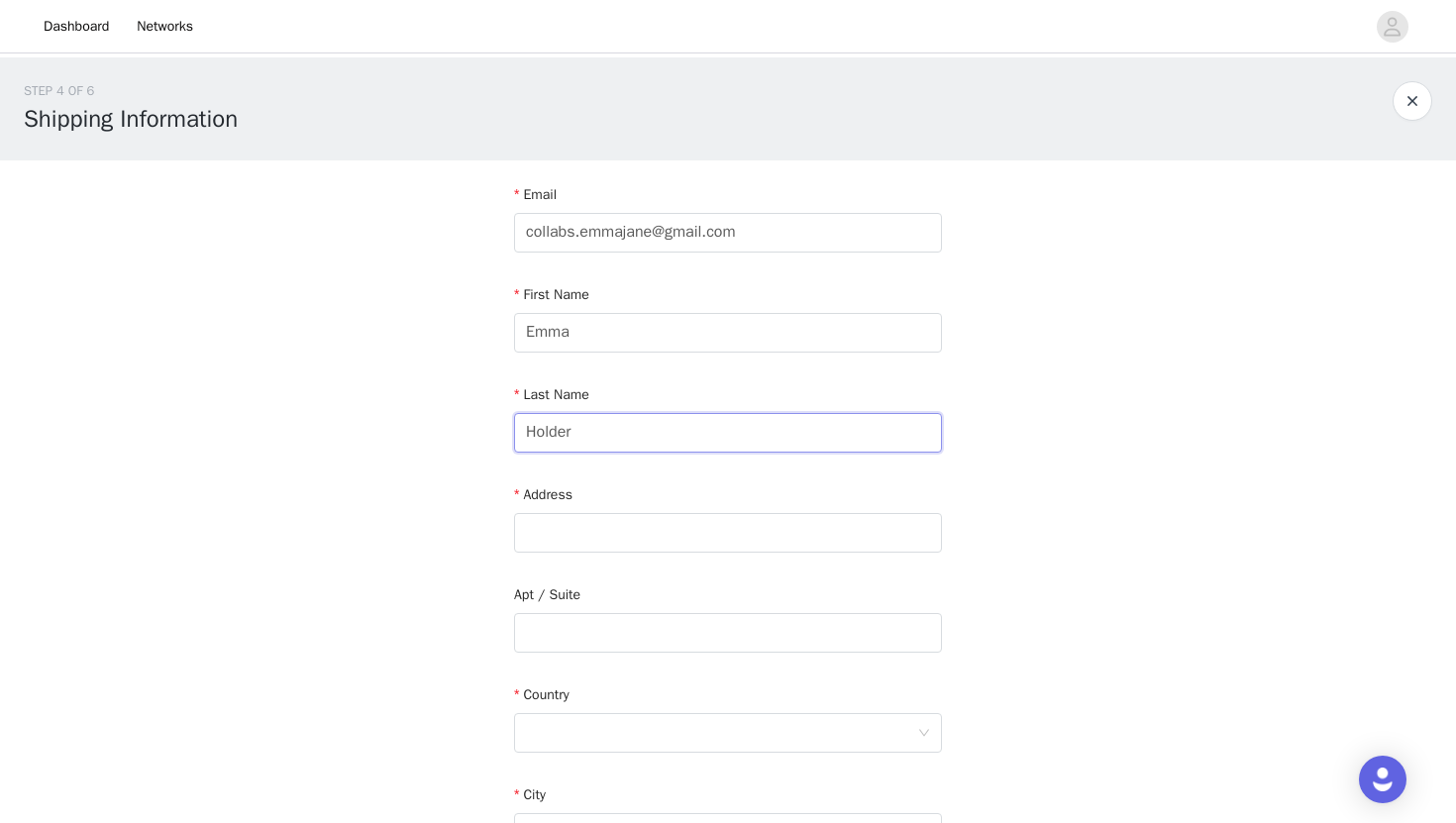 type on "Holder" 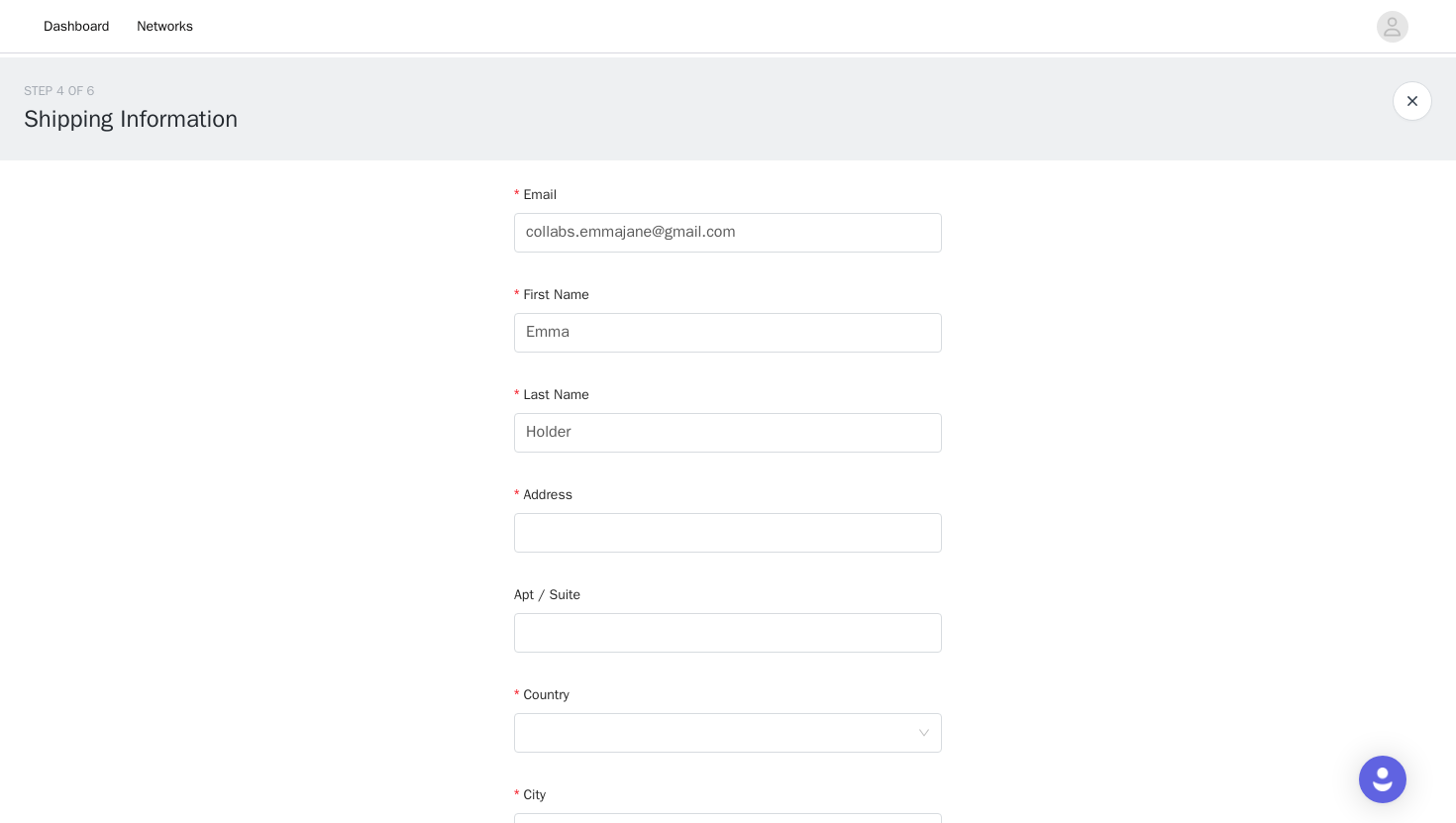 click on "Address" at bounding box center (728, 522) 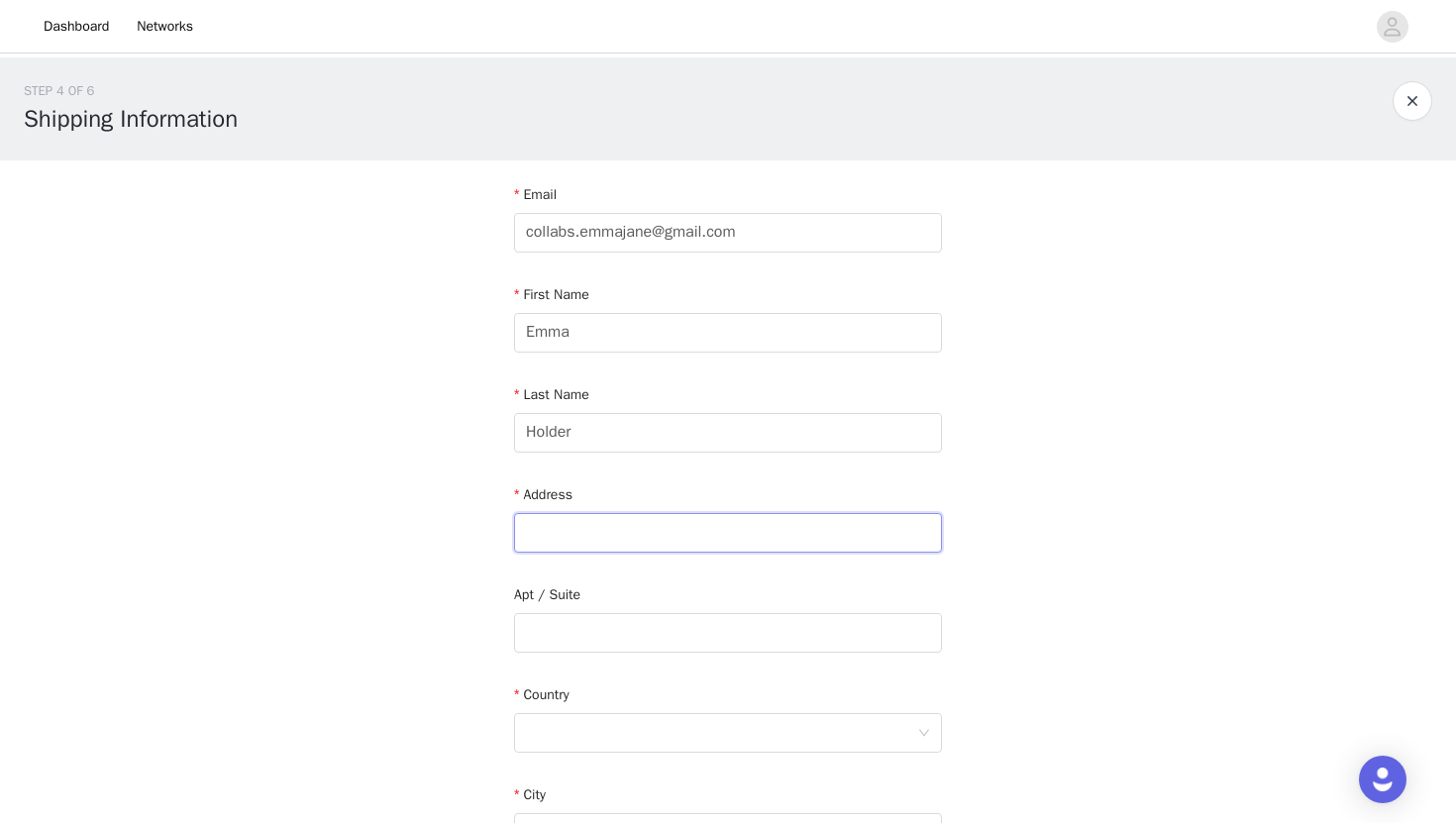 click at bounding box center [728, 533] 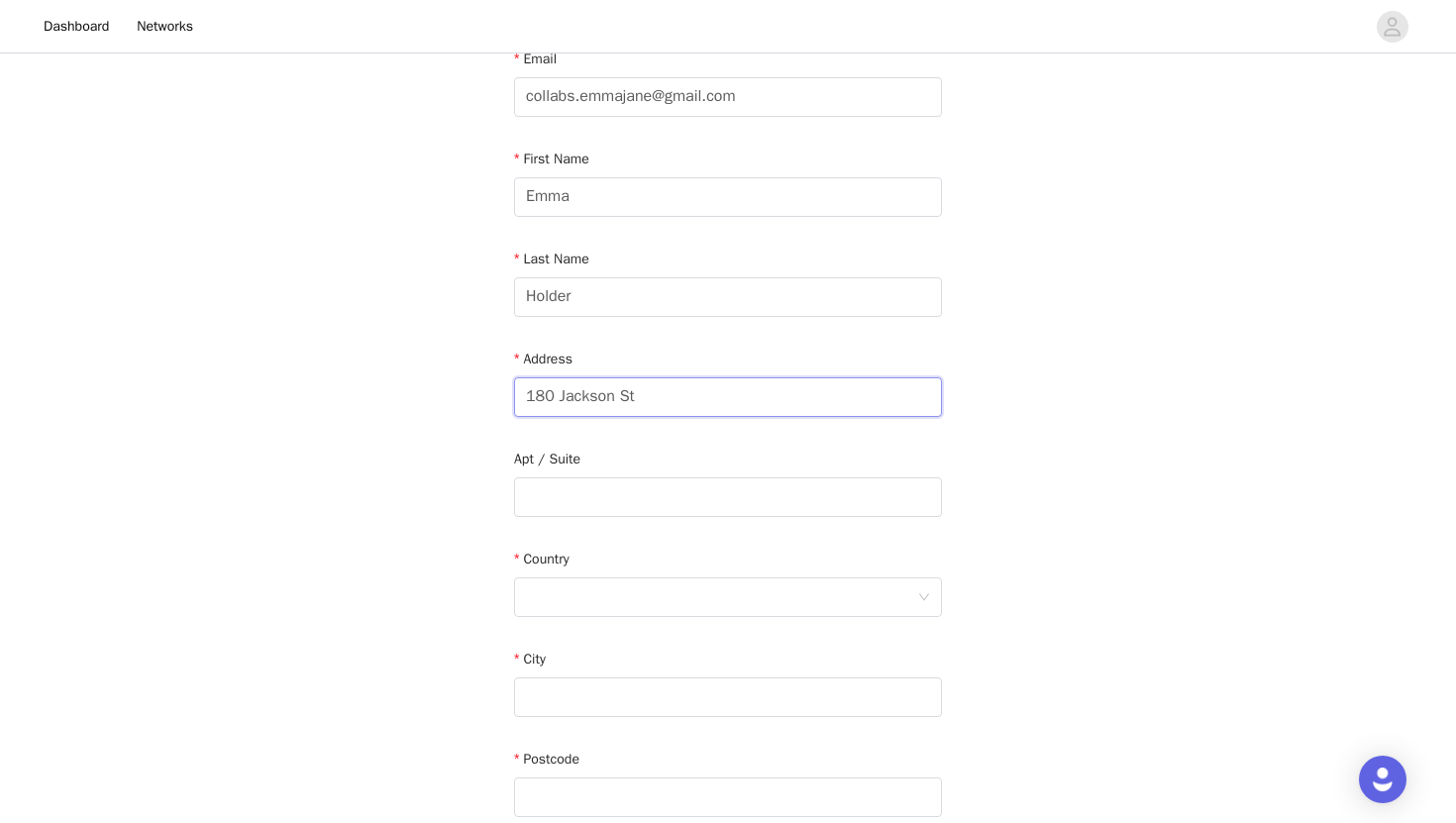 scroll, scrollTop: 152, scrollLeft: 0, axis: vertical 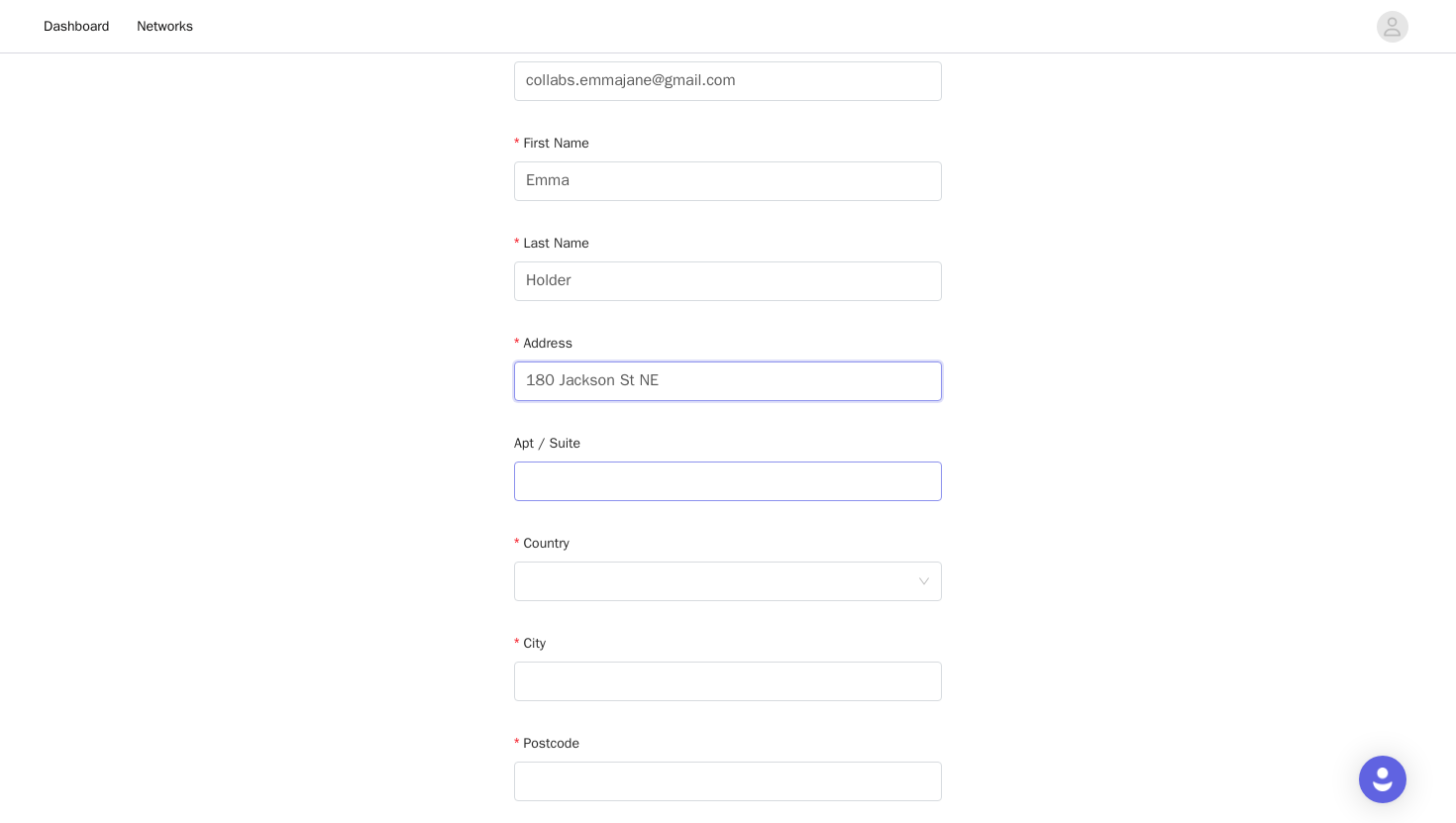 type on "180 Jackson St NE" 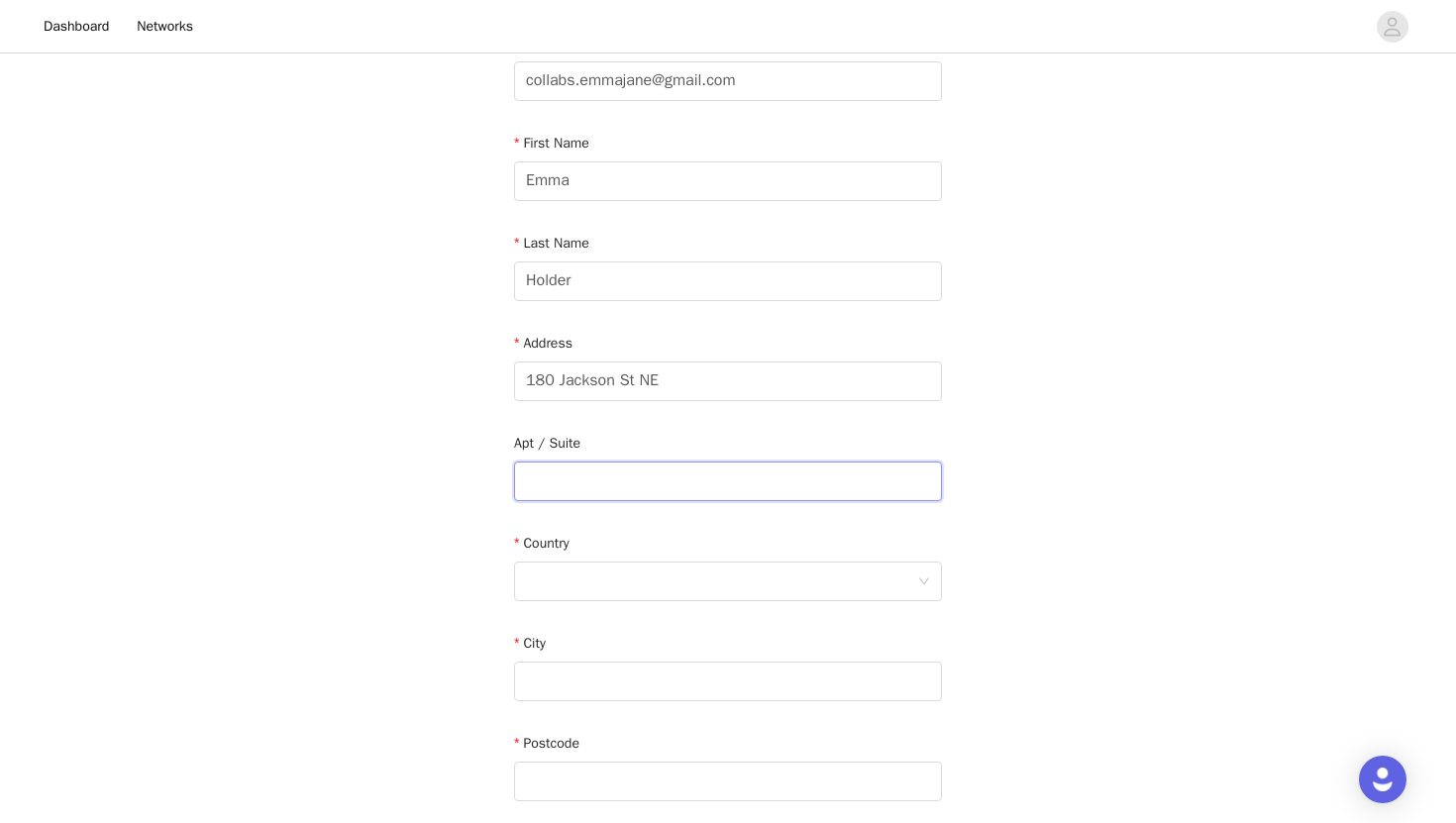 click at bounding box center (728, 481) 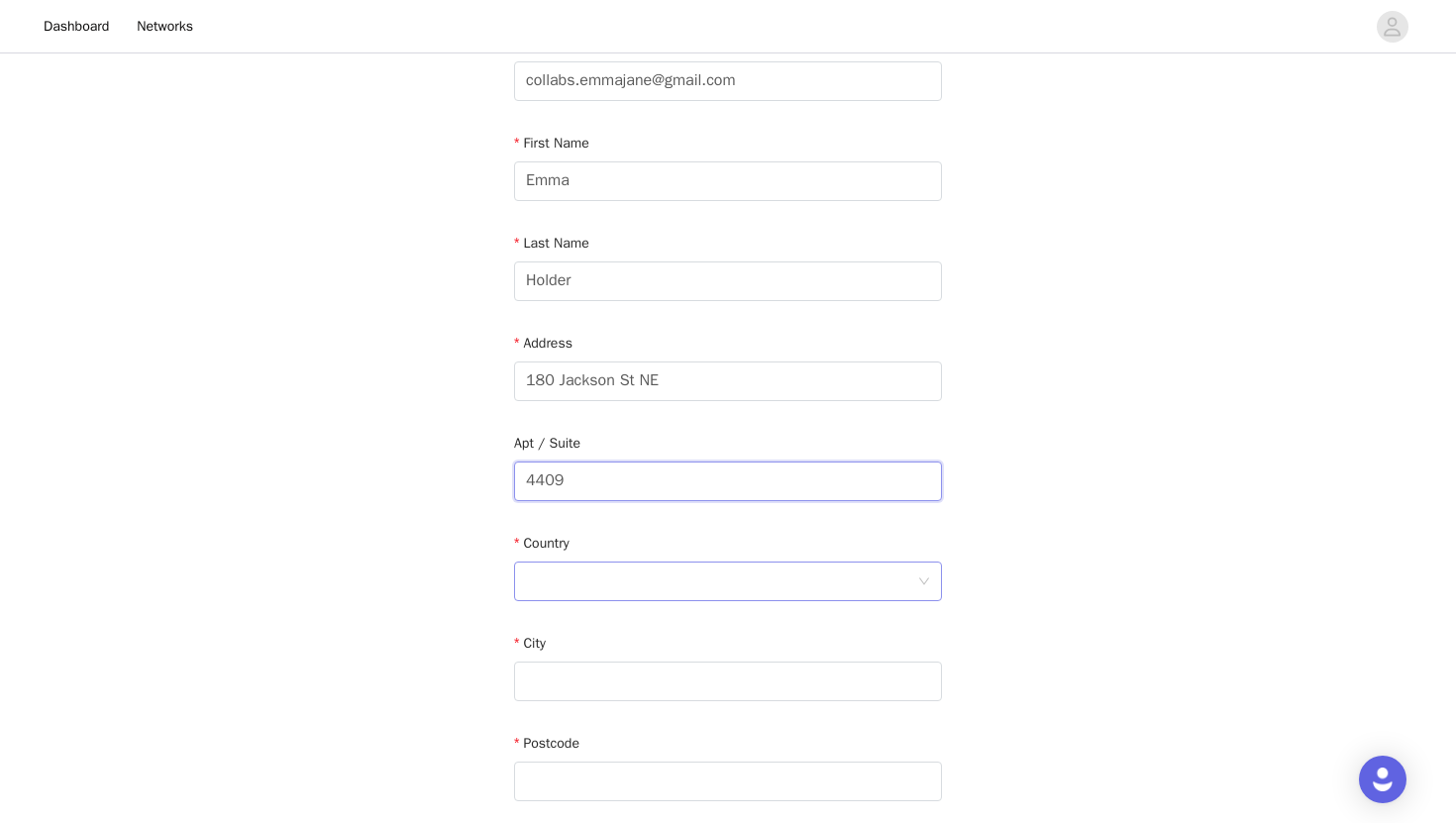 type on "4409" 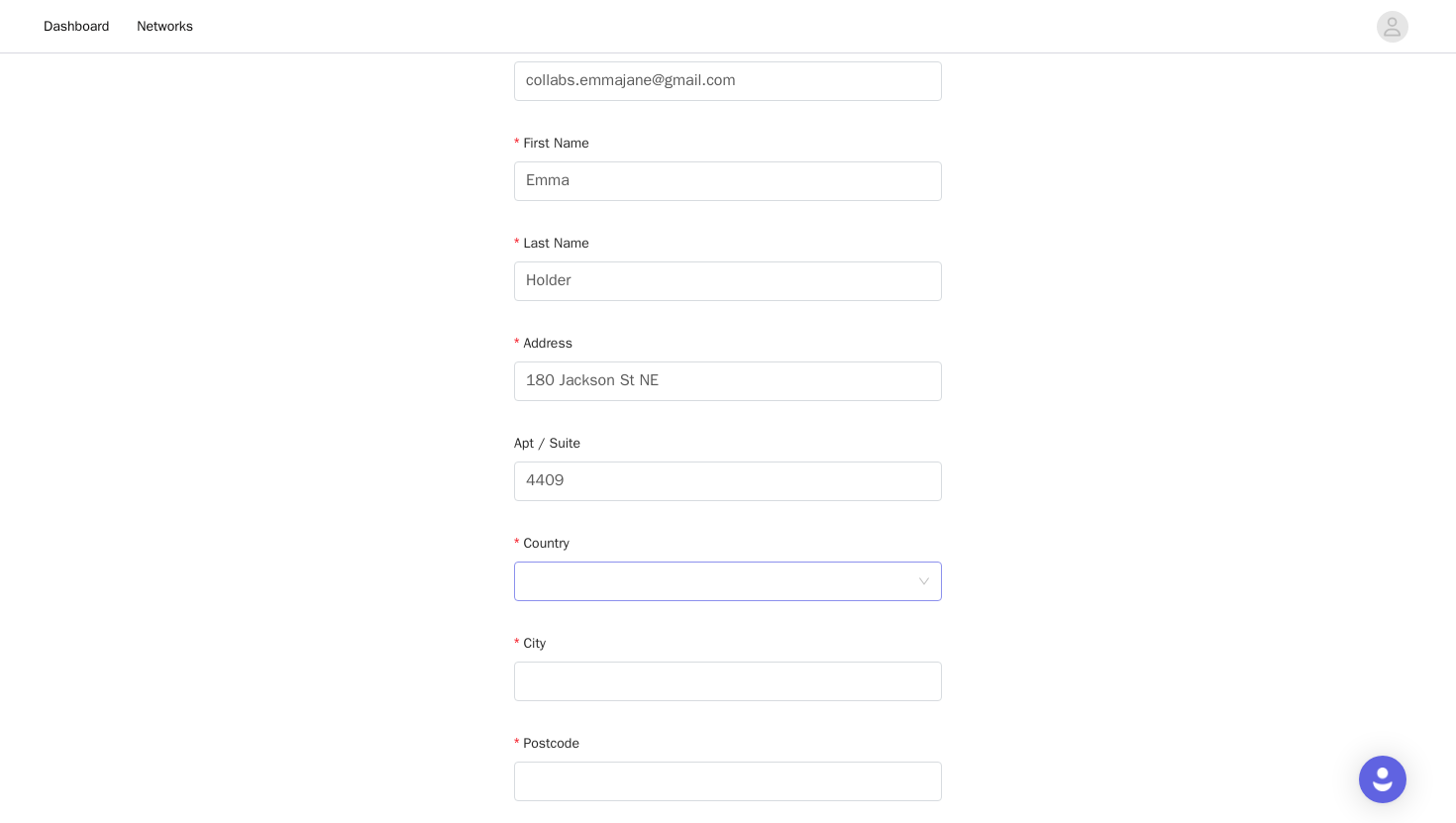 click at bounding box center [721, 581] 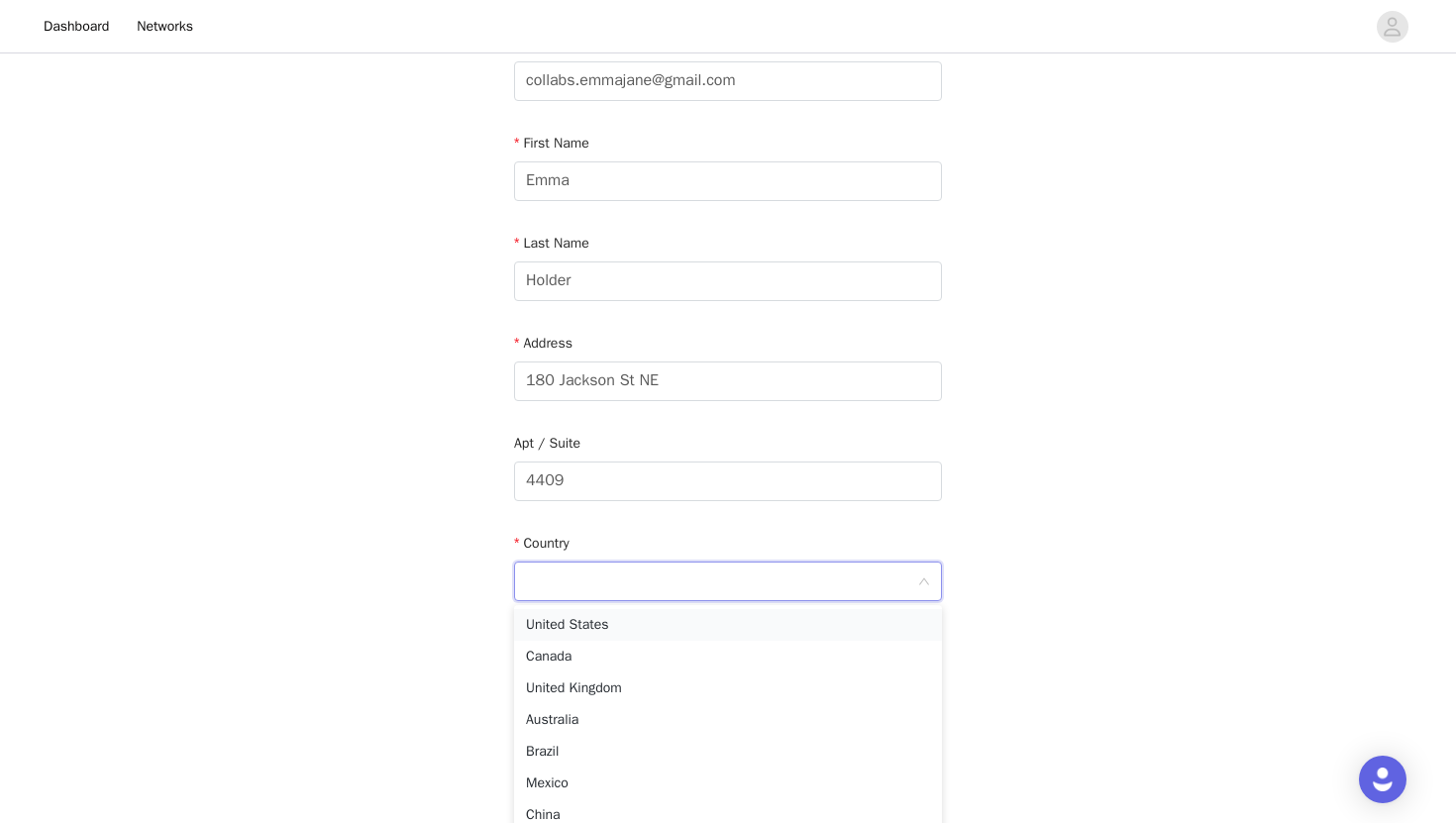 click on "United States" at bounding box center [728, 625] 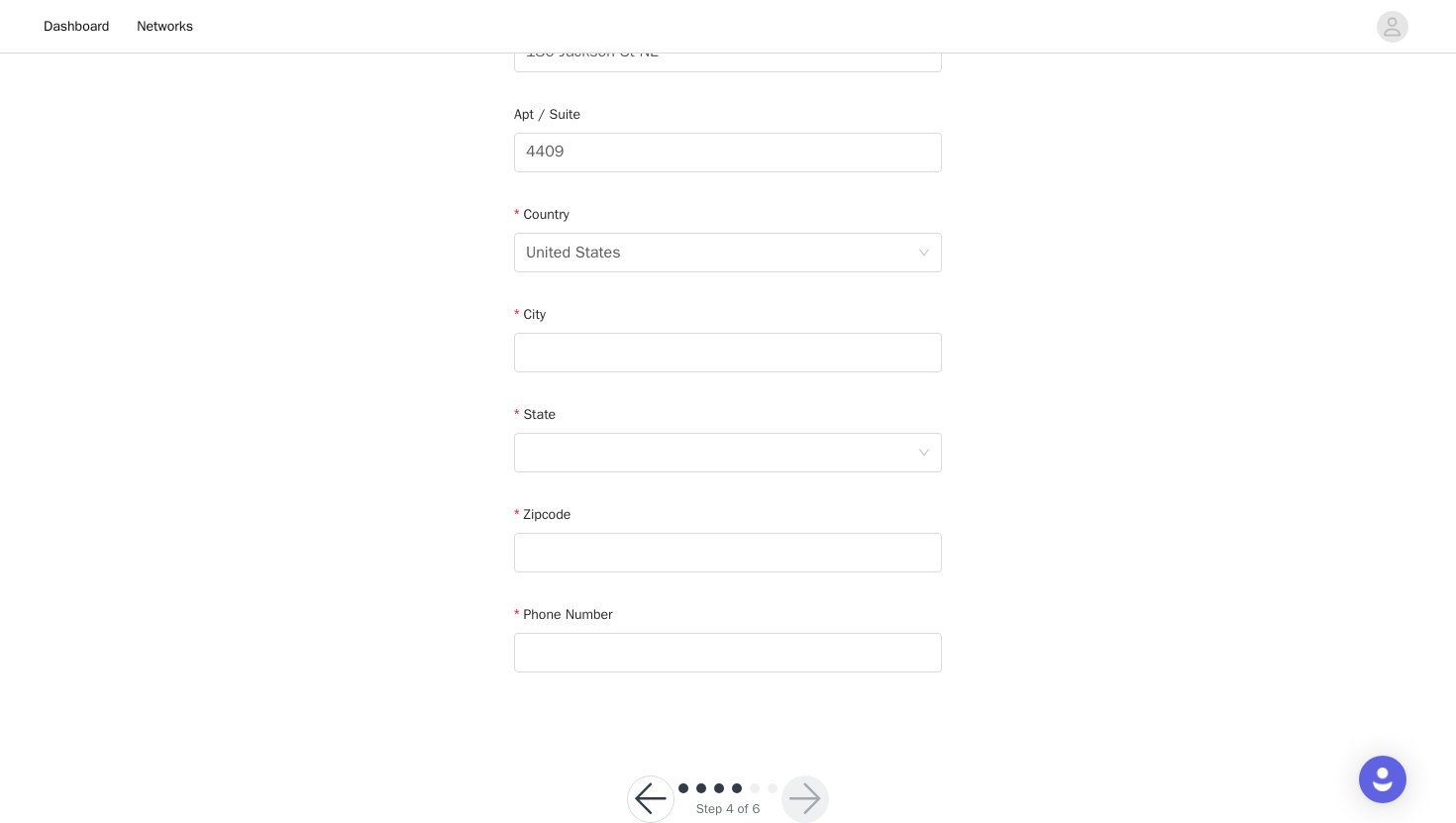 scroll, scrollTop: 496, scrollLeft: 0, axis: vertical 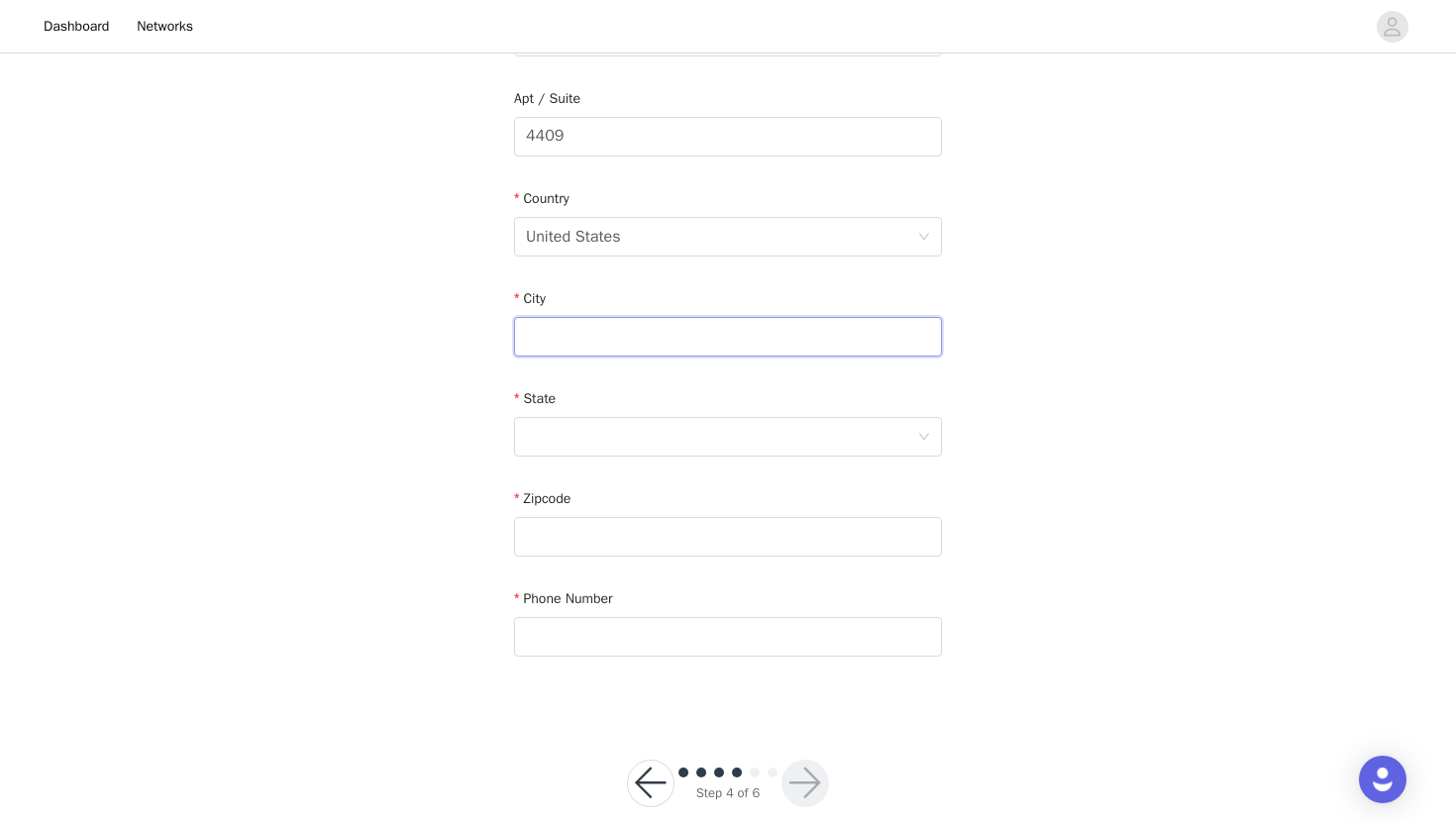 click at bounding box center (728, 337) 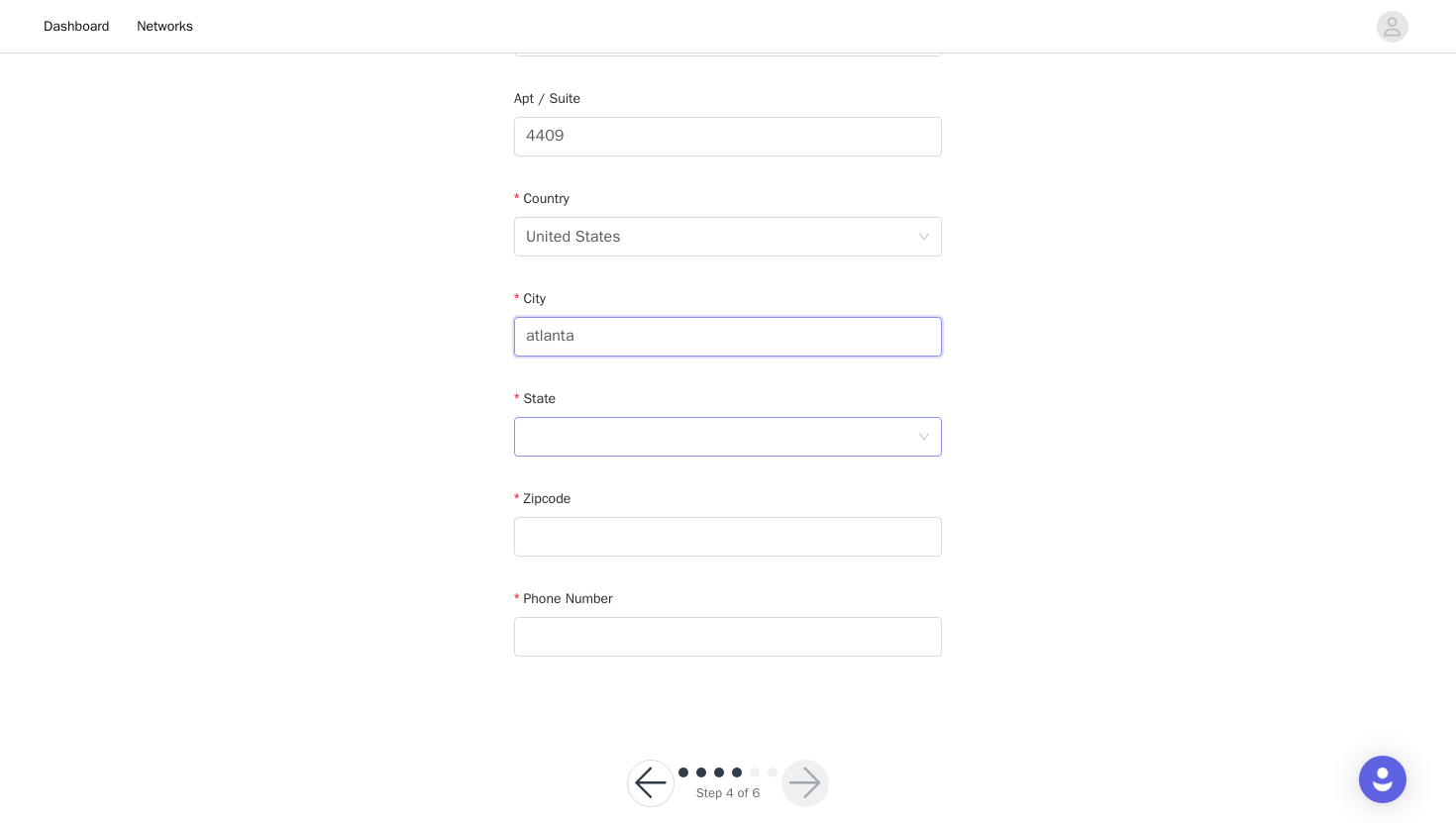 type on "atlanta" 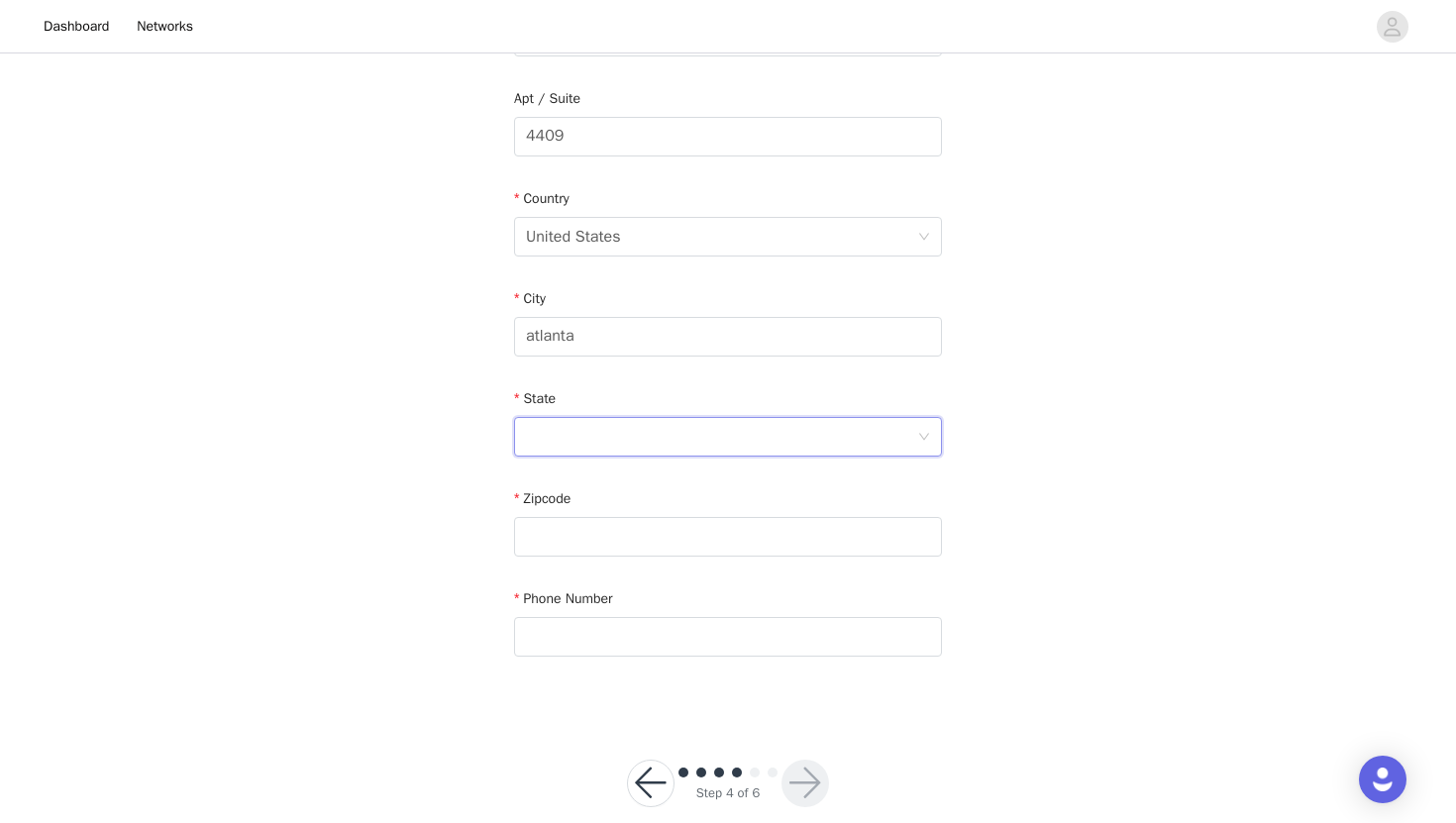 click at bounding box center [721, 437] 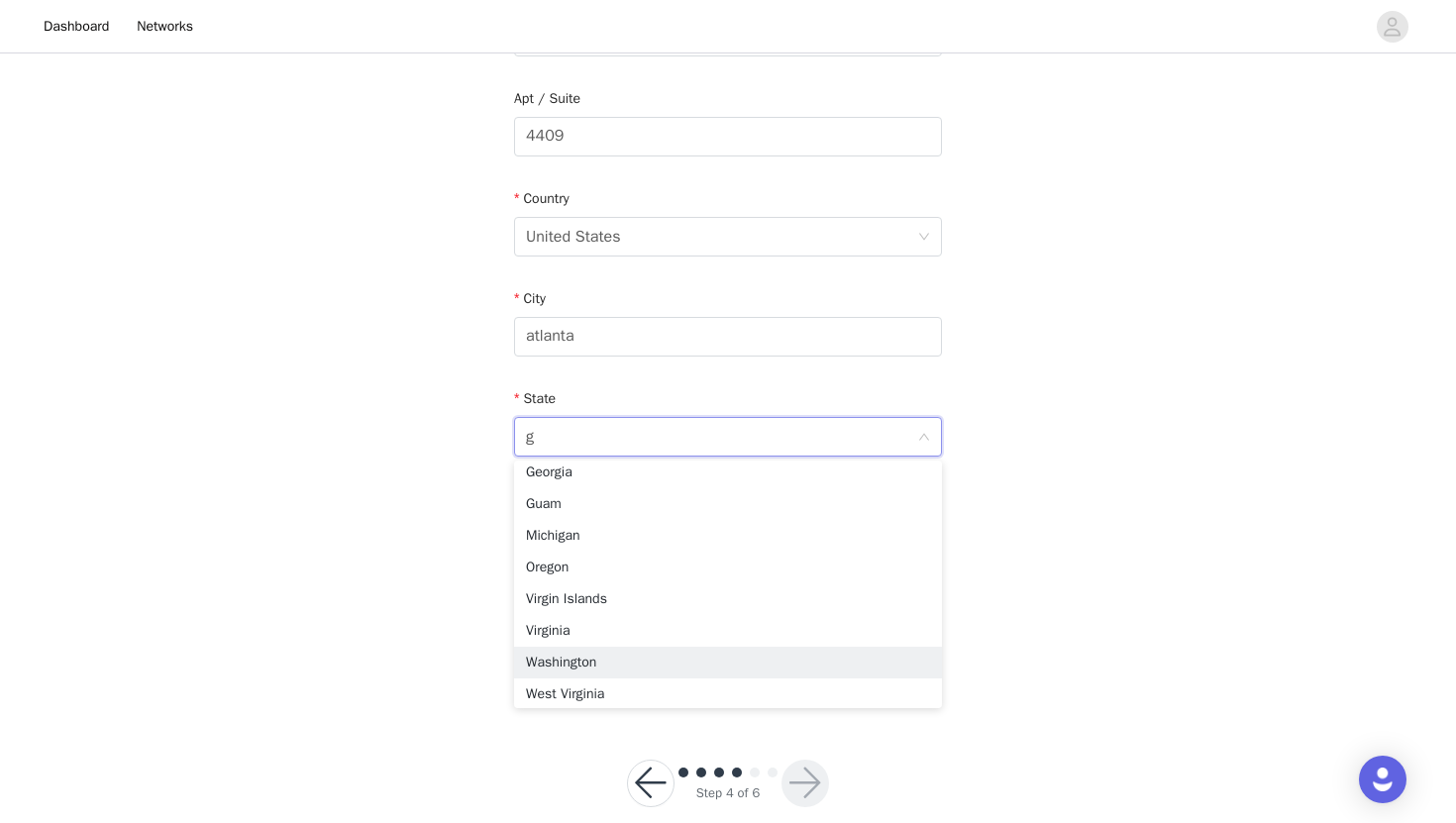 scroll, scrollTop: 4, scrollLeft: 0, axis: vertical 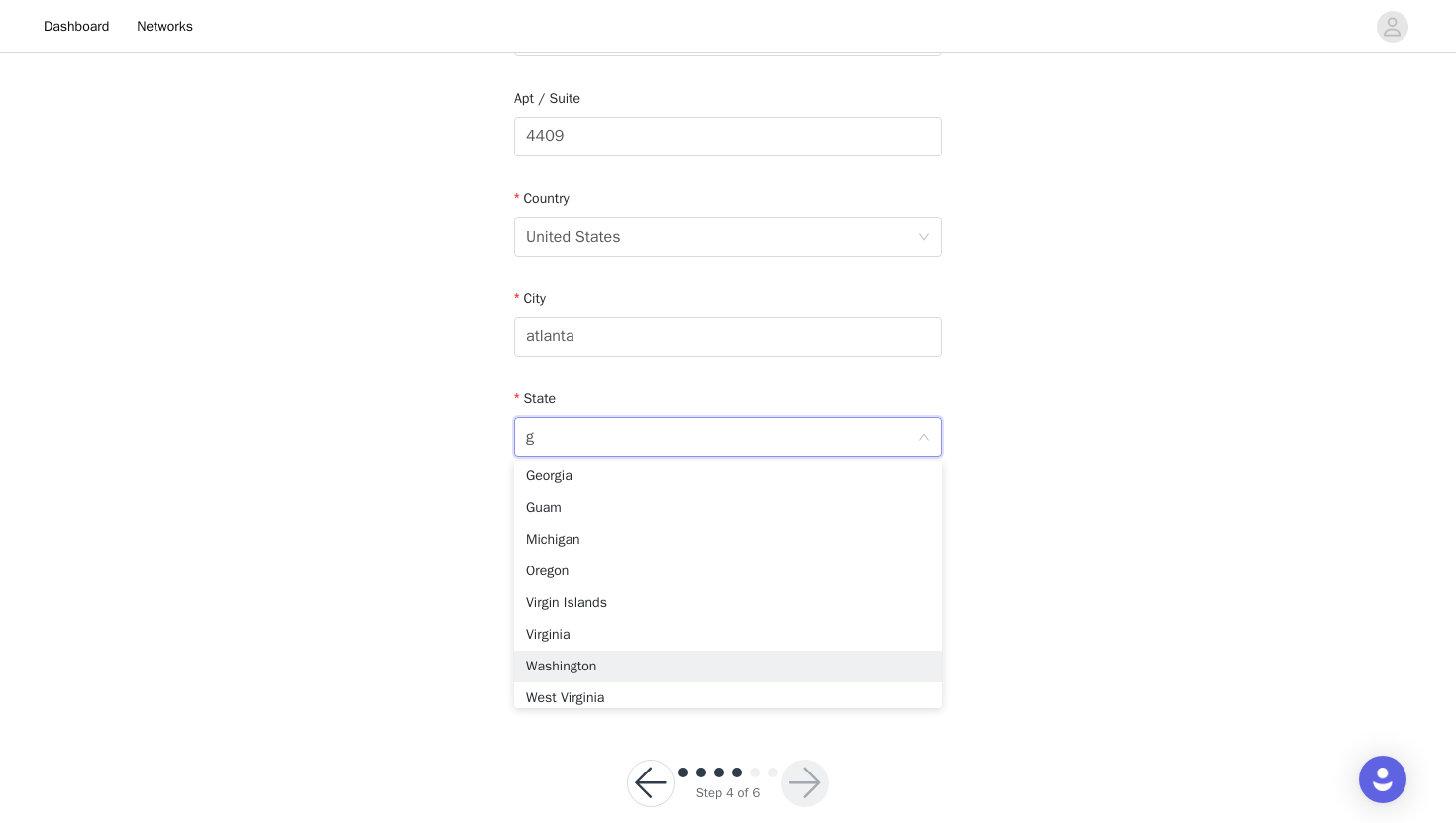 type on "ge" 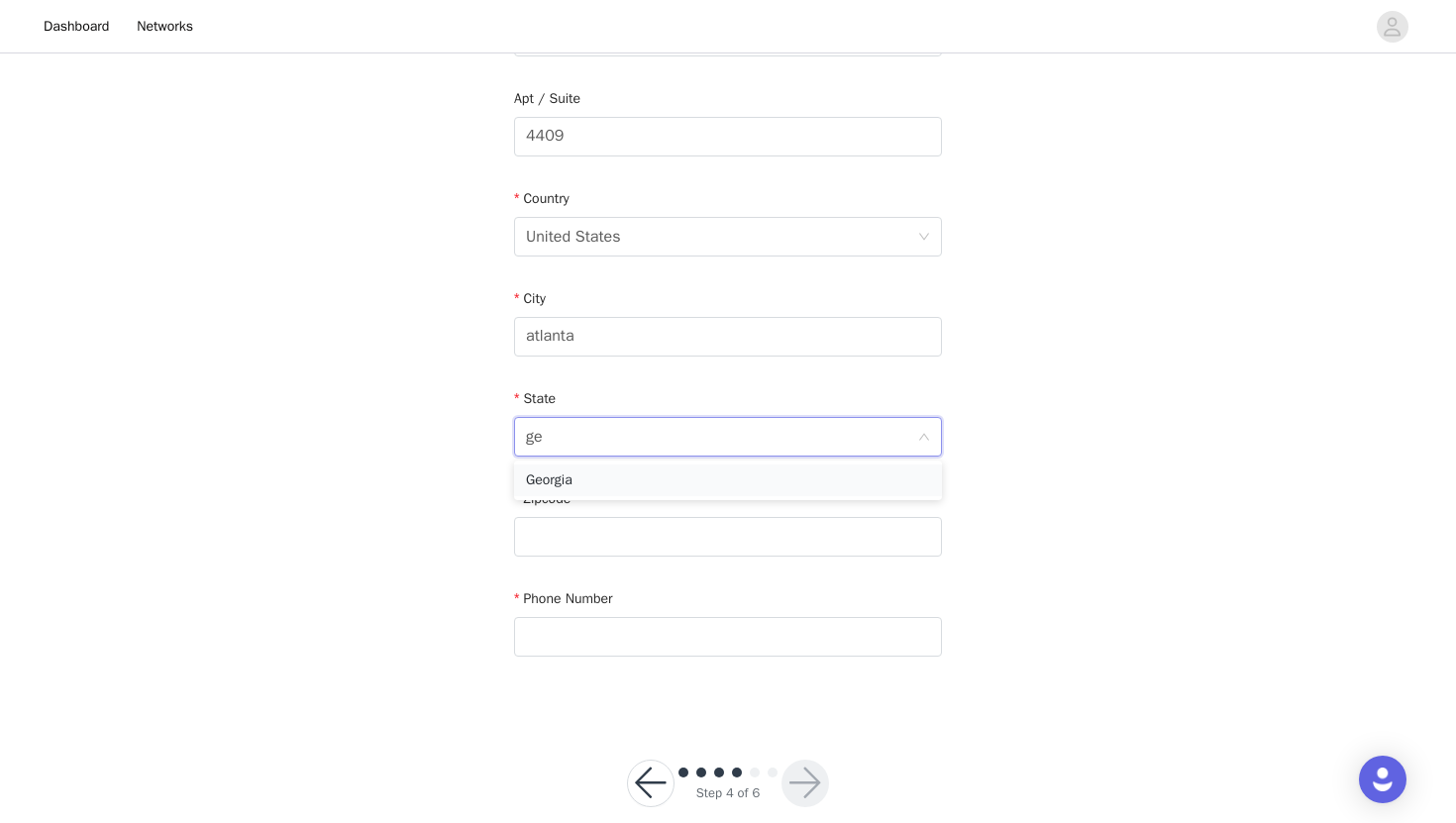 click on "Georgia" at bounding box center (728, 480) 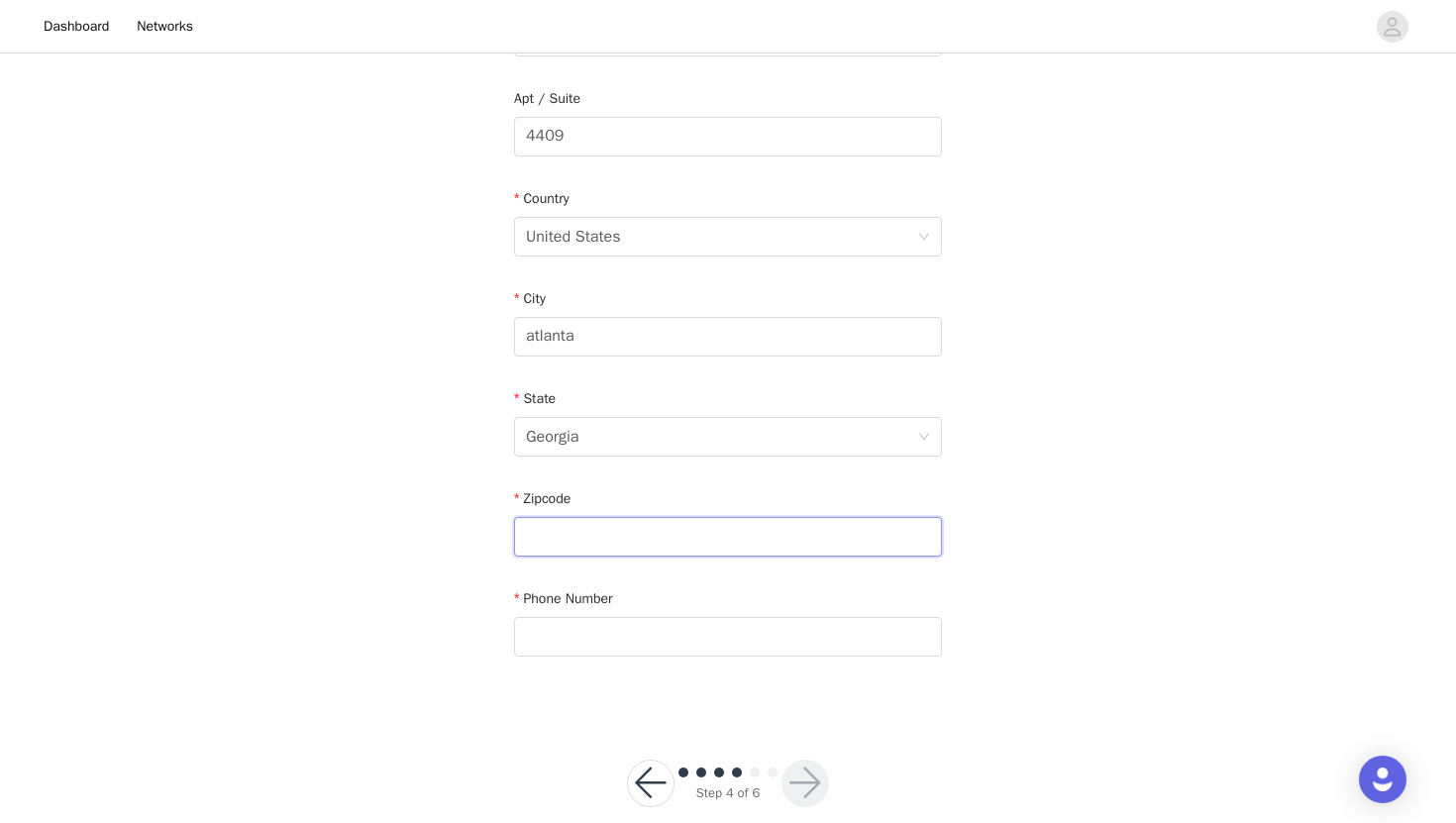 click at bounding box center [728, 537] 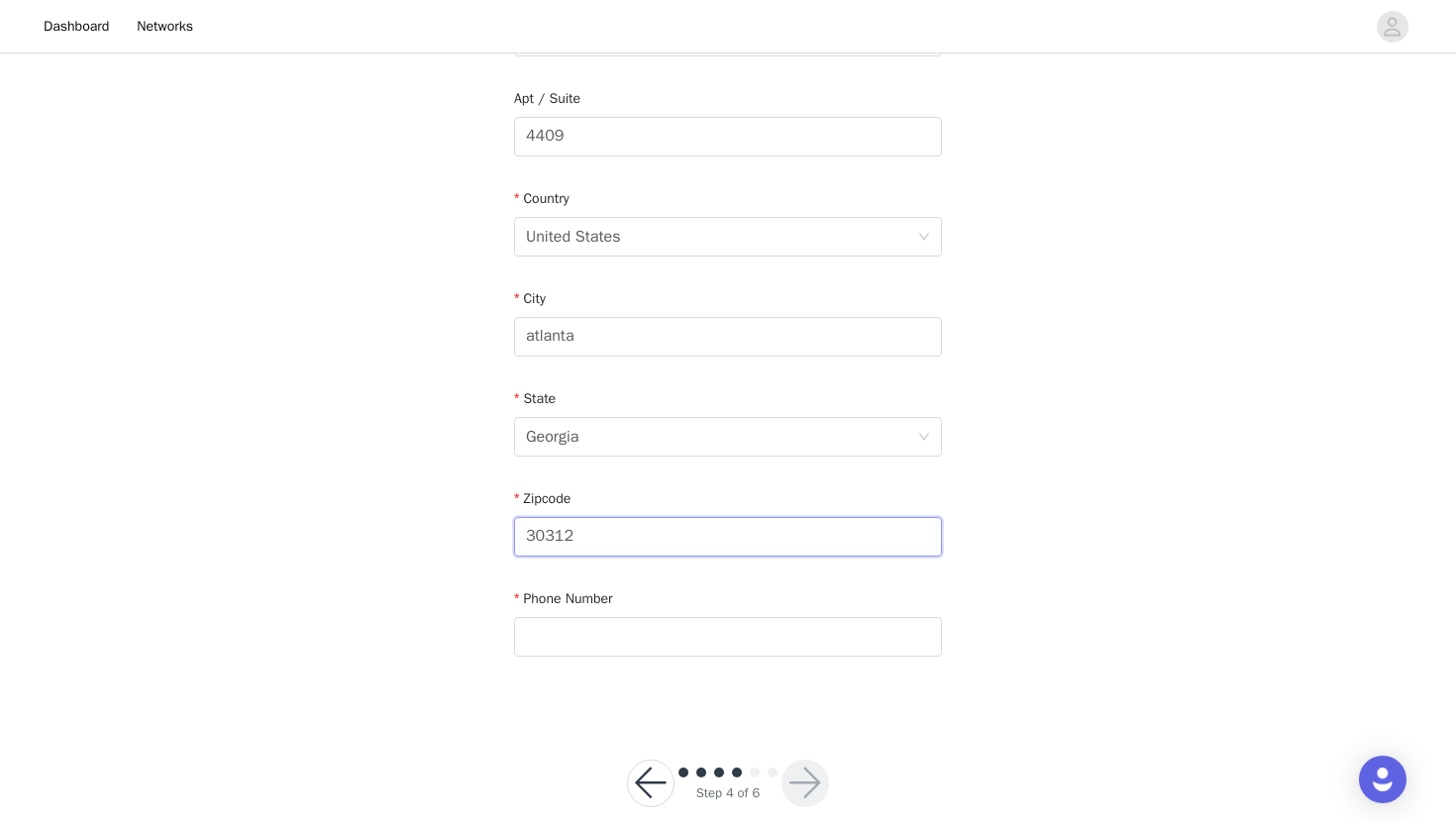 type on "30312" 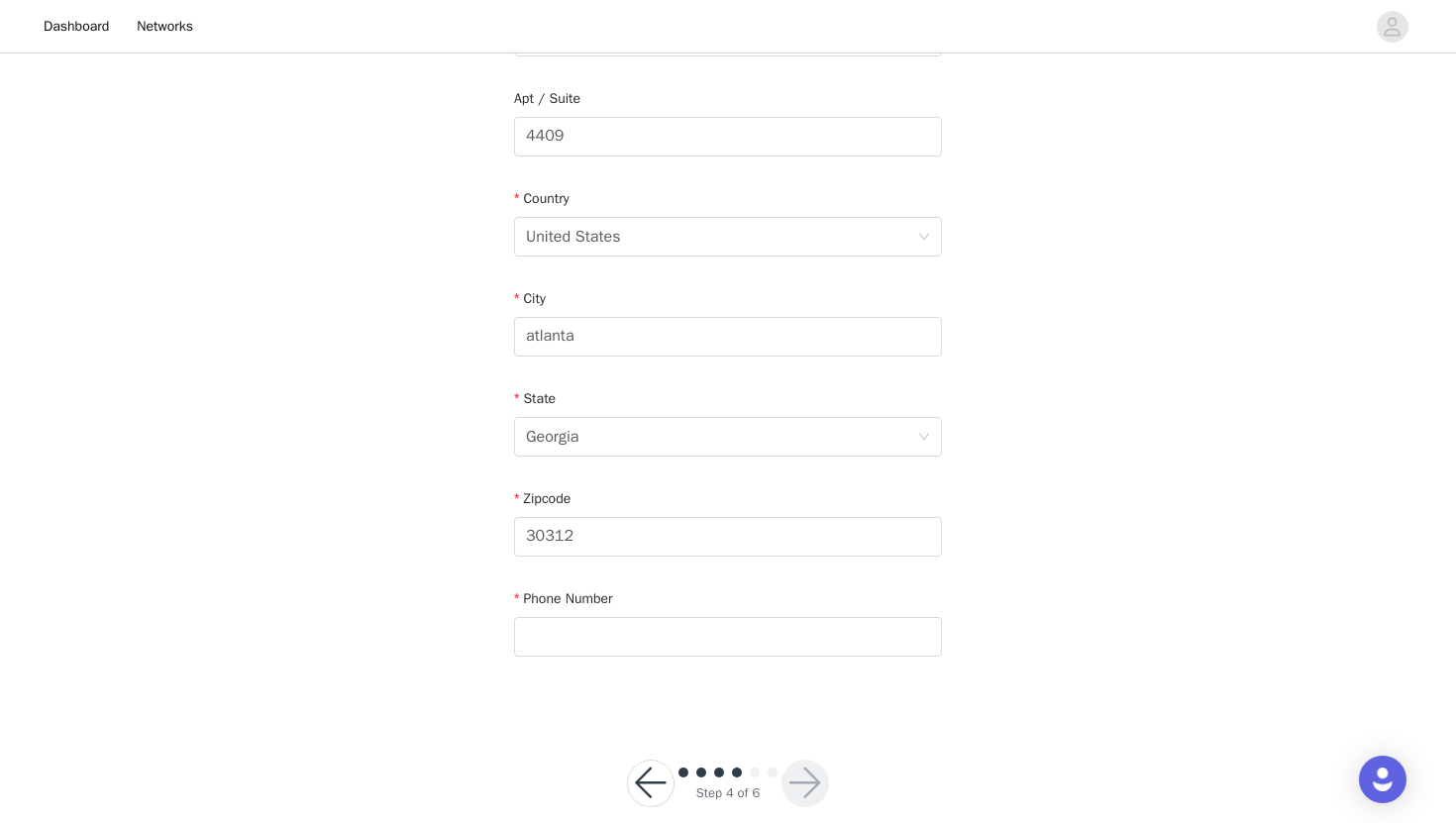 click on "Phone Number" at bounding box center (728, 626) 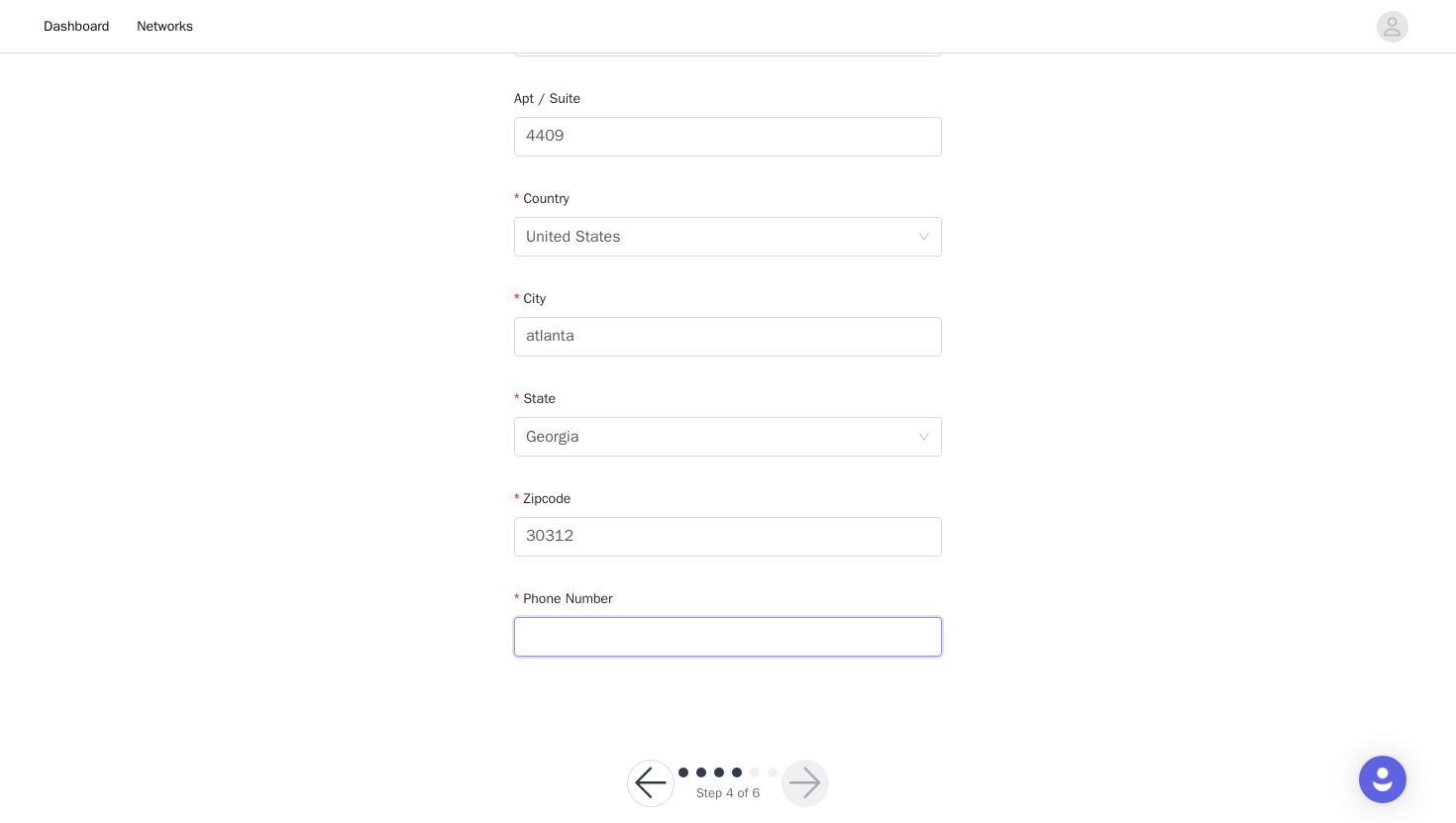 click at bounding box center [728, 637] 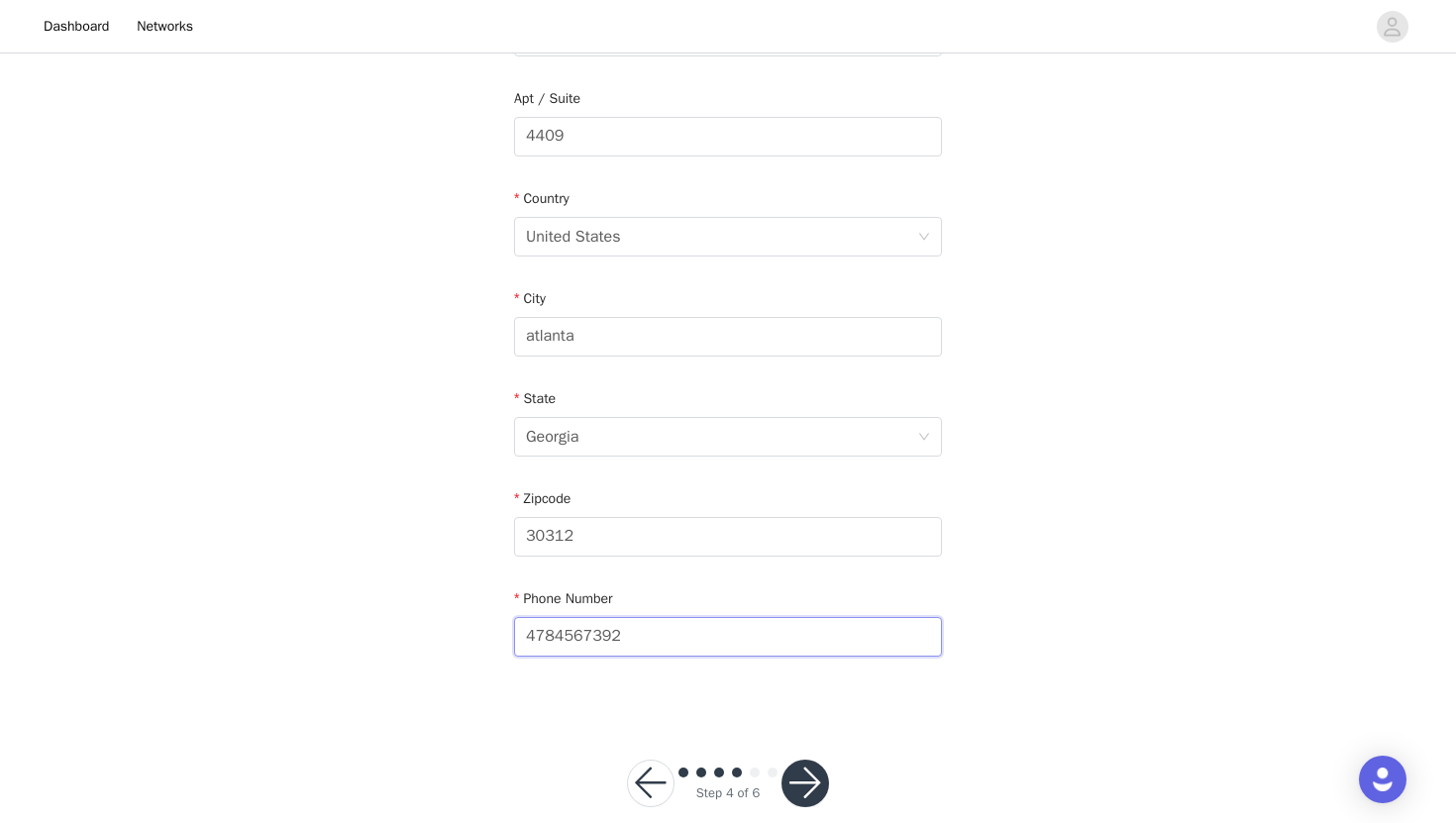 type on "4784567392" 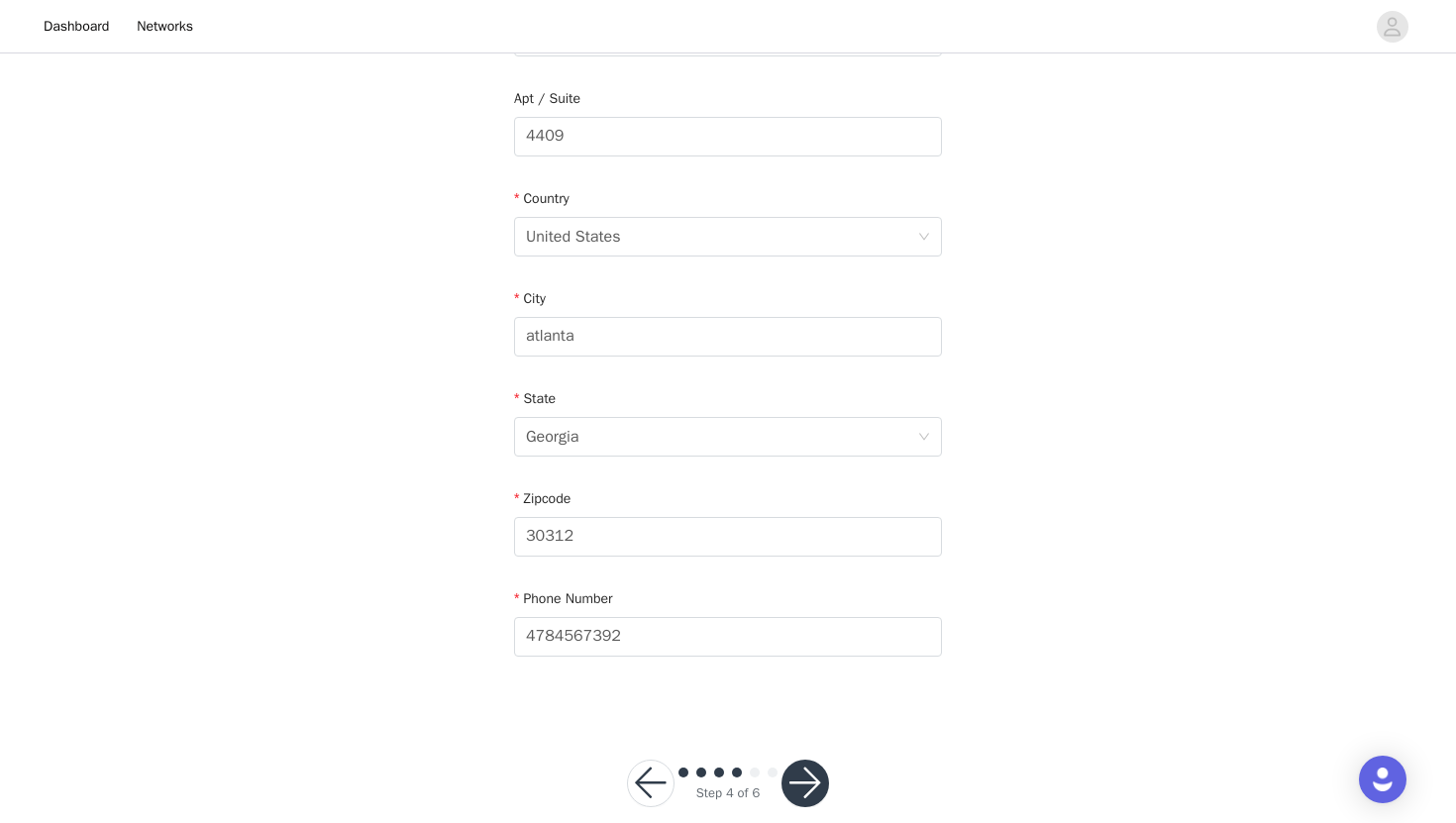 click at bounding box center (805, 783) 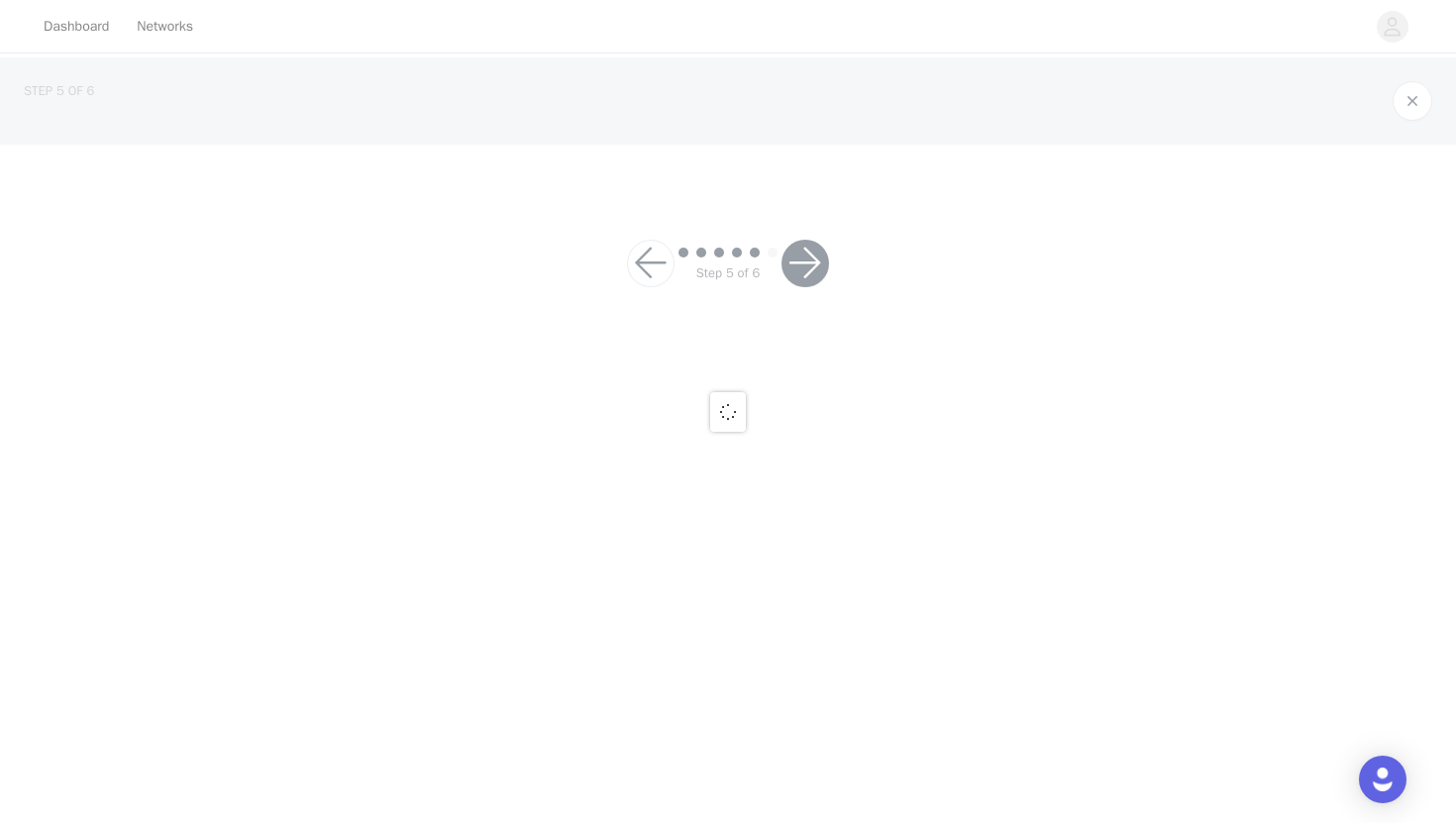scroll, scrollTop: 0, scrollLeft: 0, axis: both 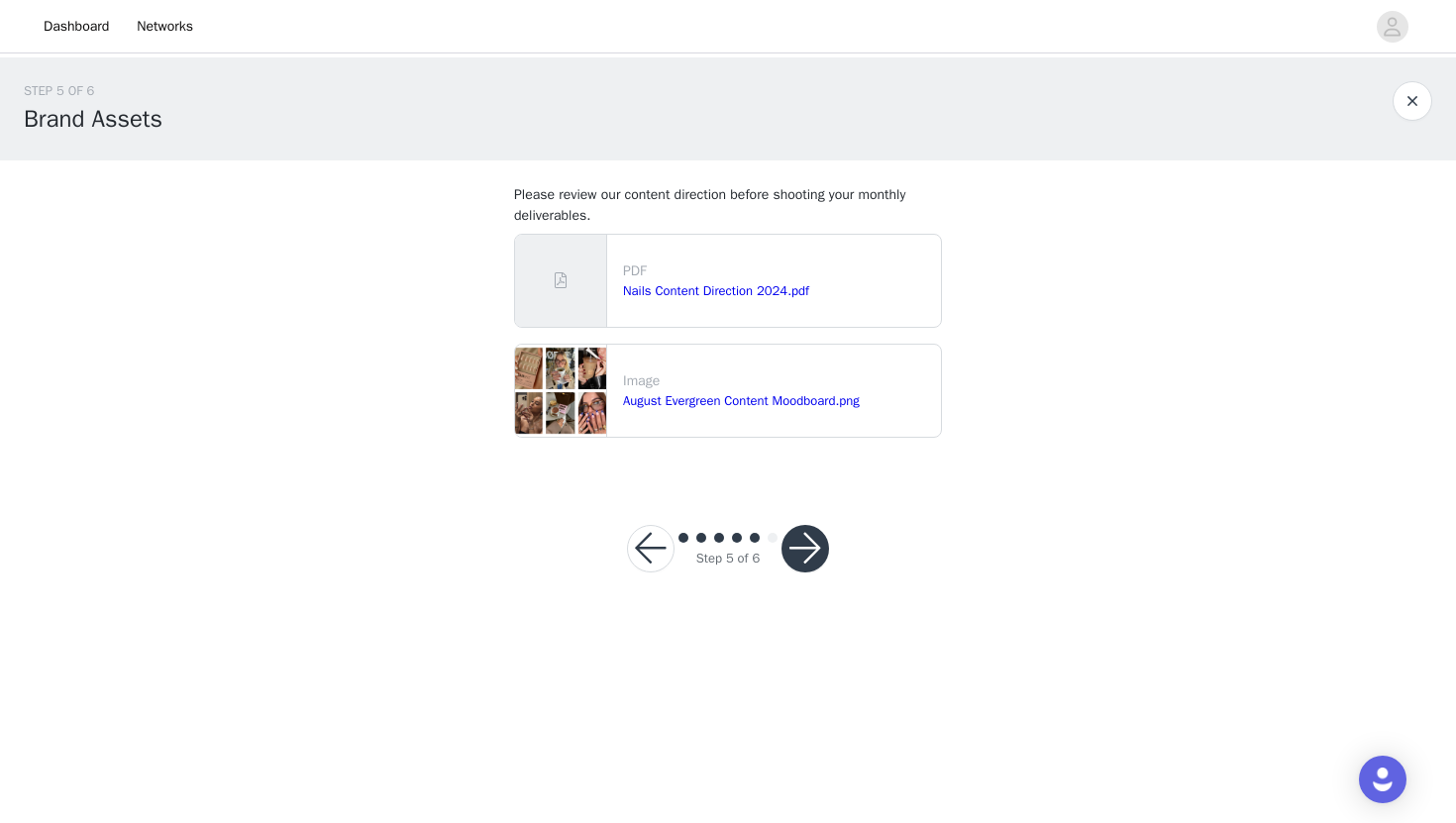 click at bounding box center (805, 549) 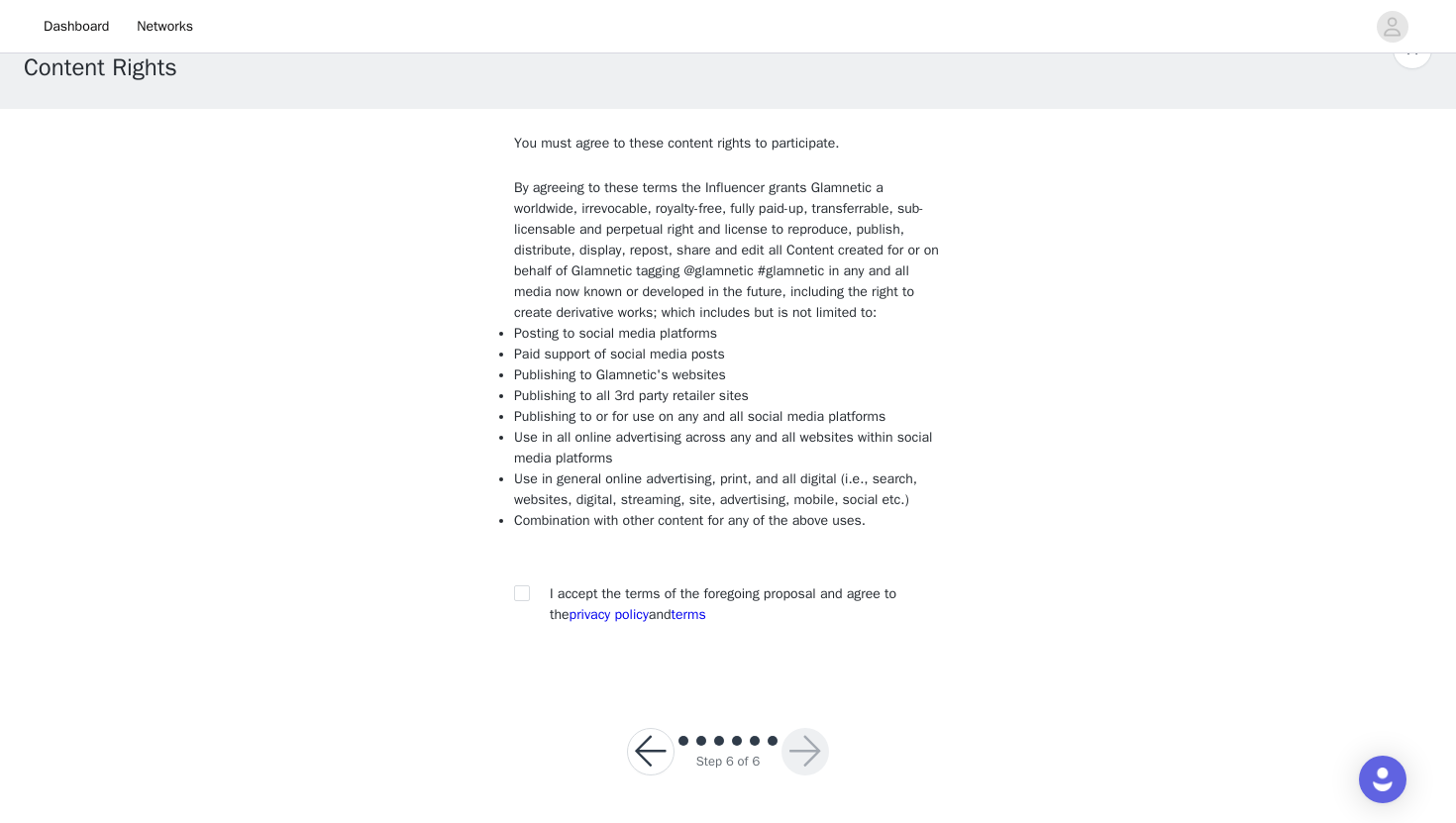 scroll, scrollTop: 71, scrollLeft: 0, axis: vertical 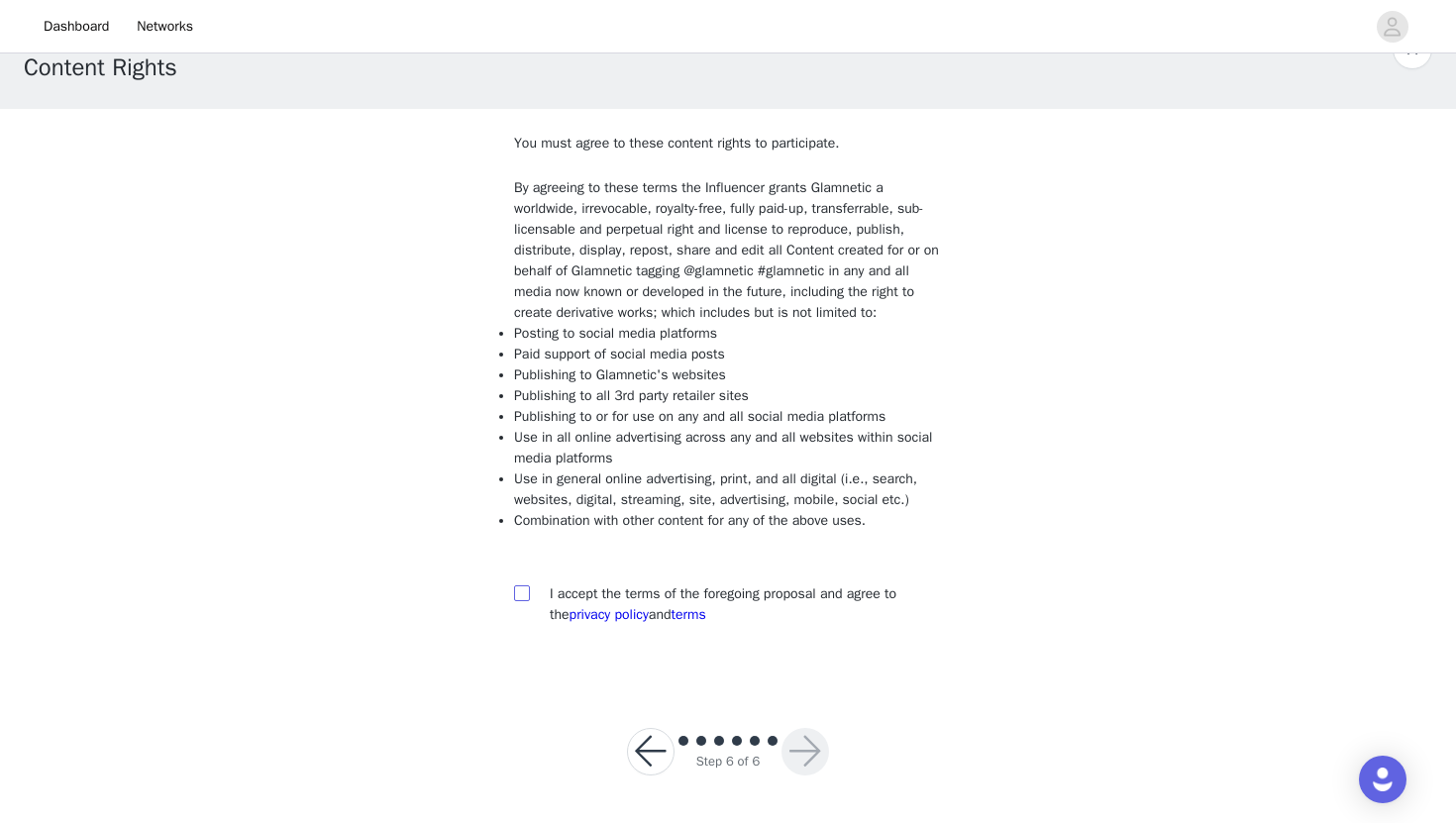 click at bounding box center (521, 592) 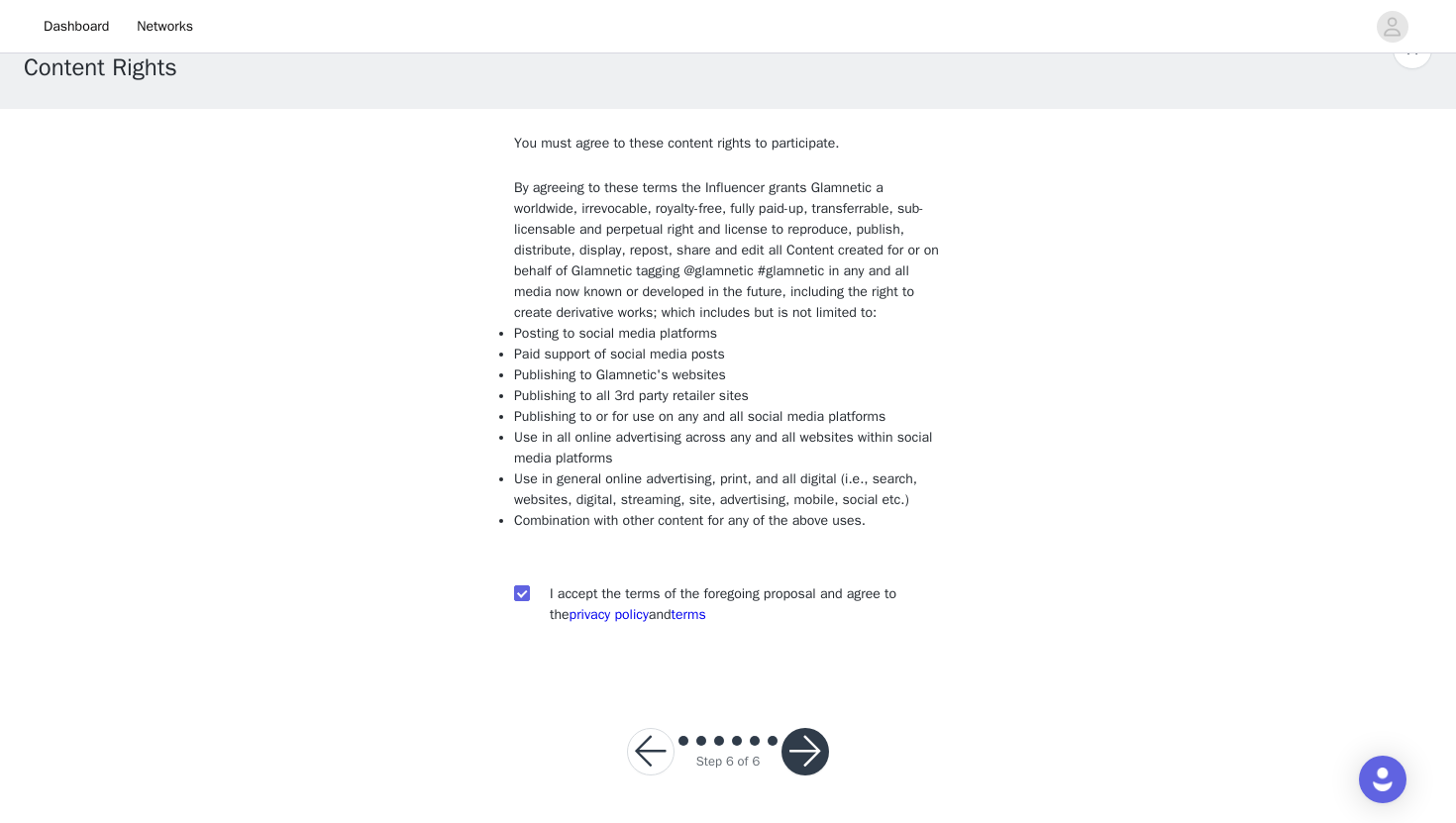 click at bounding box center (805, 752) 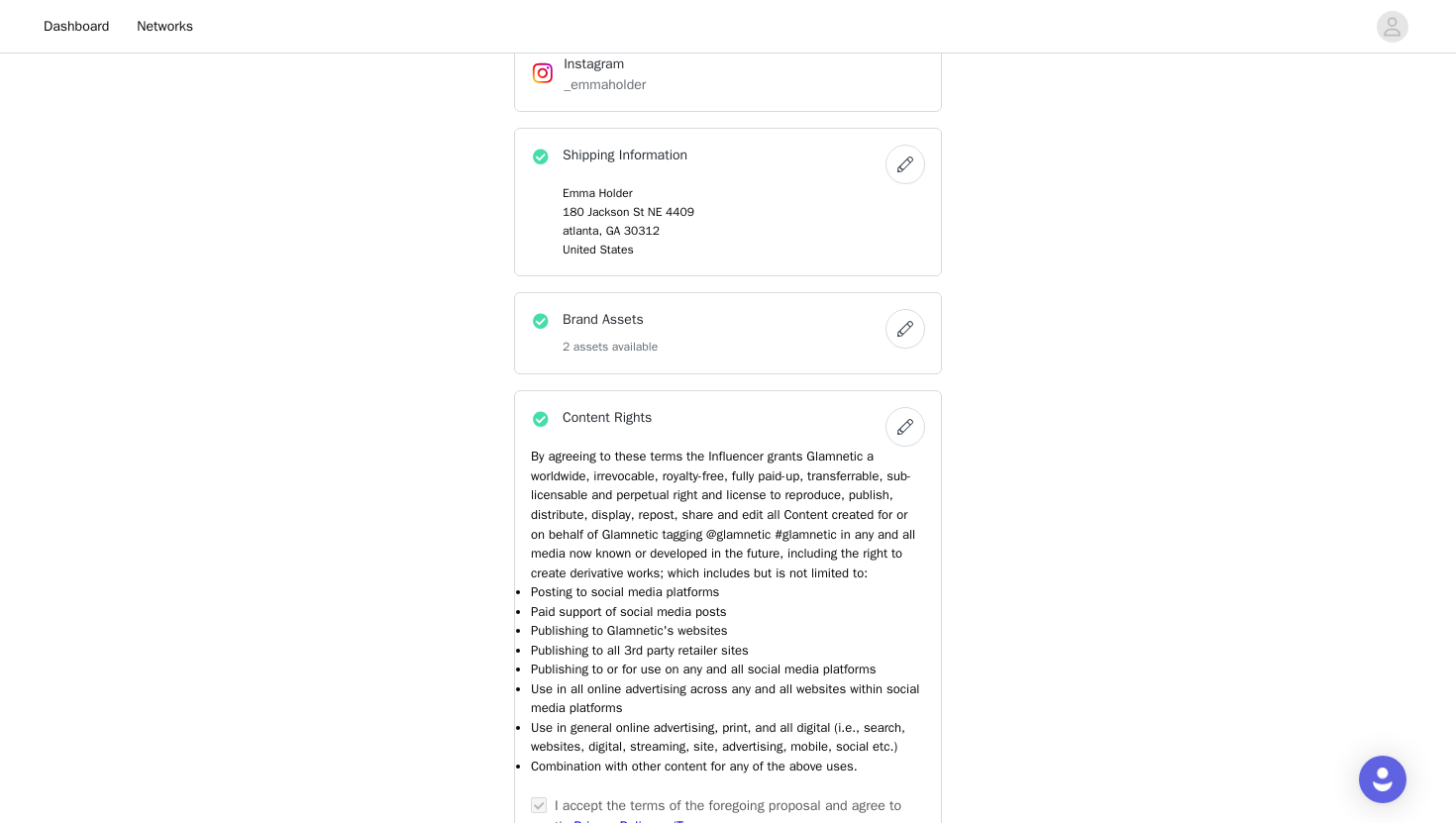 scroll, scrollTop: 1492, scrollLeft: 0, axis: vertical 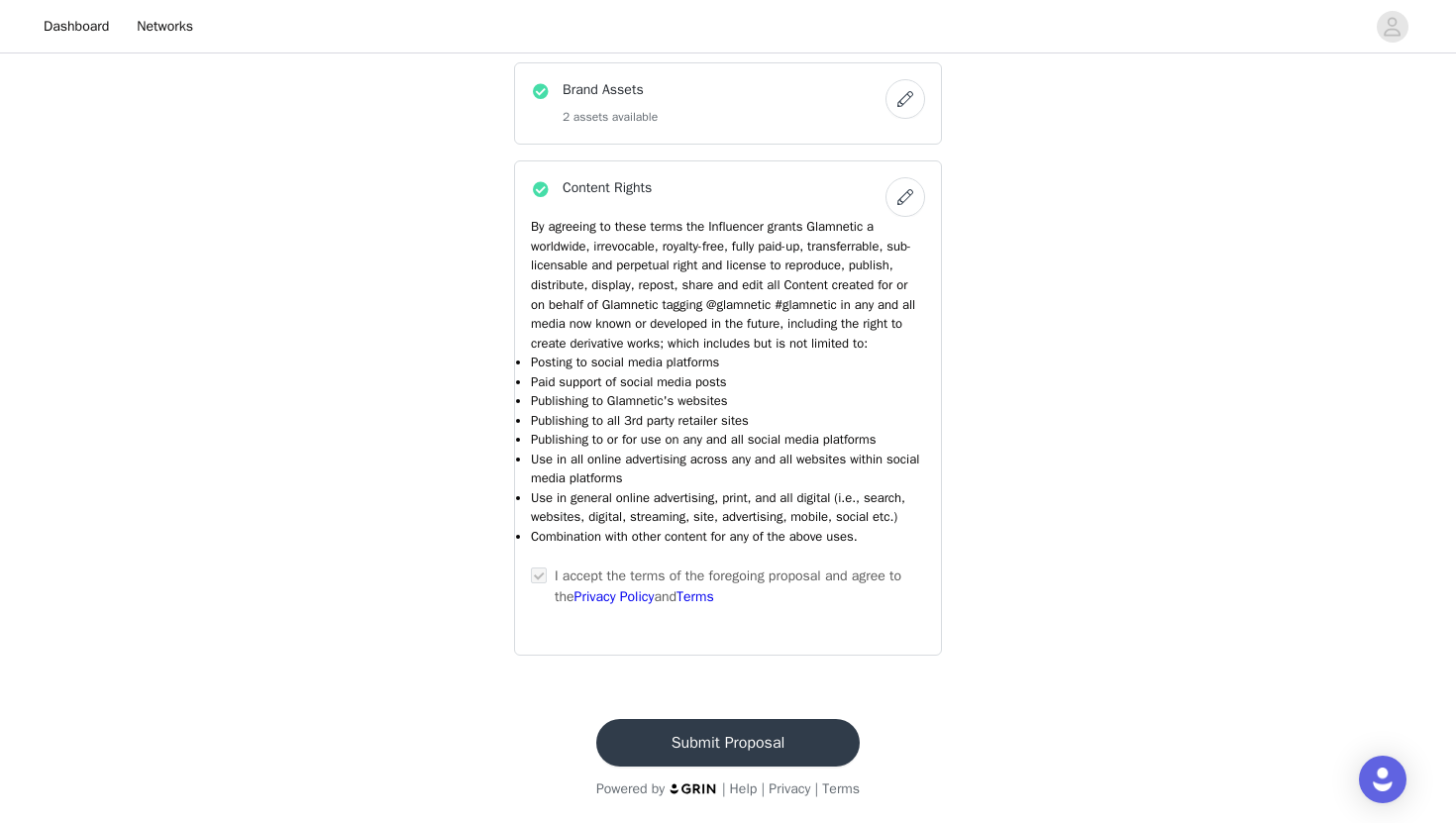 click on "Submit Proposal" at bounding box center (728, 743) 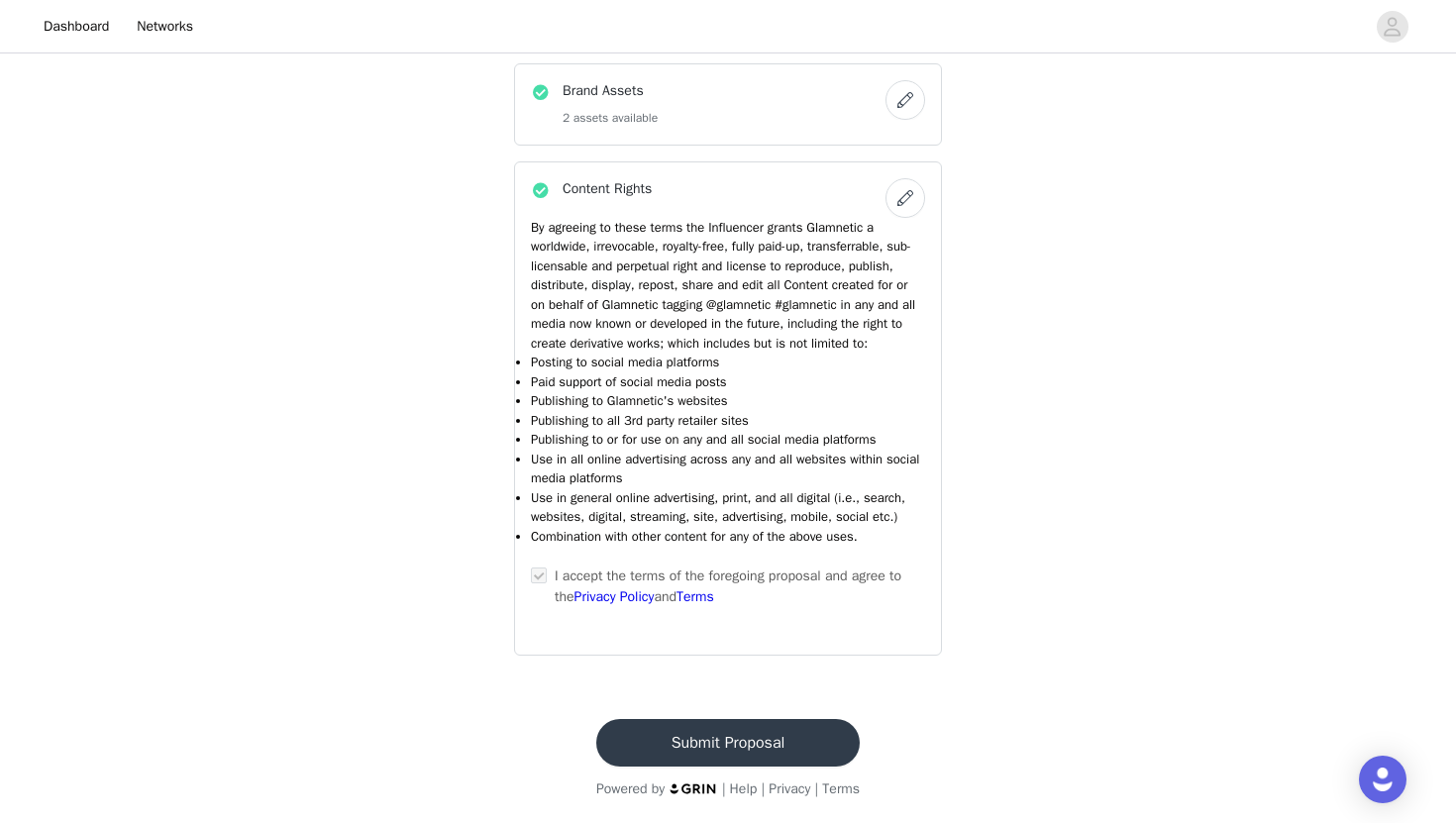 scroll, scrollTop: 0, scrollLeft: 0, axis: both 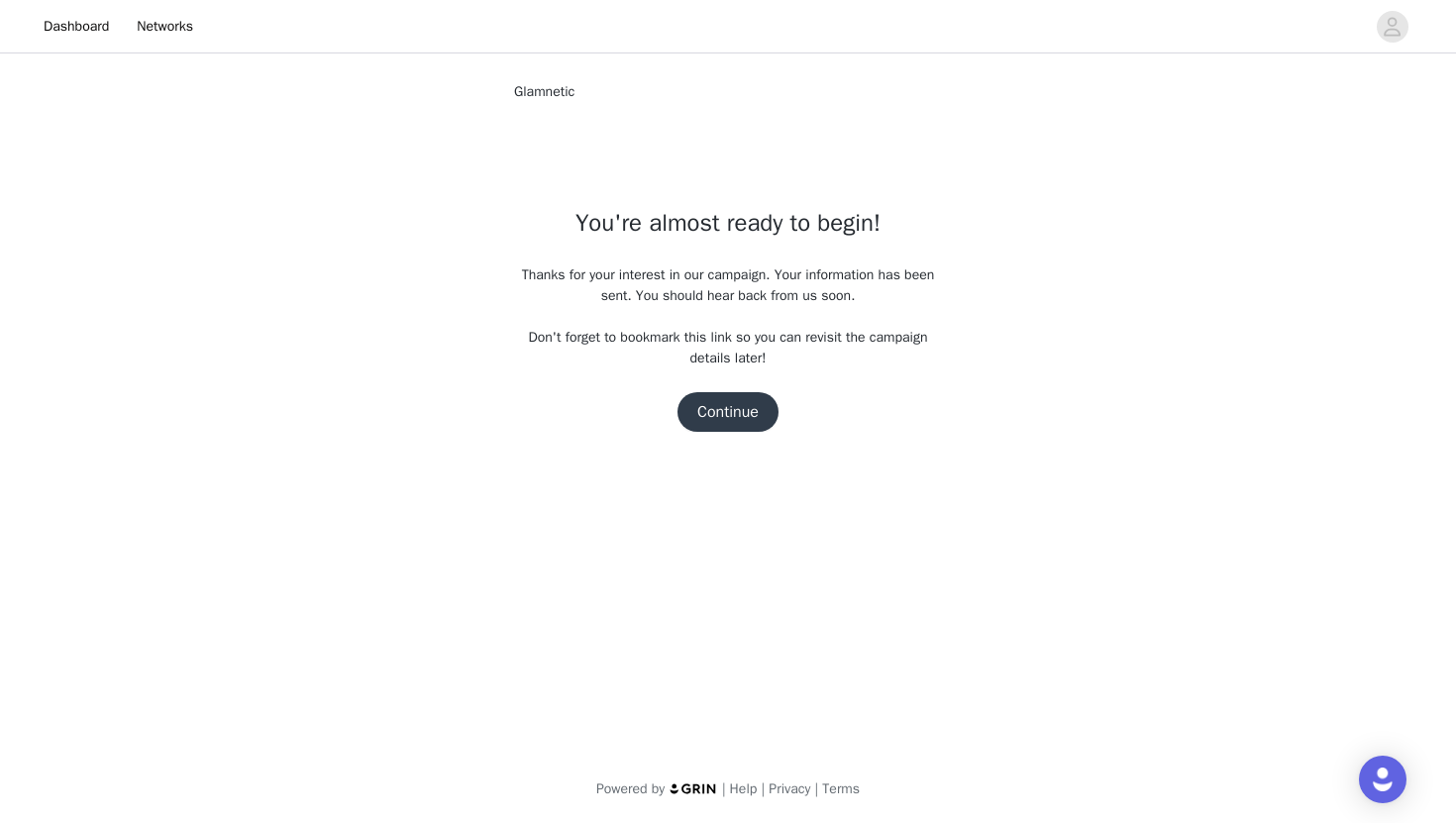 click on "Continue" at bounding box center (728, 412) 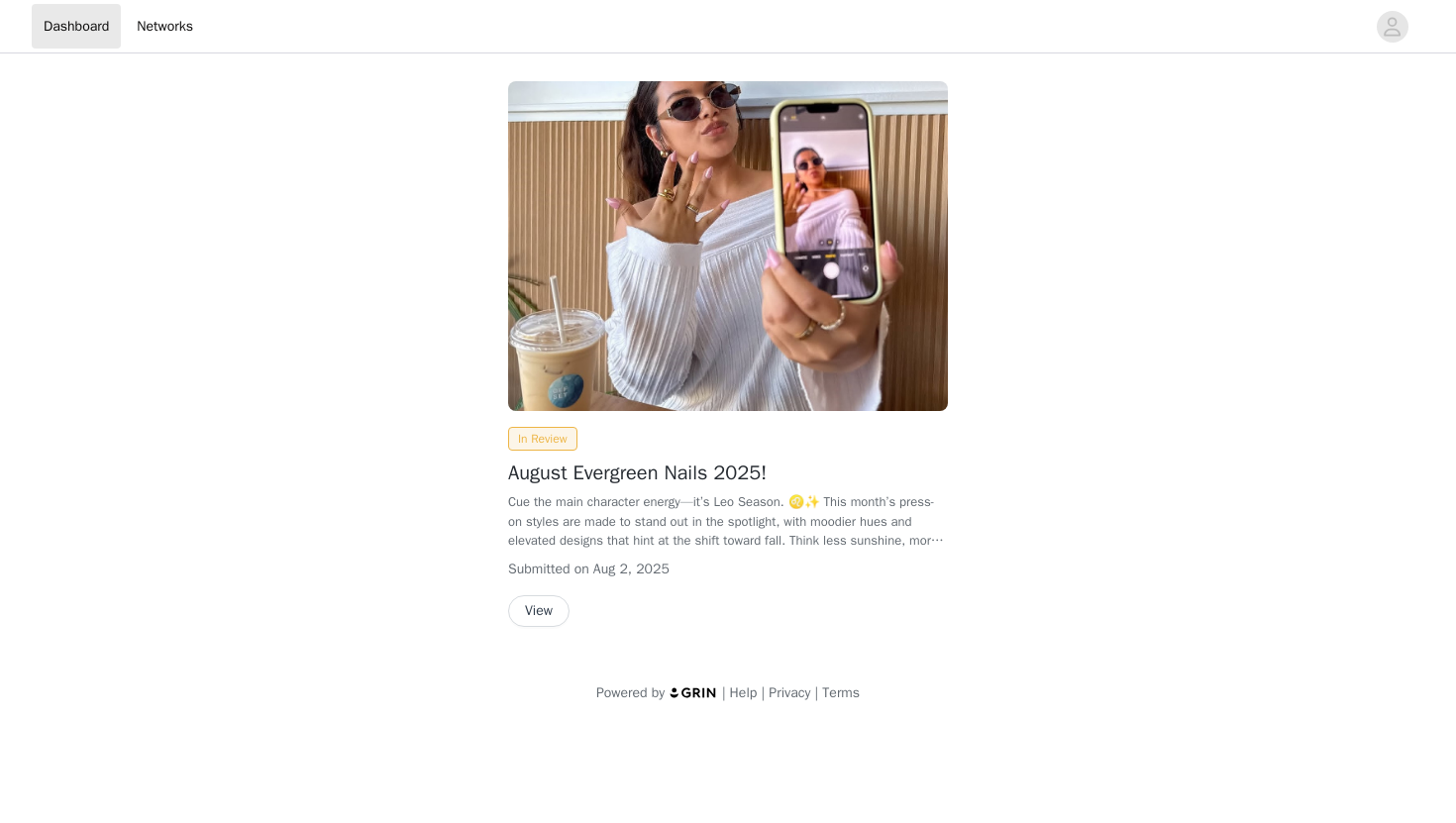 scroll, scrollTop: 0, scrollLeft: 0, axis: both 